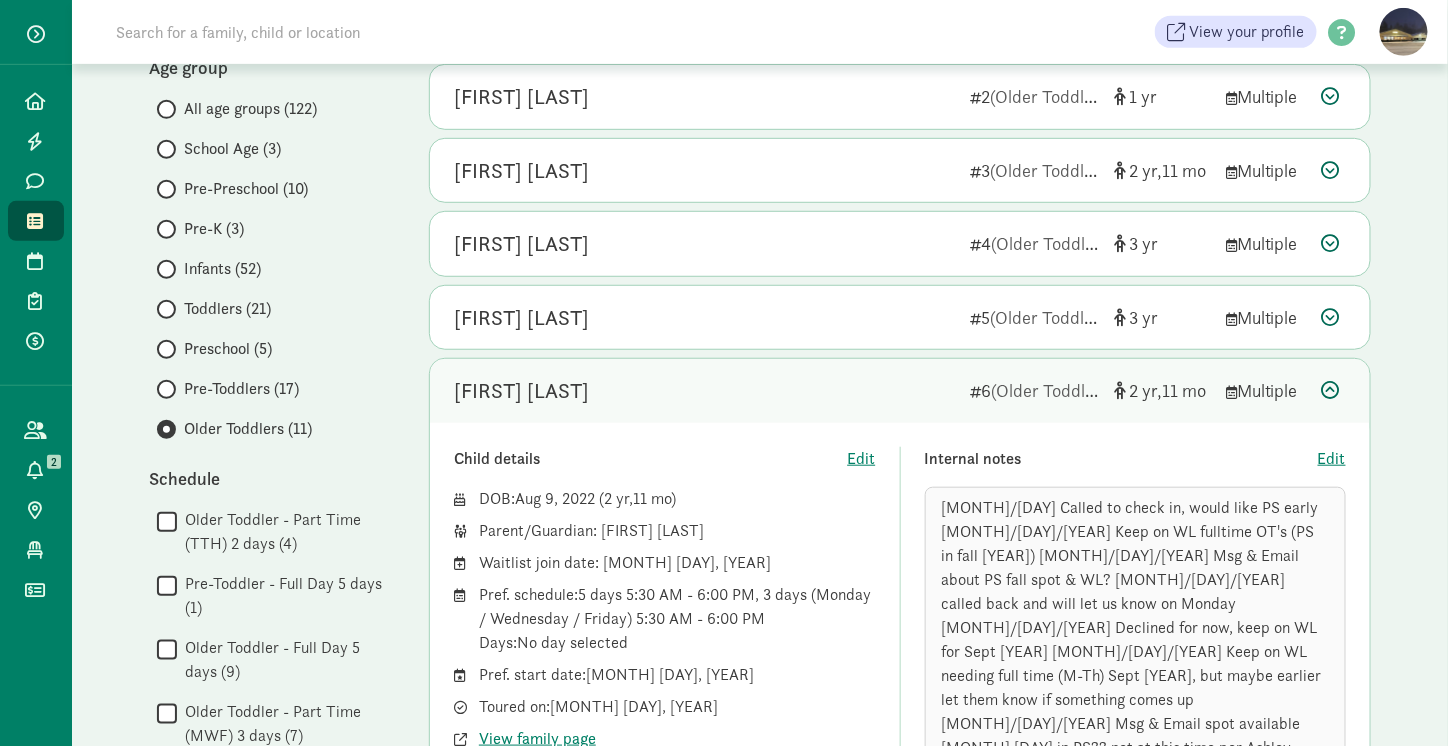 scroll, scrollTop: 0, scrollLeft: 0, axis: both 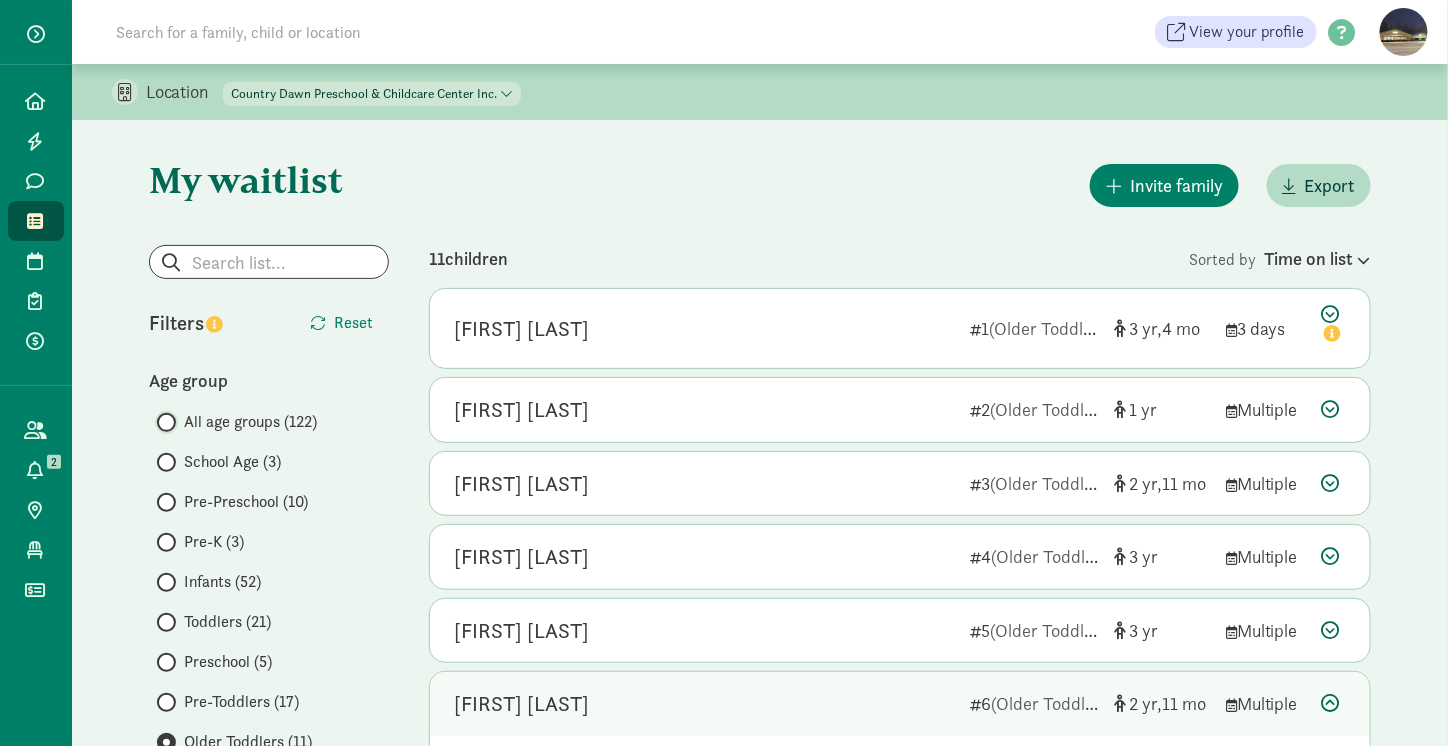 click on "All age groups (122)" at bounding box center (163, 422) 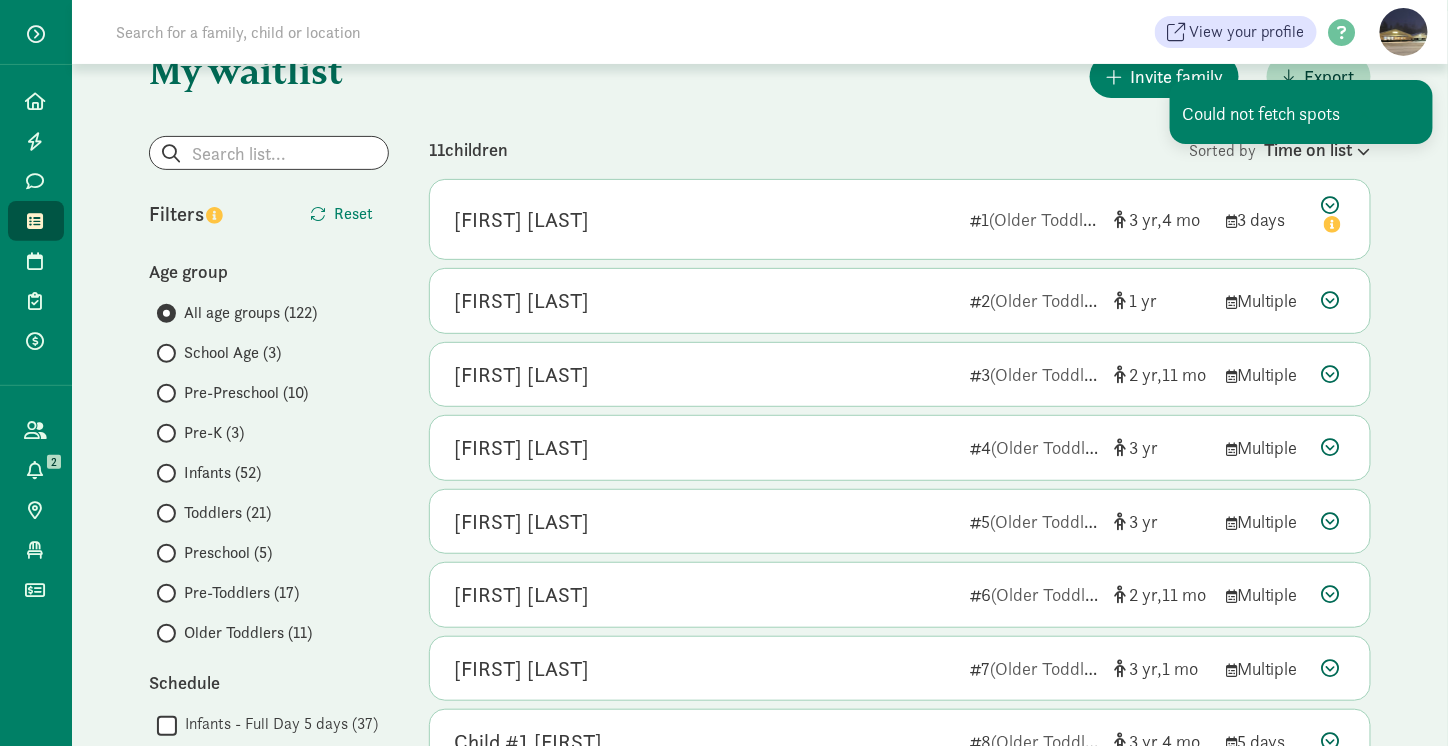 scroll, scrollTop: 110, scrollLeft: 0, axis: vertical 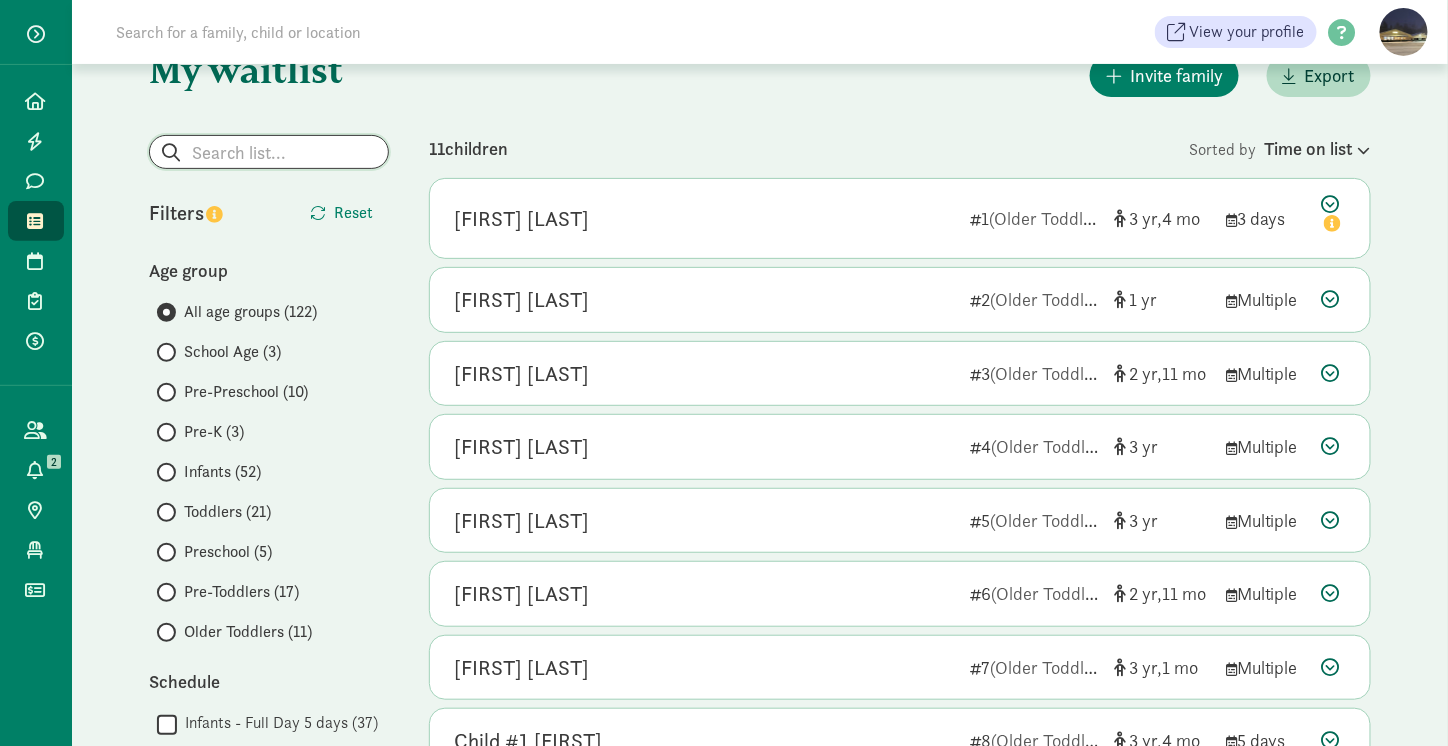 click 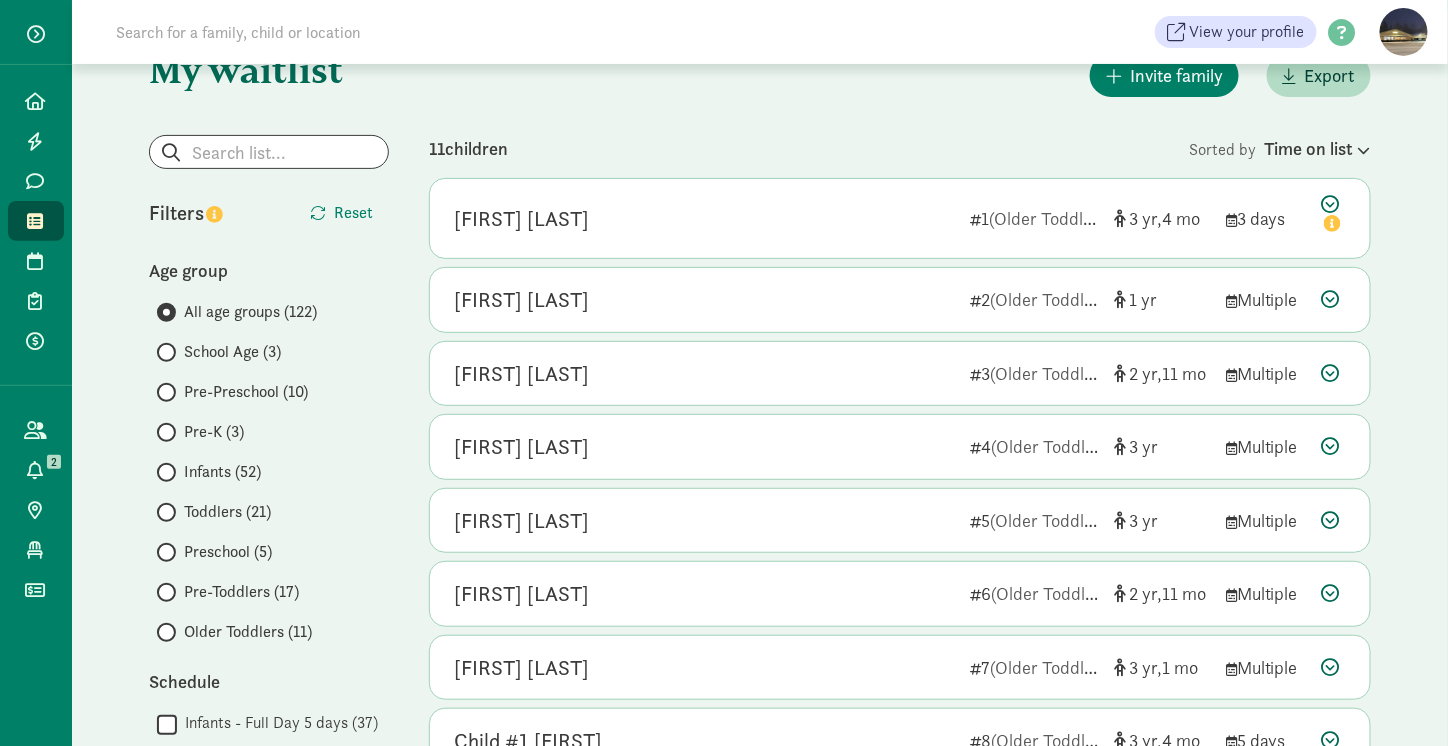 click at bounding box center (166, 472) 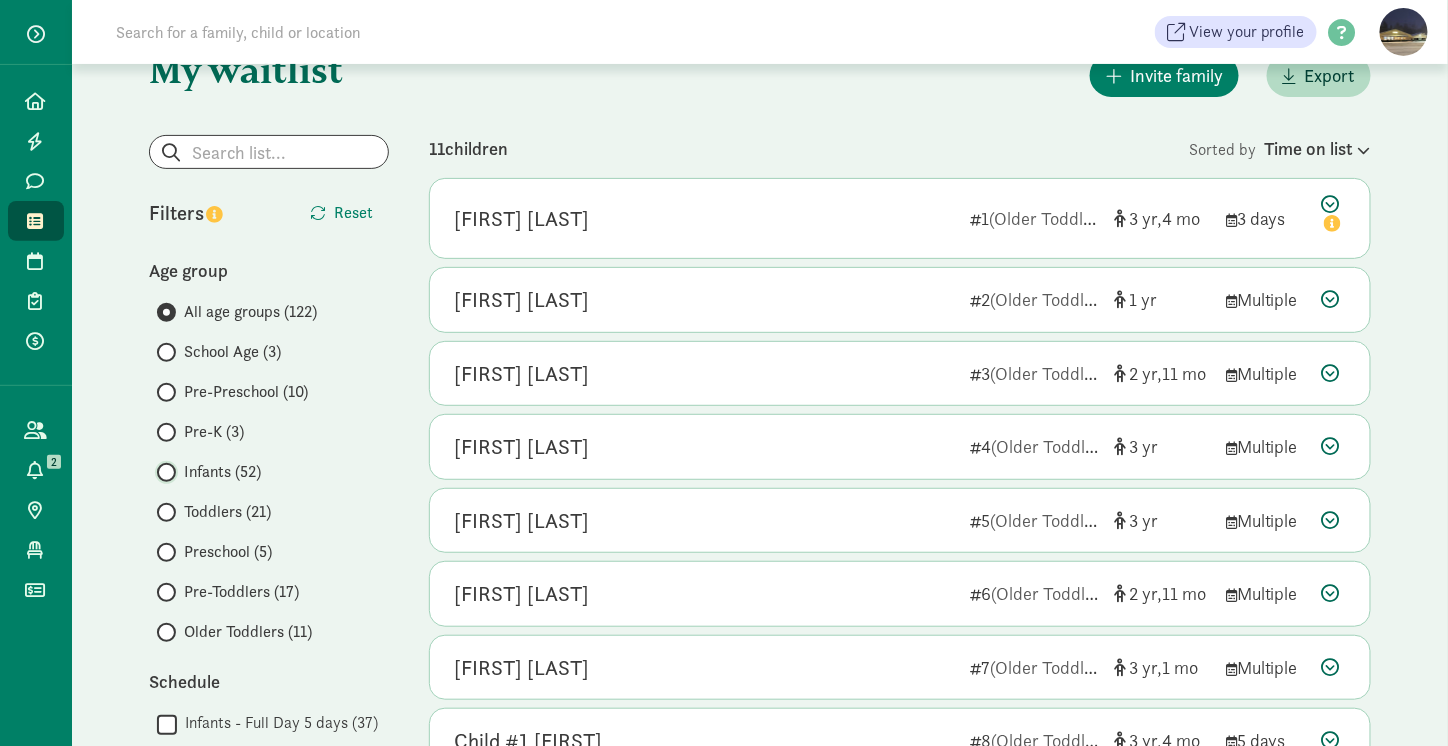 click on "Infants (52)" at bounding box center [163, 472] 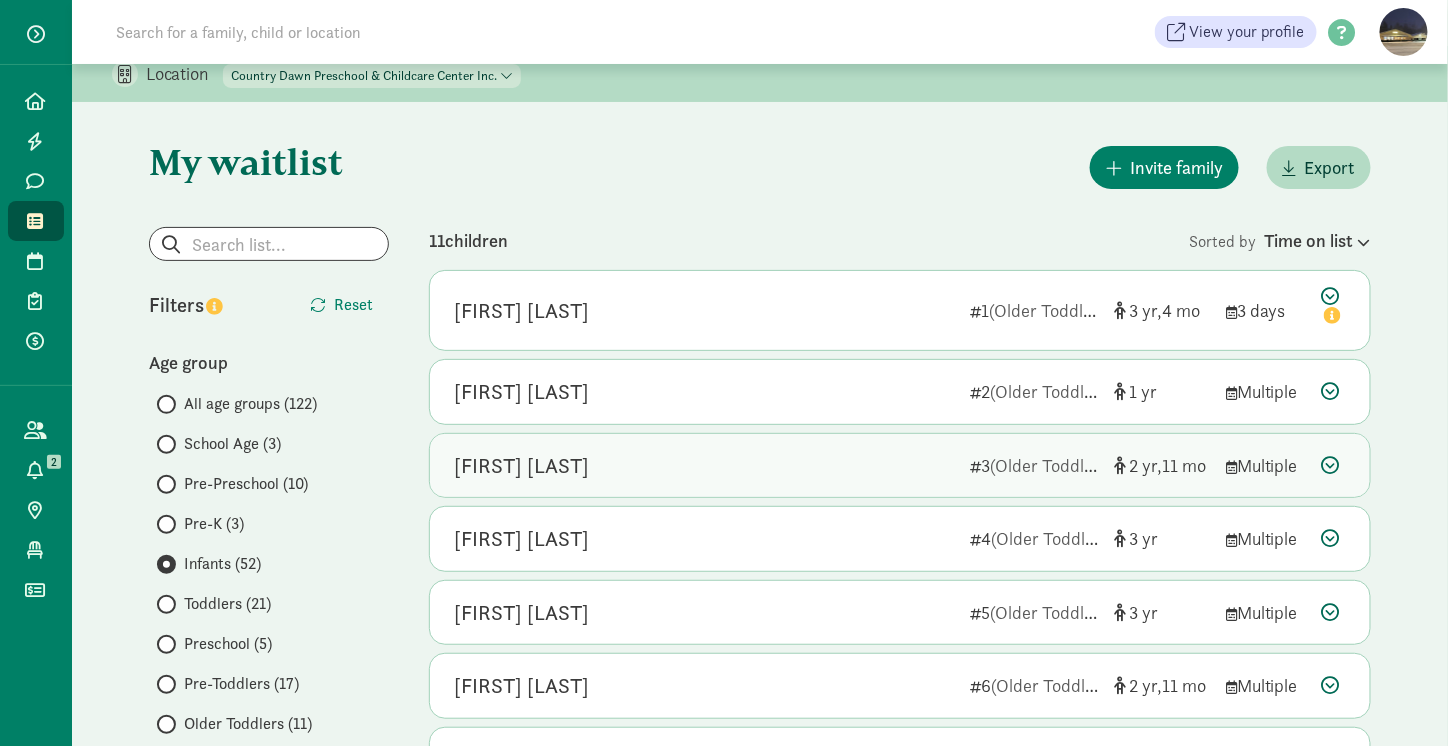 scroll, scrollTop: 0, scrollLeft: 0, axis: both 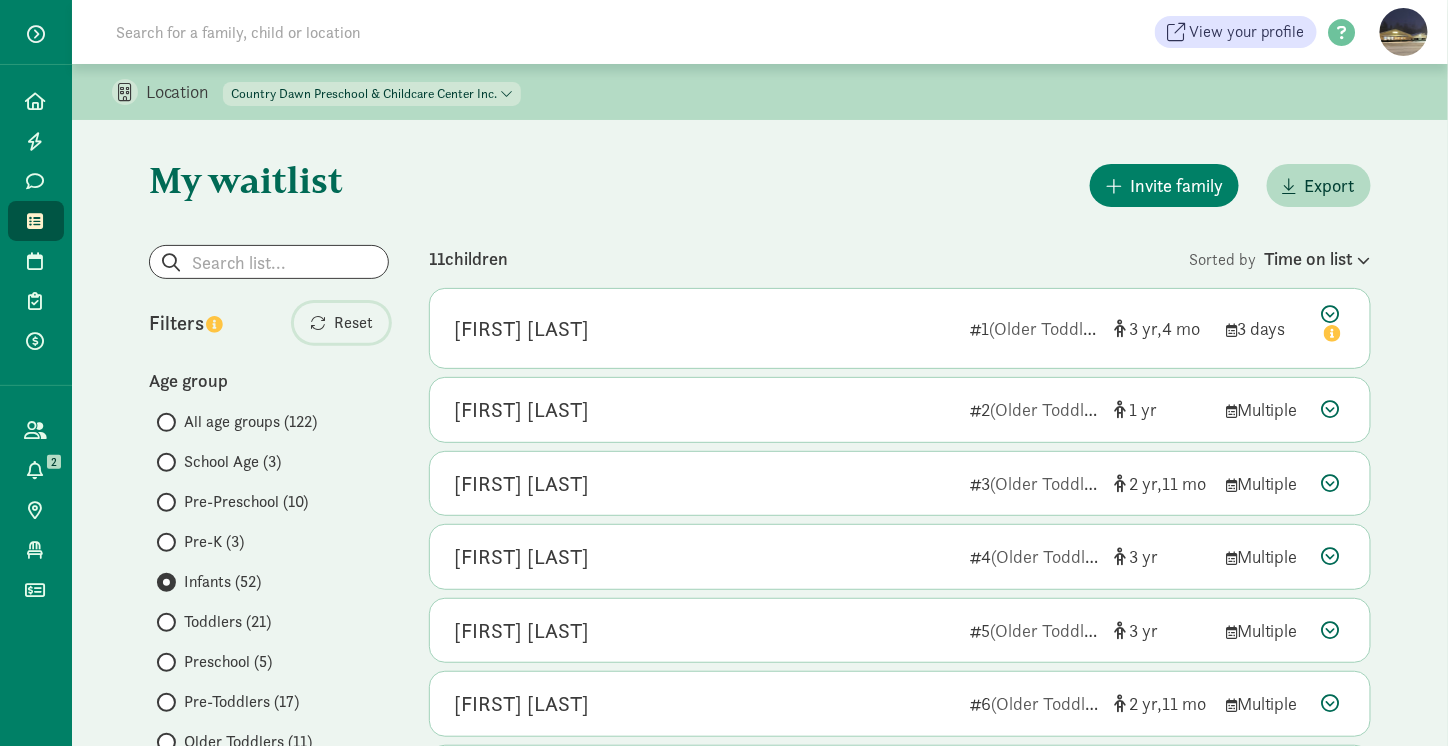 click on "Reset" at bounding box center (353, 323) 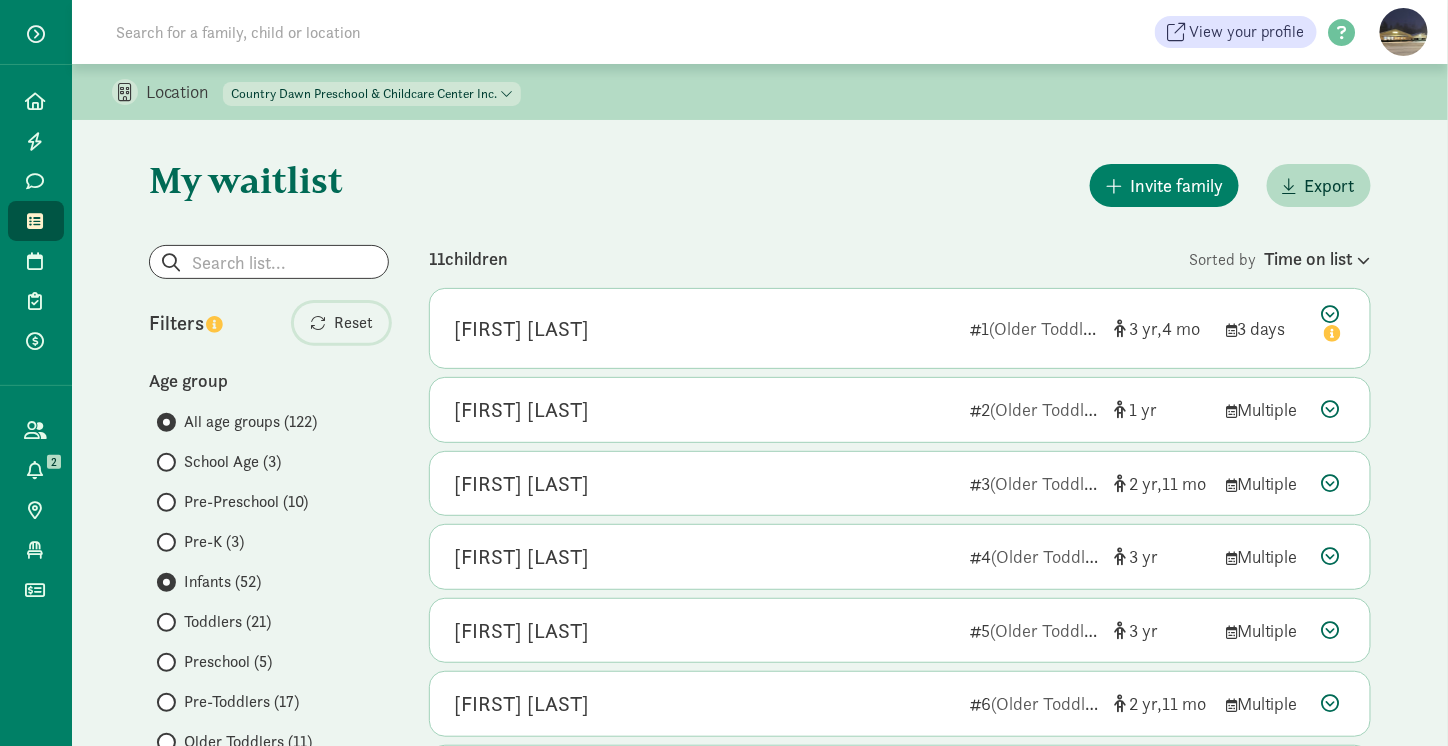 radio on "true" 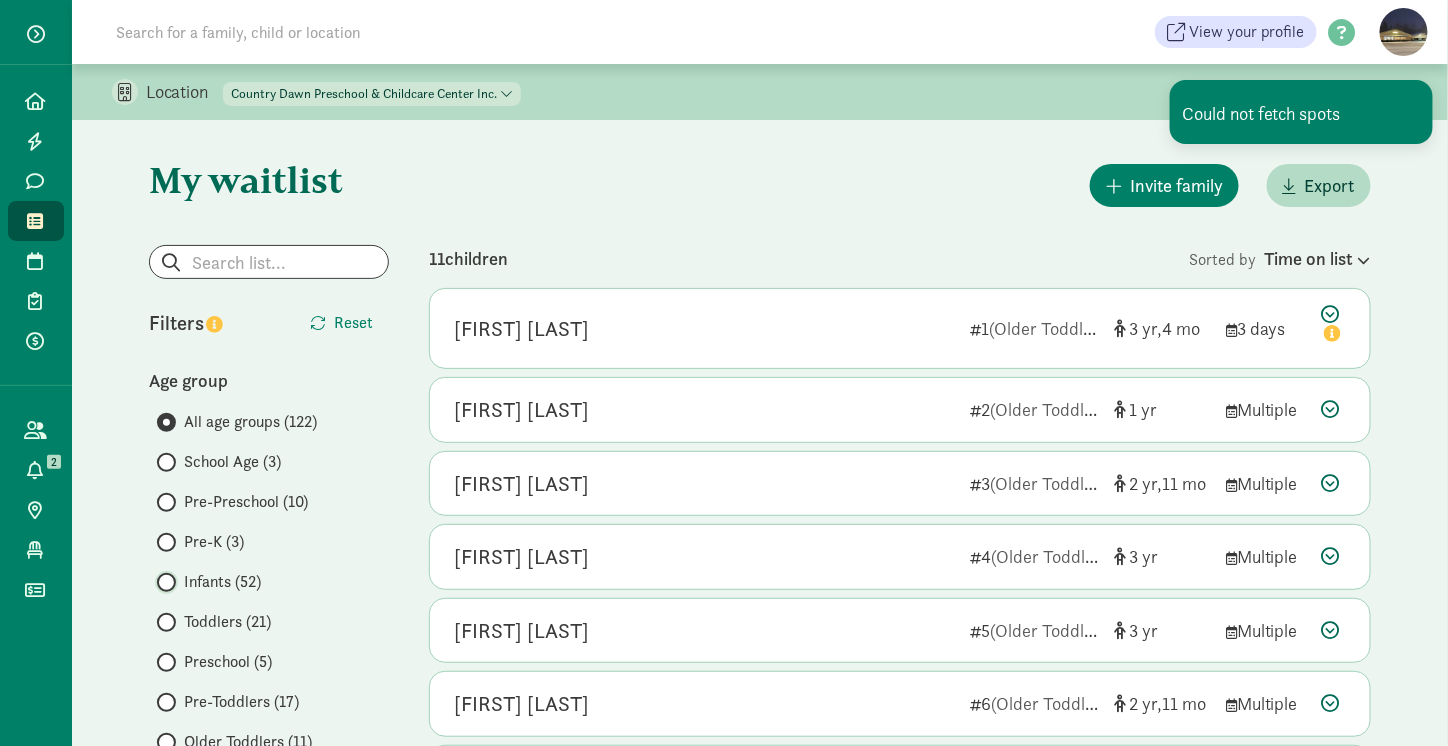 click on "Infants (52)" at bounding box center [163, 582] 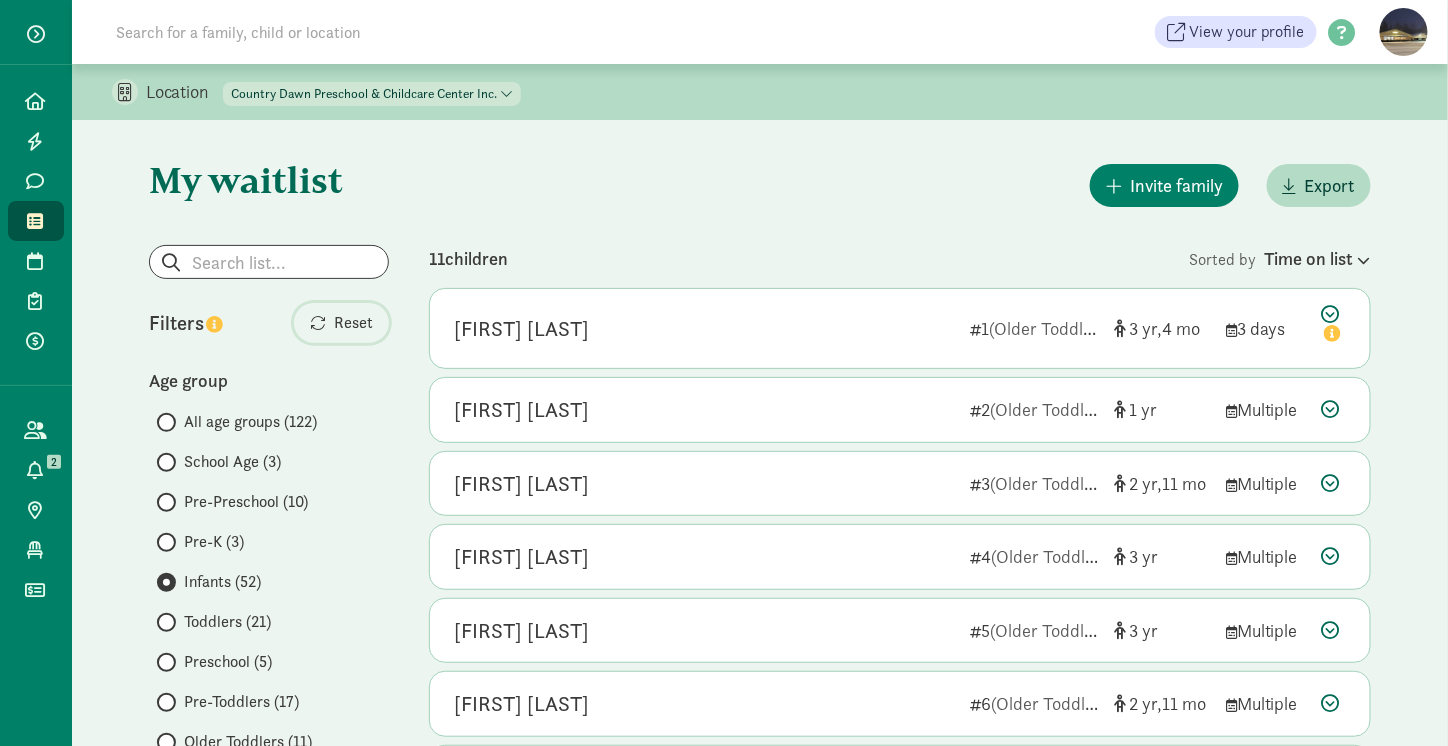 click on "Reset" at bounding box center [353, 323] 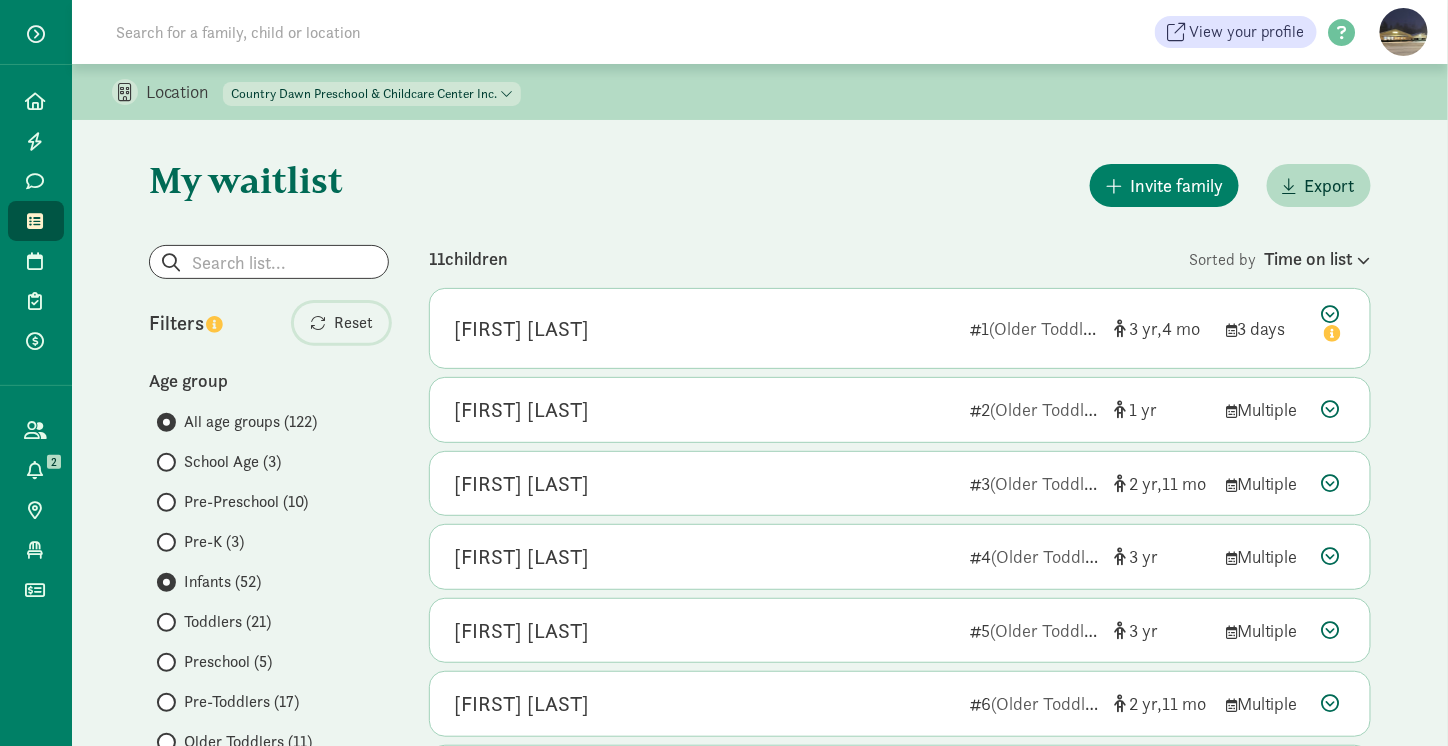 radio on "true" 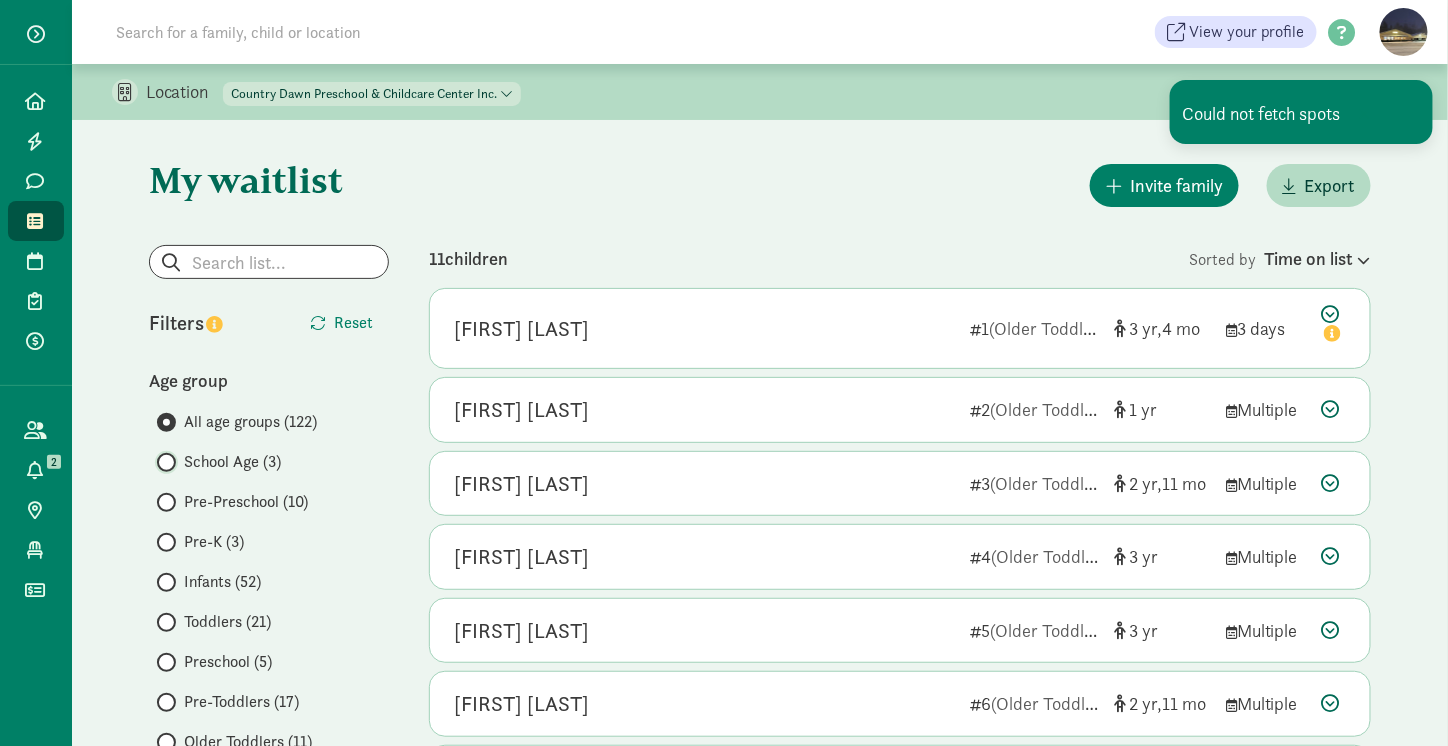 click on "School Age (3)" at bounding box center [163, 462] 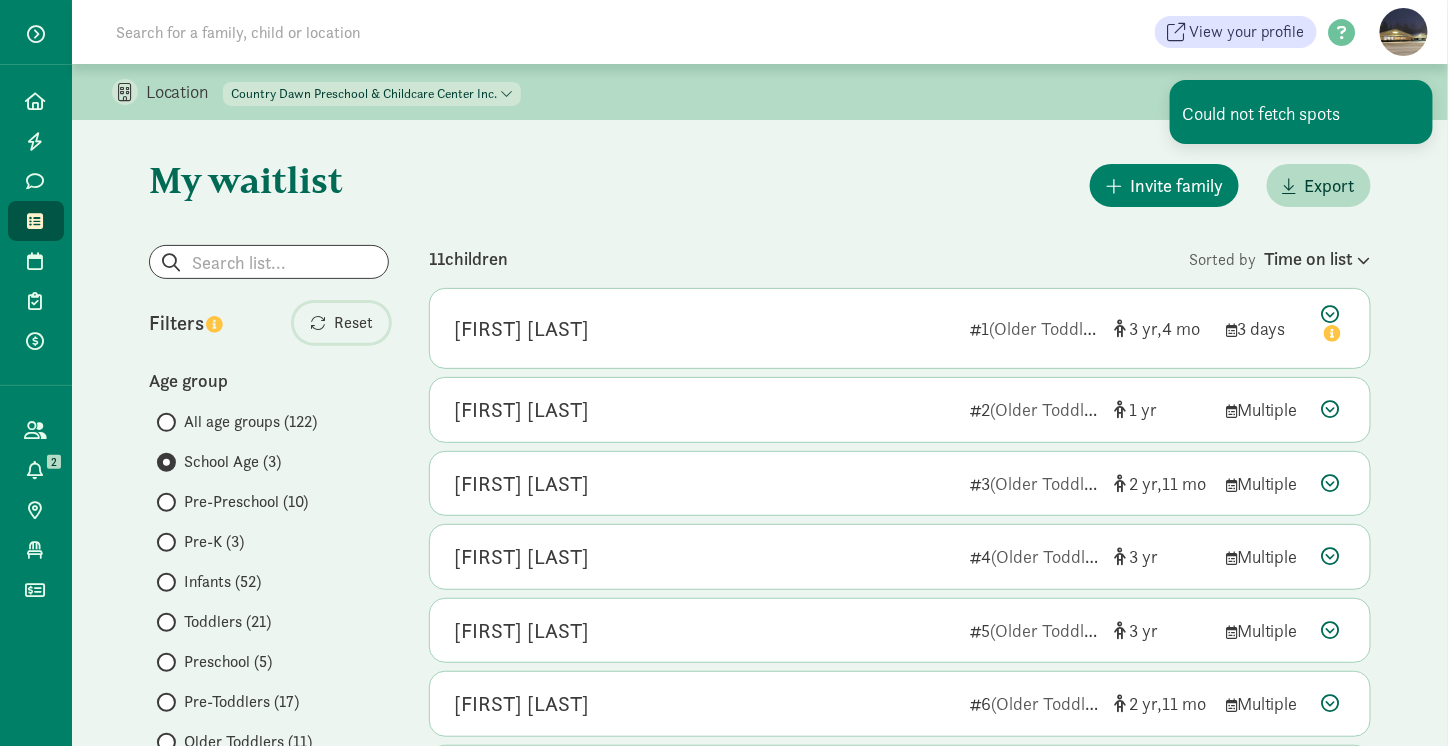 click on "Reset" at bounding box center (353, 323) 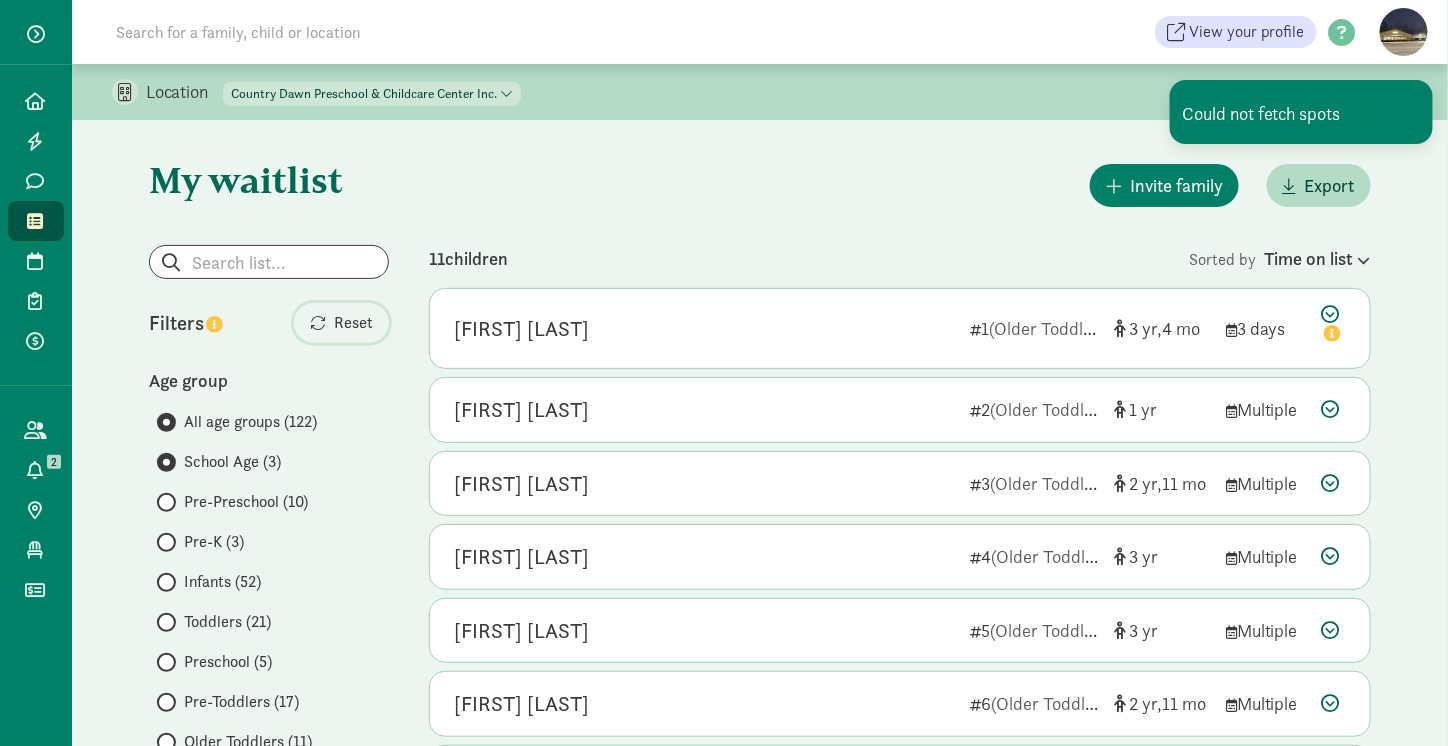 radio on "true" 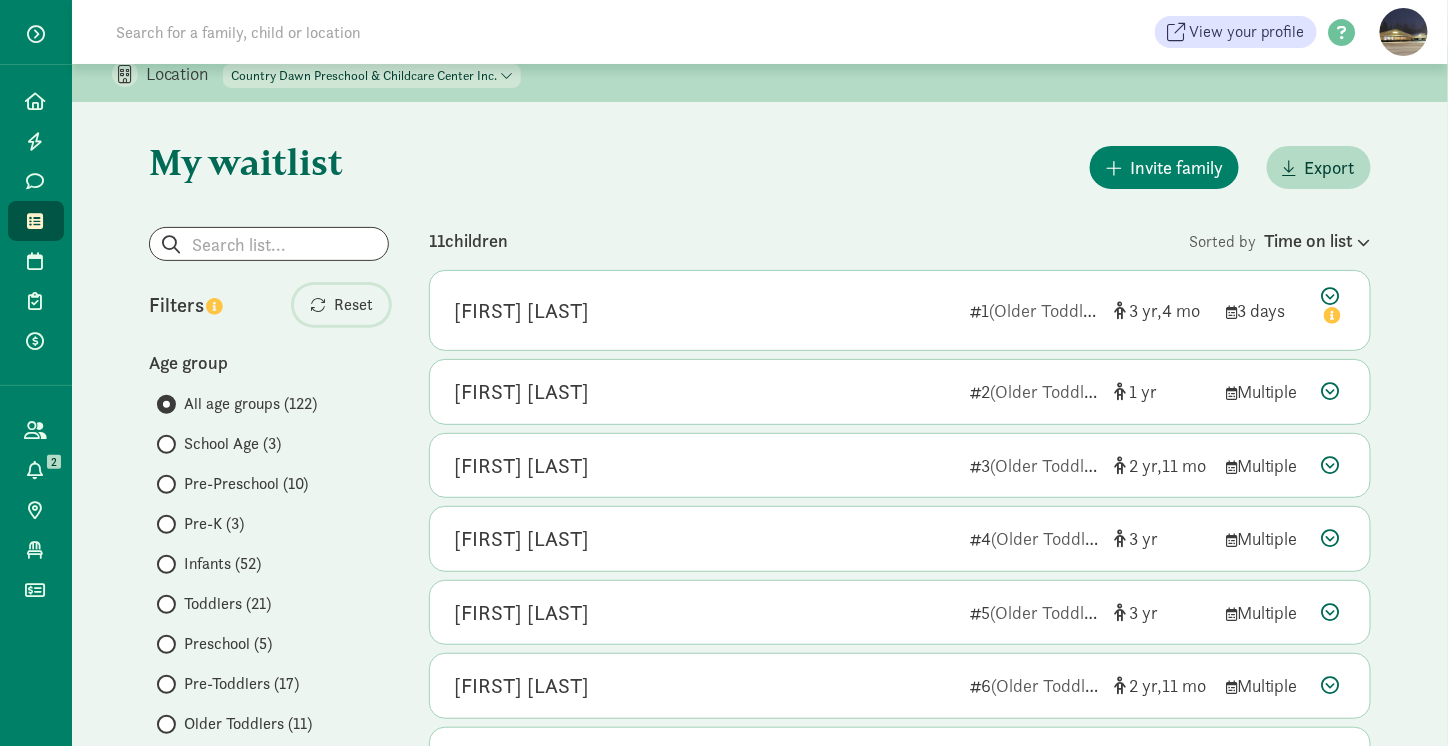 scroll, scrollTop: 0, scrollLeft: 0, axis: both 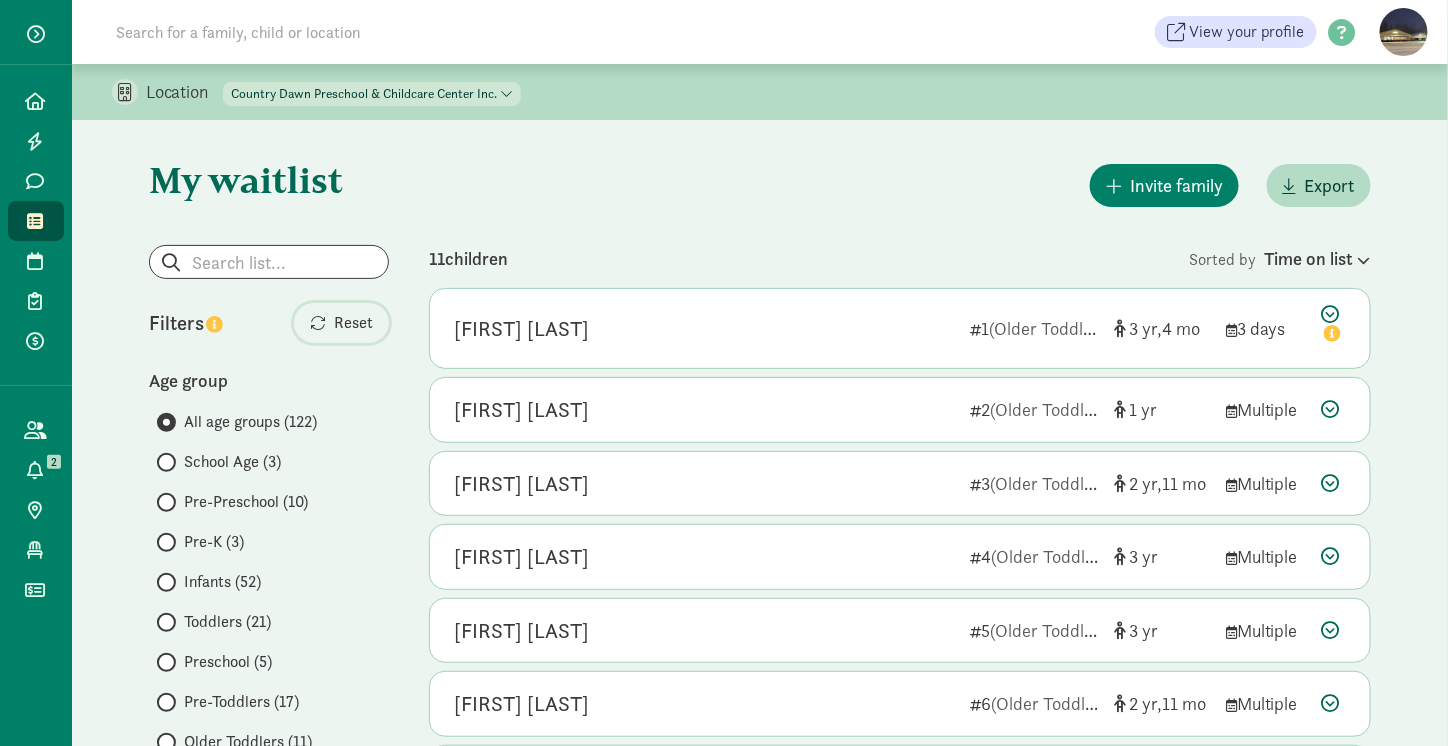 click on "Reset" at bounding box center (353, 323) 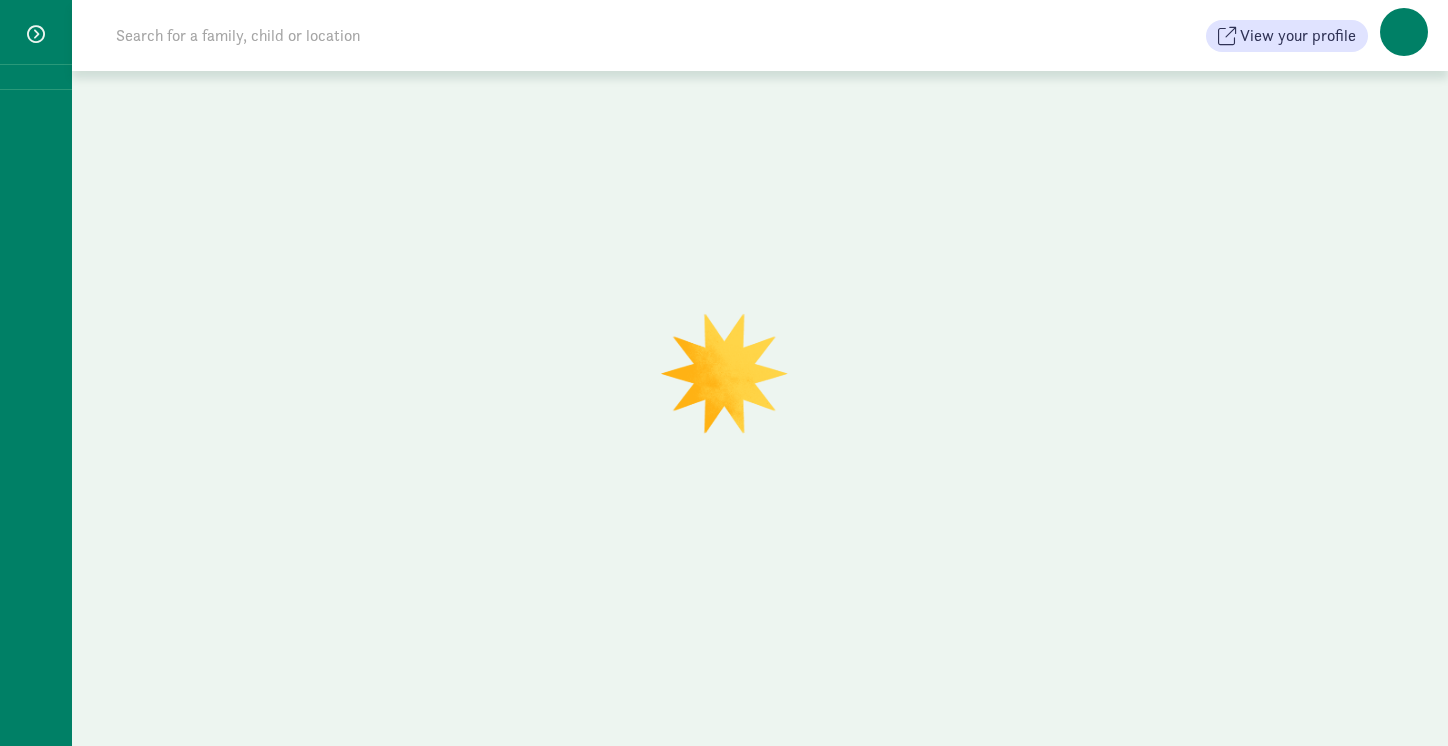 scroll, scrollTop: 0, scrollLeft: 0, axis: both 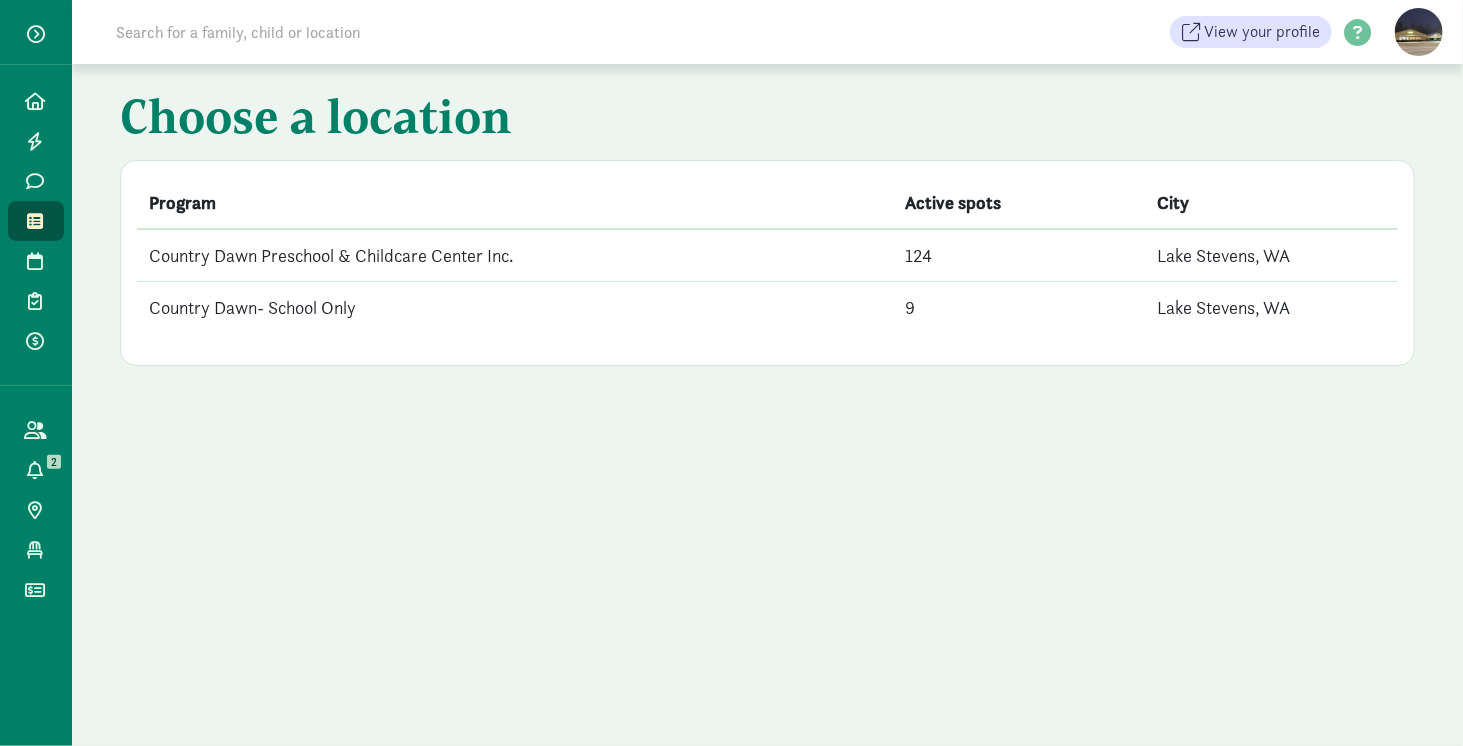 click on "Country Dawn Preschool & Childcare Center Inc." at bounding box center [515, 255] 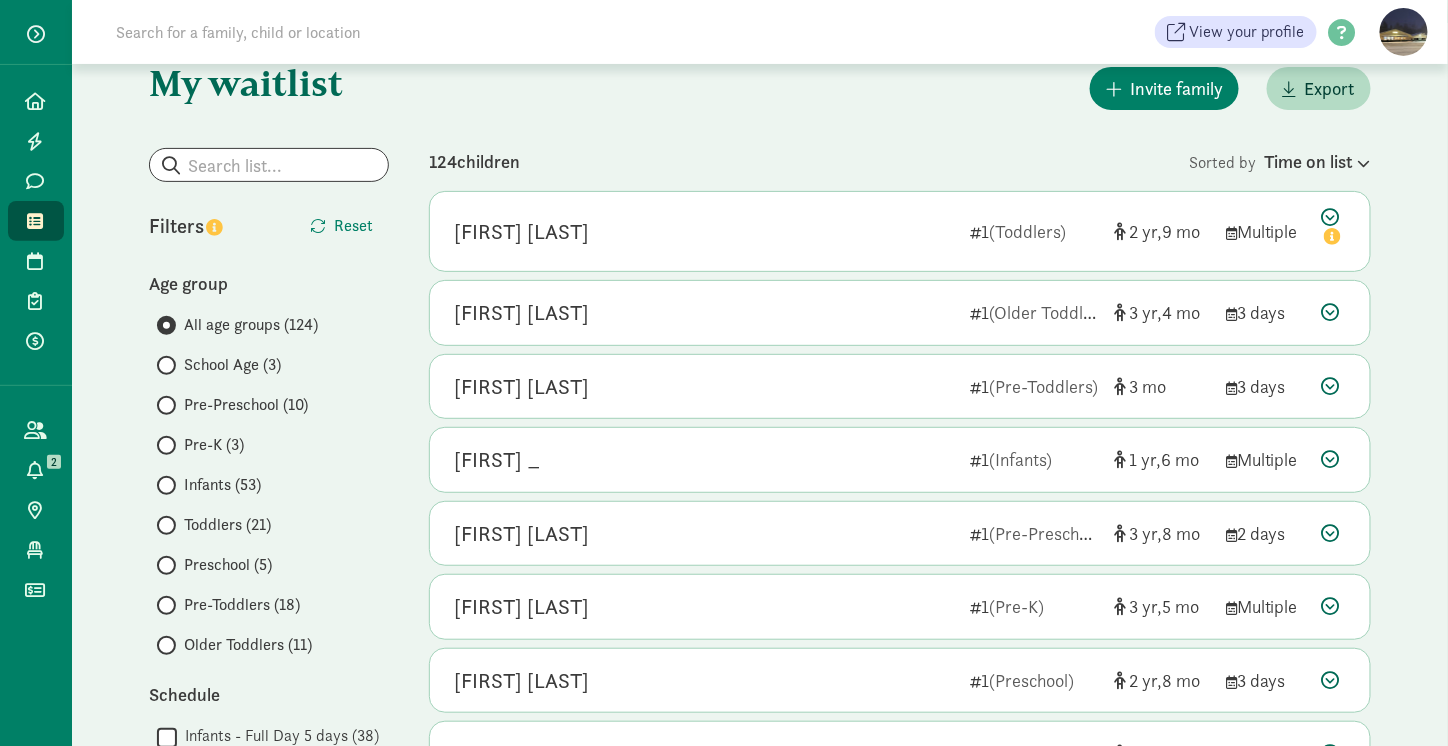scroll, scrollTop: 98, scrollLeft: 0, axis: vertical 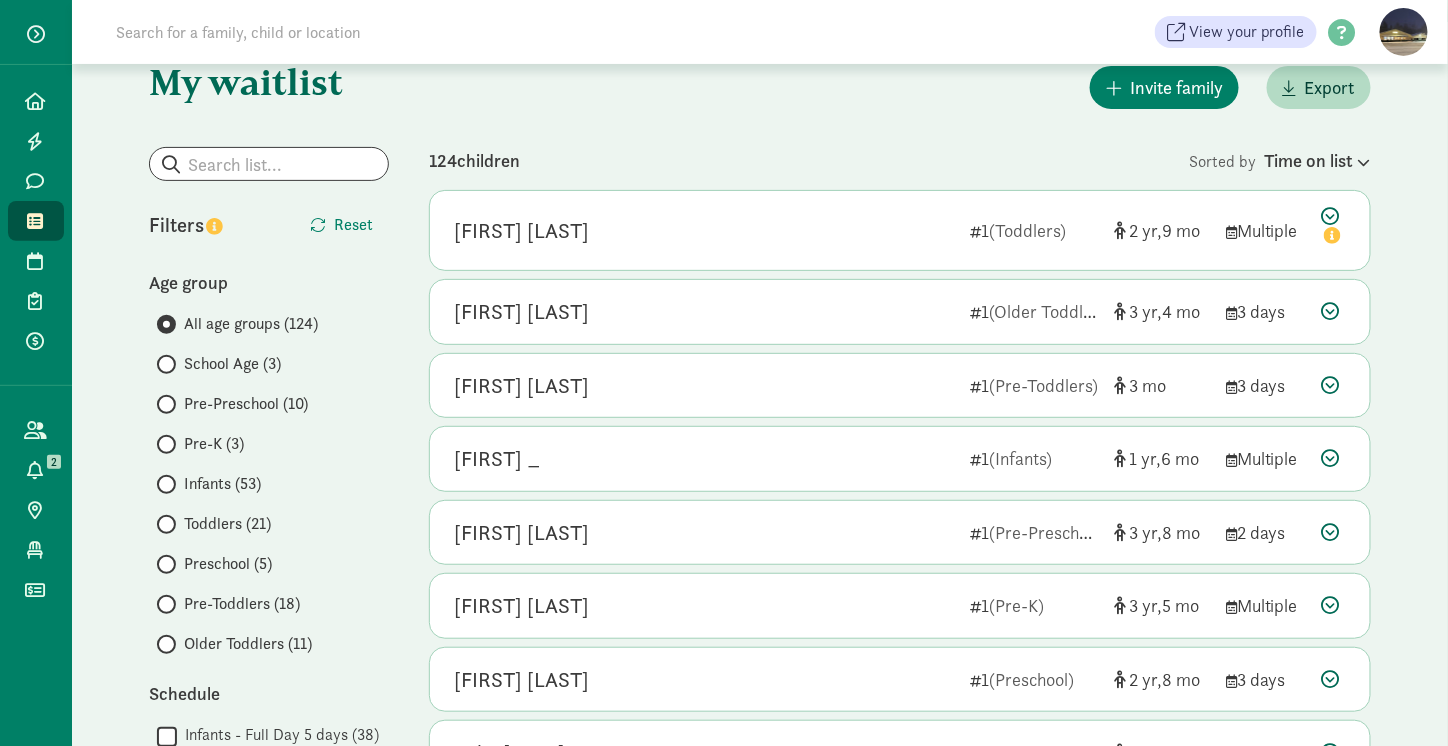 click at bounding box center (166, 484) 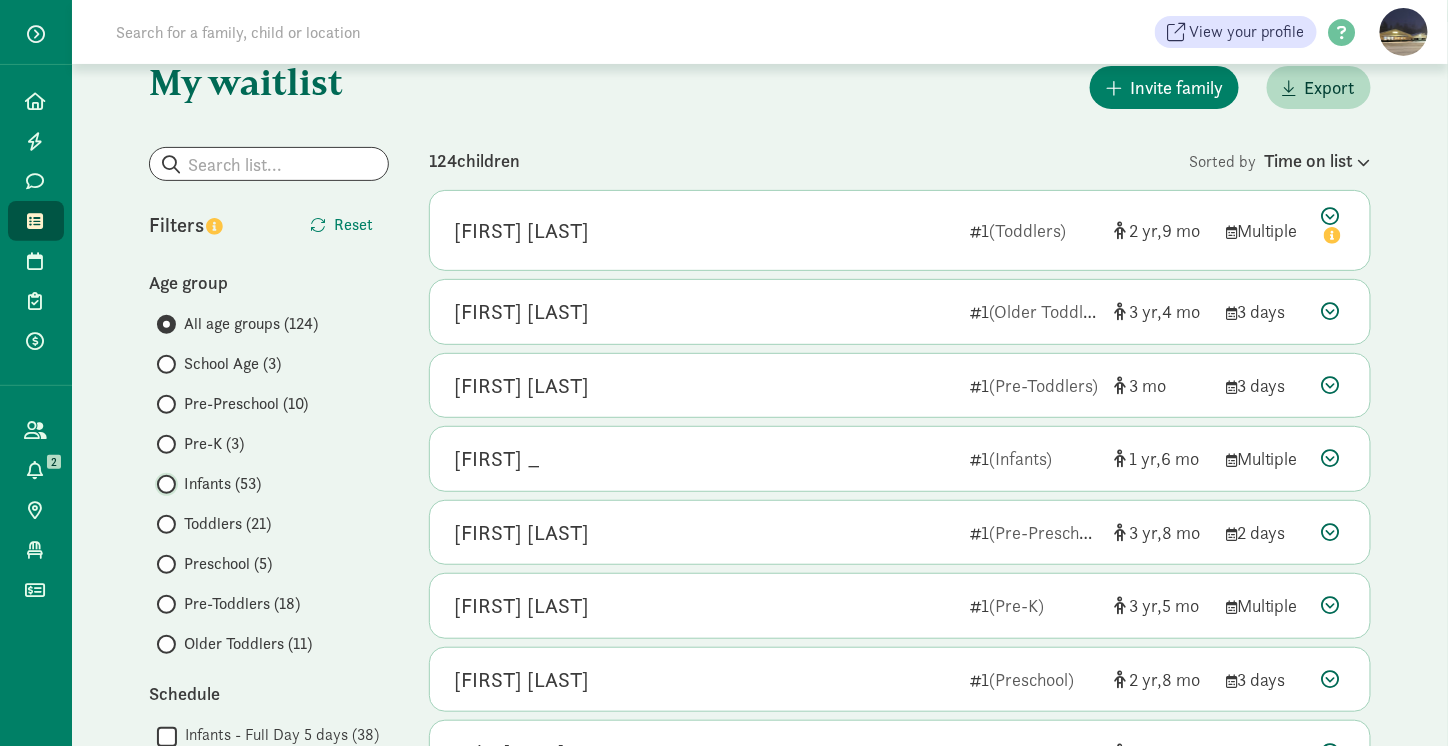 click on "Infants (53)" at bounding box center [163, 484] 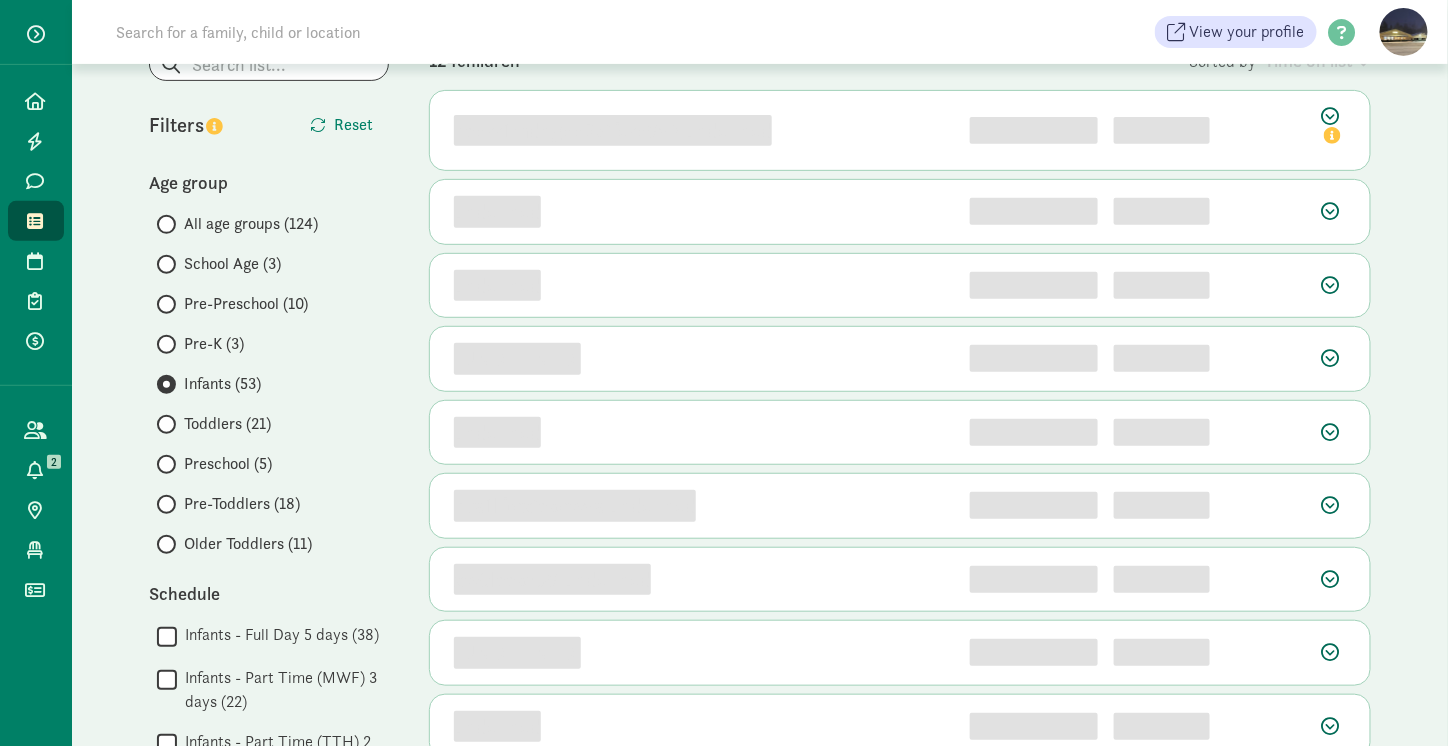 scroll, scrollTop: 200, scrollLeft: 0, axis: vertical 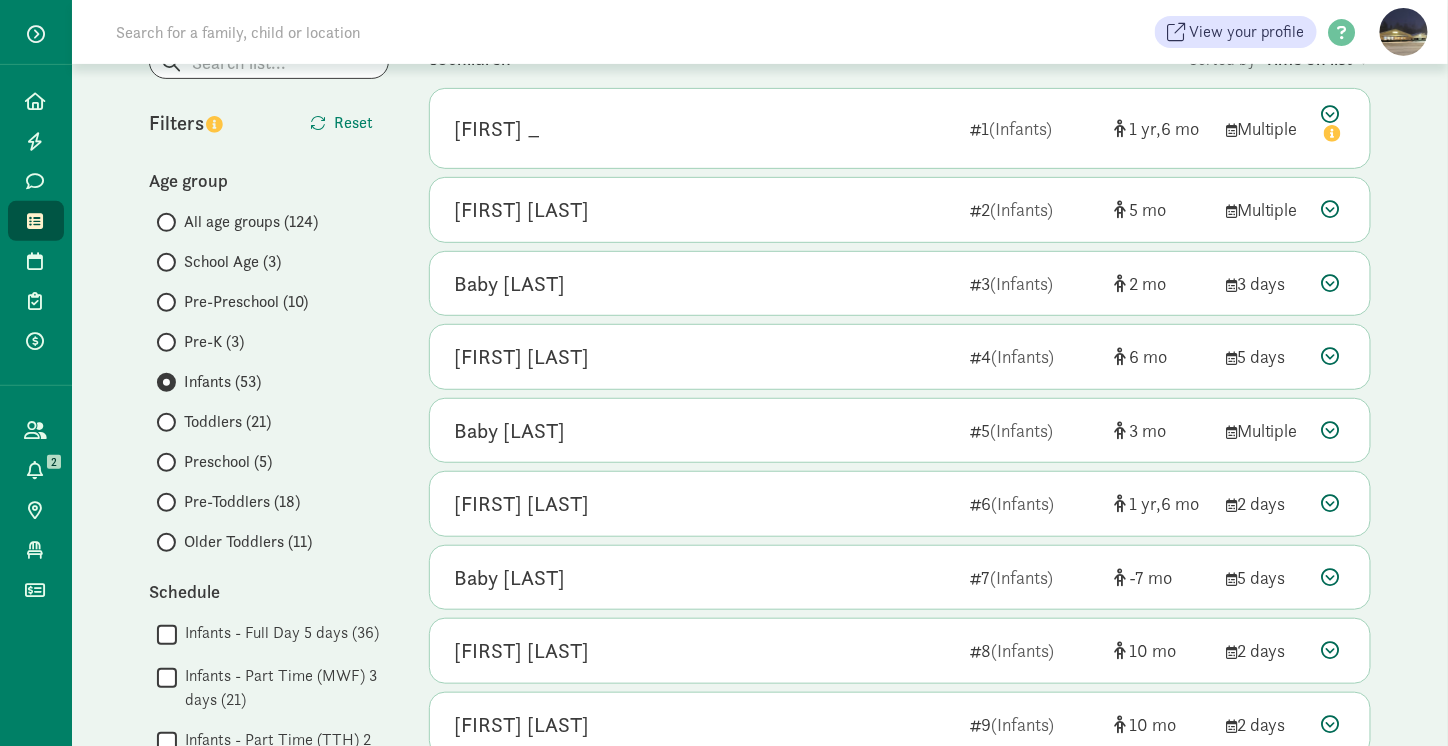click on "My waitlist
Invite family
Export                   Show filters   Infants        Reset                   Filters     Reset   Age group       All age groups (124)
School Age (3)
Pre-Preschool (10)
Pre-K (3)
Infants (53)
Toddlers (21)
Preschool (5)
Pre-Toddlers (18)
Older Toddlers (11)
Schedule        Infants - Full Day 5 days (36)
   Infants - Part Time (MWF) 3 days (21)
   Infants - Part Time  (TTH) 2 days (25)
Show
filters with 0 results
Status        Active (53)
   Deleted (162)
Show
filters with 0 results
Tour status        Not scheduled (52)
   Completed (1)
Show
filters with 0 results
Custom questions                                Subsidies                  Show   53  children" 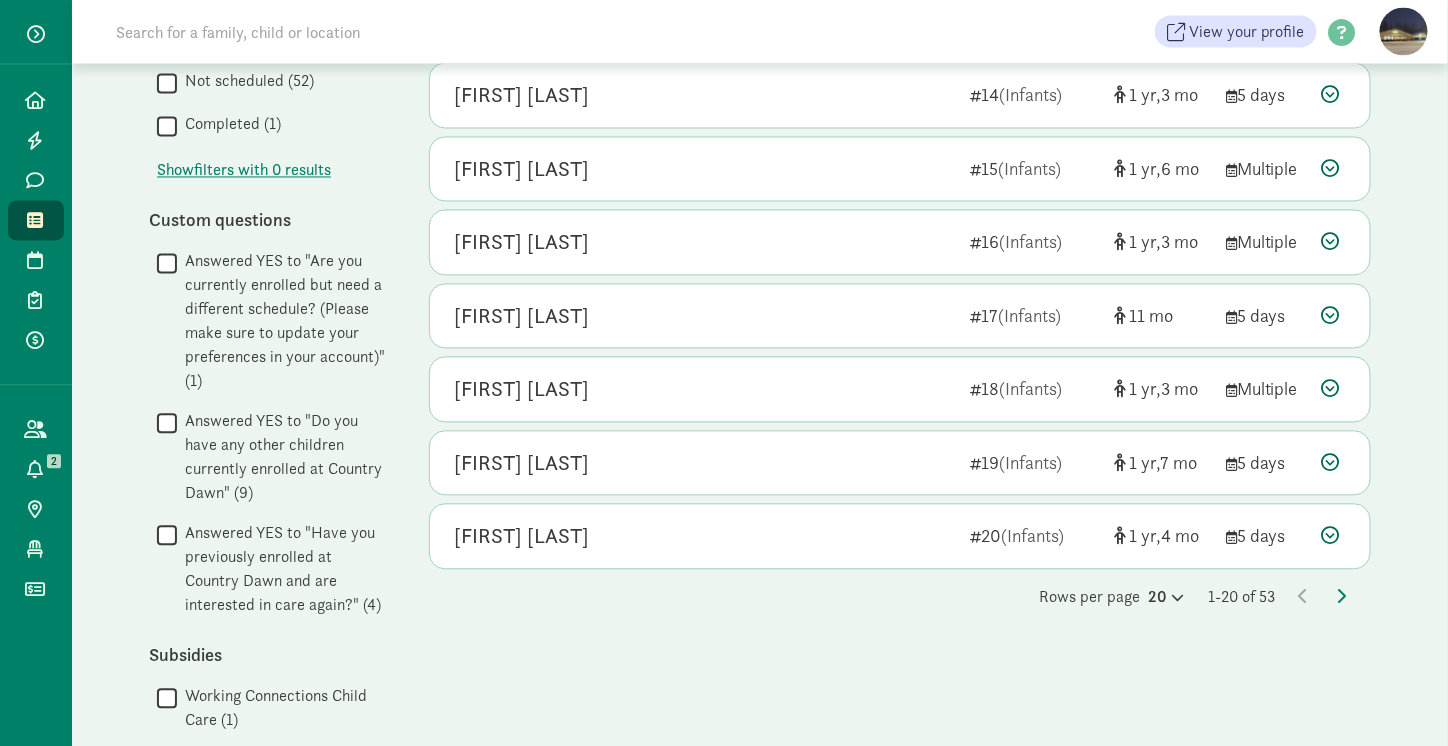 scroll, scrollTop: 1197, scrollLeft: 0, axis: vertical 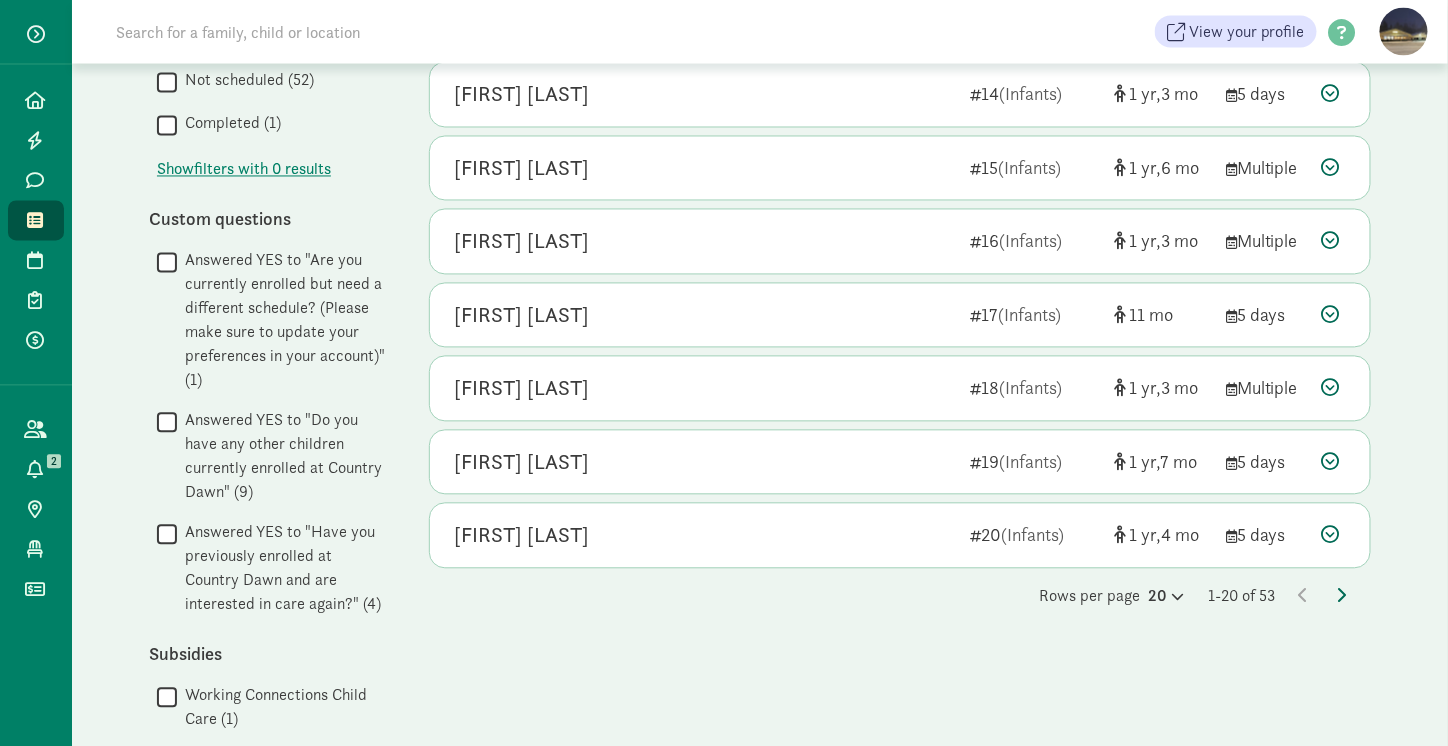 click at bounding box center (1342, 596) 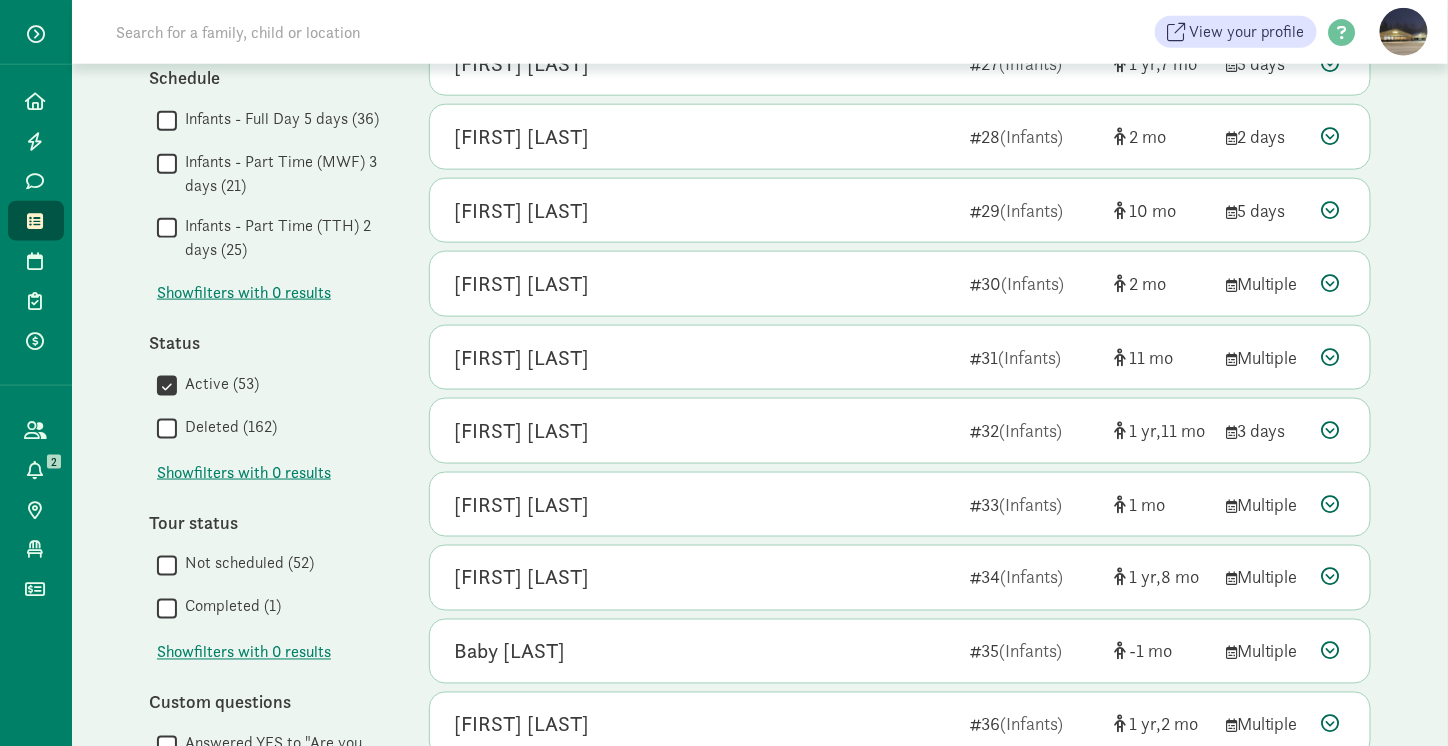 scroll, scrollTop: 714, scrollLeft: 0, axis: vertical 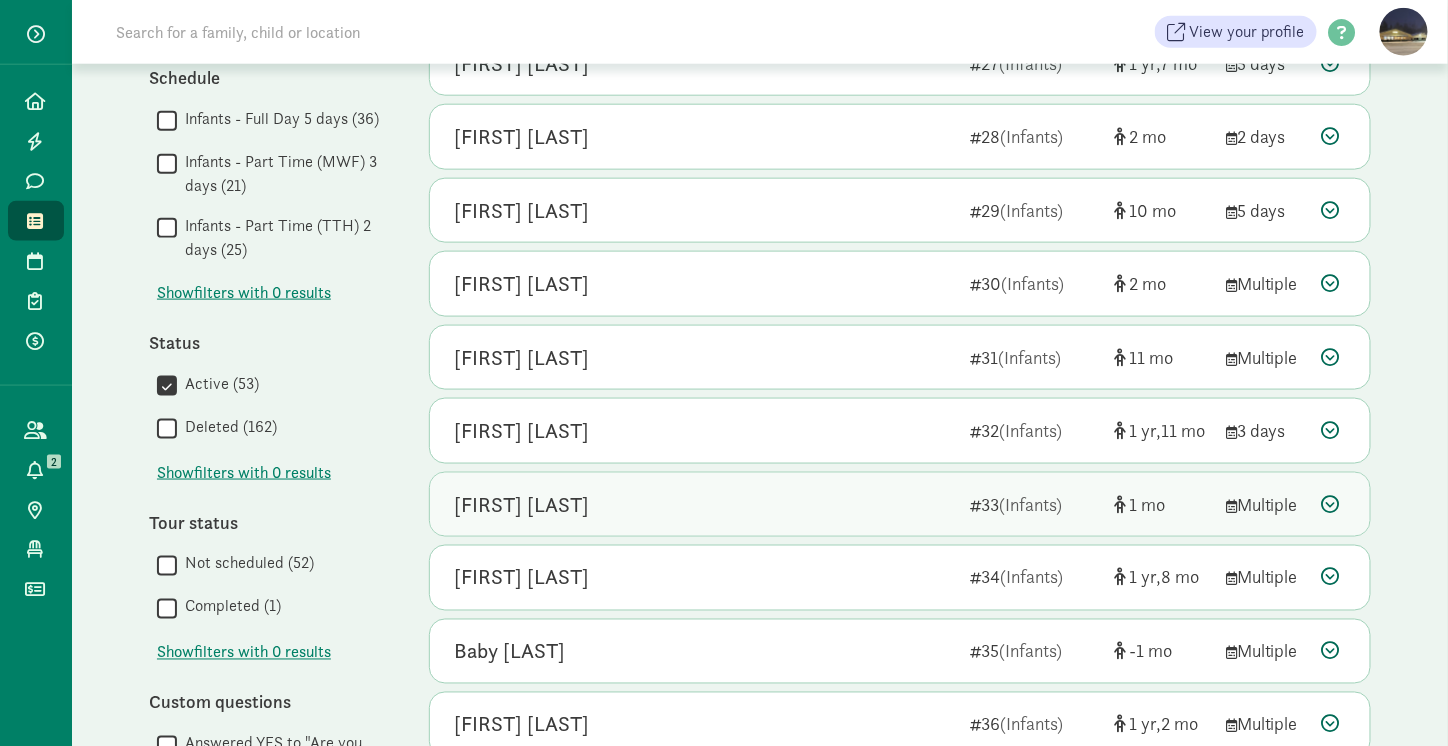 click on "Teddi Hancock" at bounding box center [704, 505] 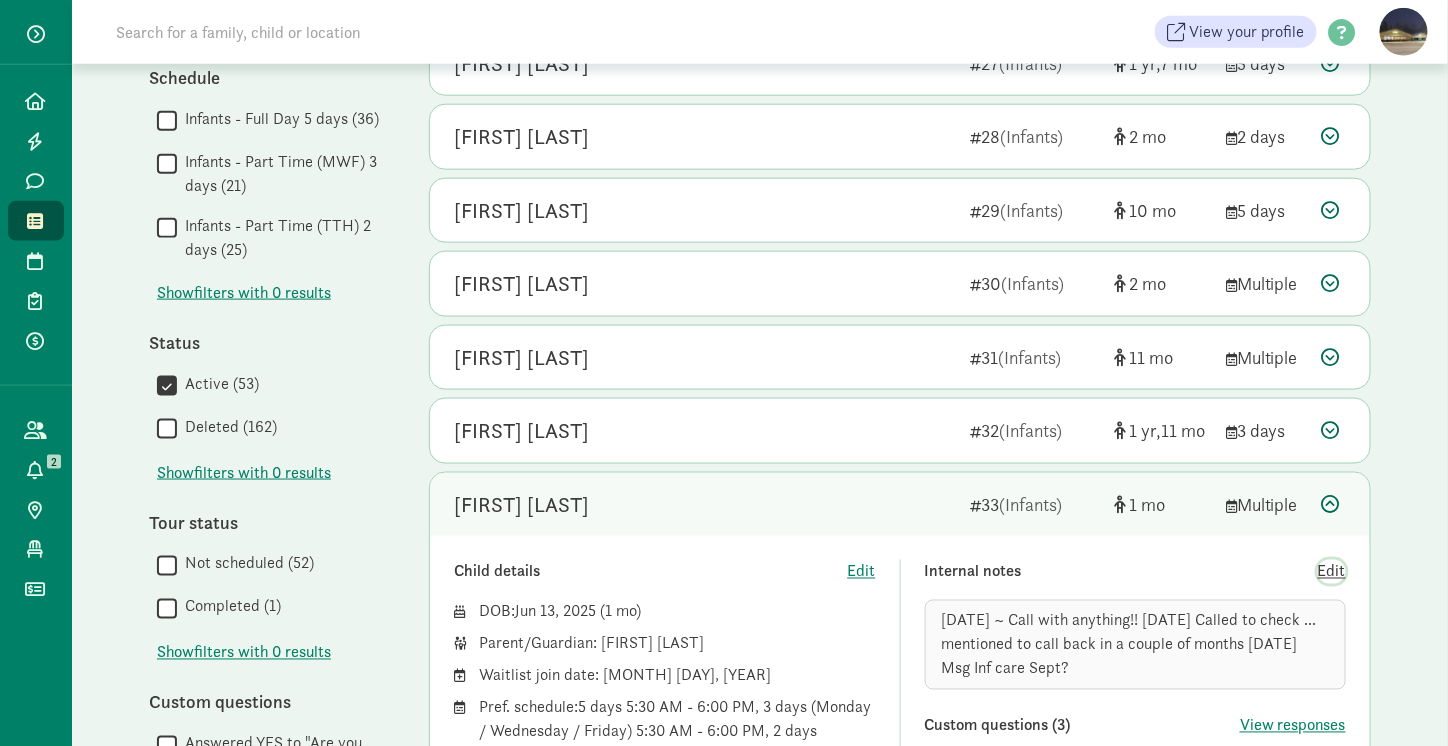 click on "Edit" at bounding box center (1332, 572) 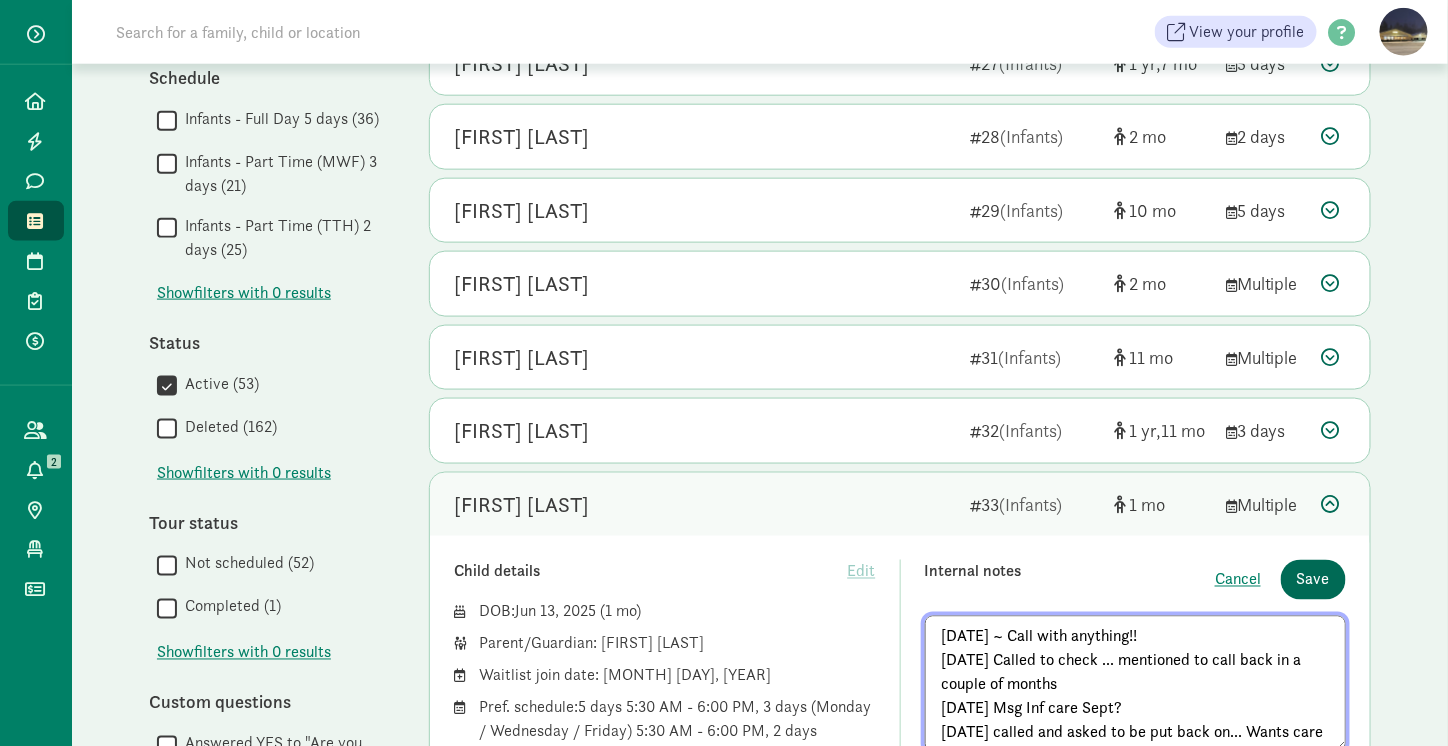 scroll, scrollTop: 724, scrollLeft: 0, axis: vertical 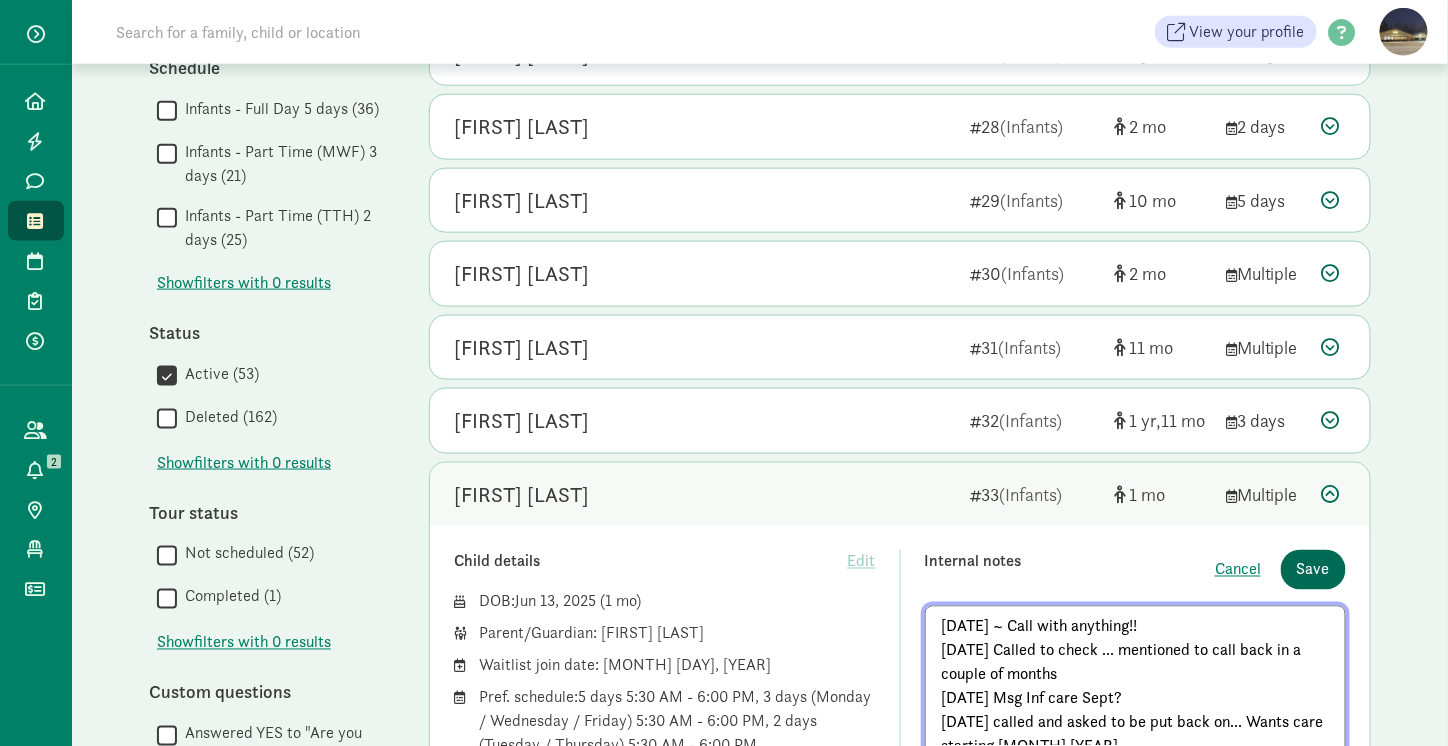 type on "1/8/25 ~ Call with anything!!
2/4 Called to check ... mentioned to call back in a couple of months
3/20/25 Msg Inf care Sept?
8/6/25 called and asked to be put back on... Wants care starting October 2025" 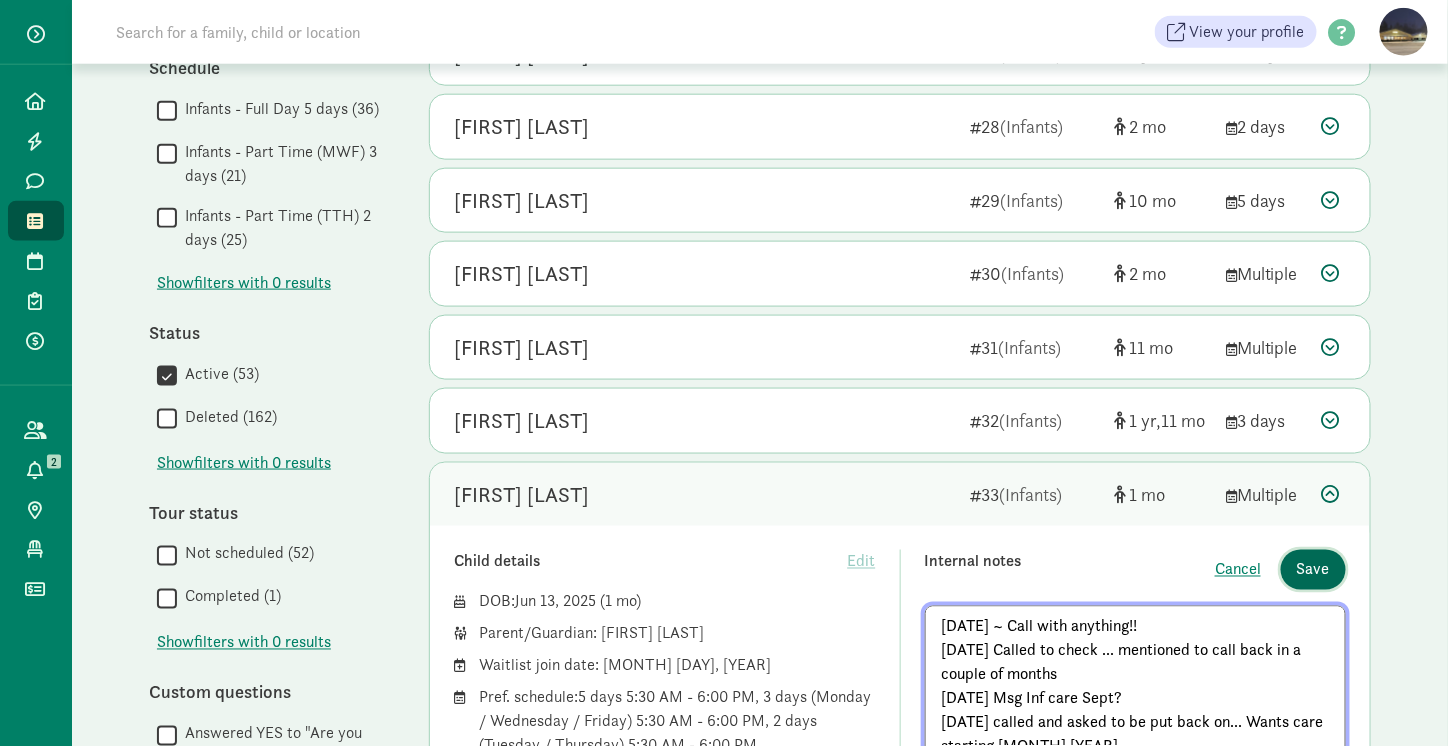 click on "Save" at bounding box center [1313, 570] 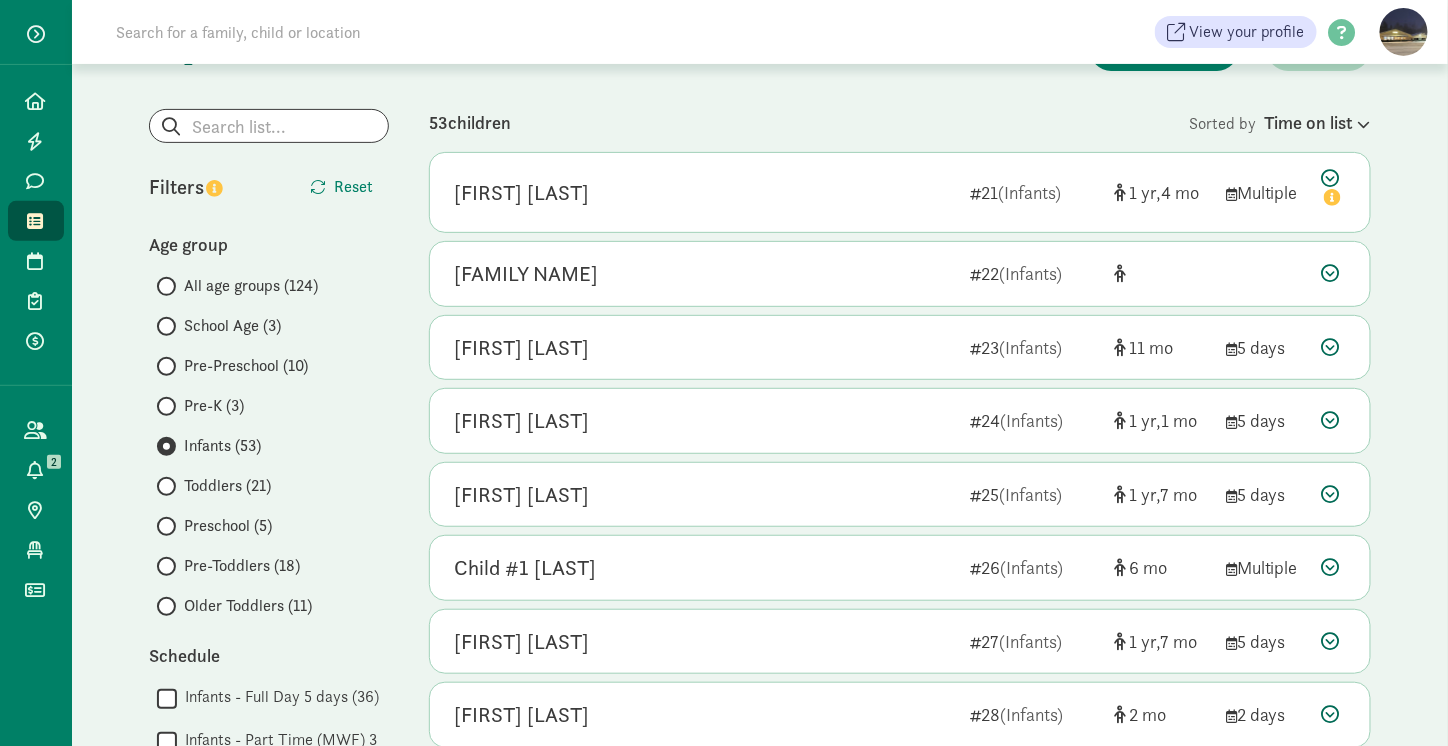 scroll, scrollTop: 137, scrollLeft: 0, axis: vertical 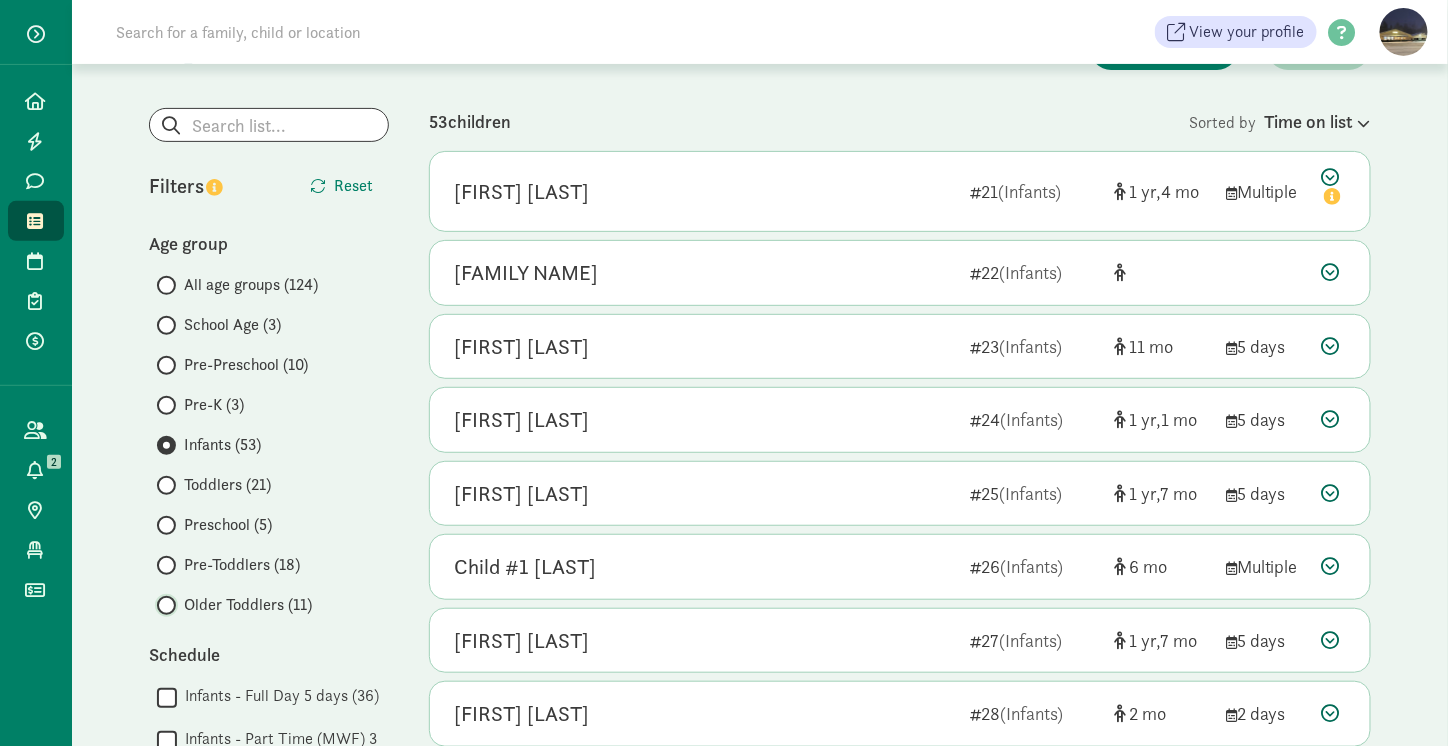 click on "Older Toddlers (11)" at bounding box center [163, 605] 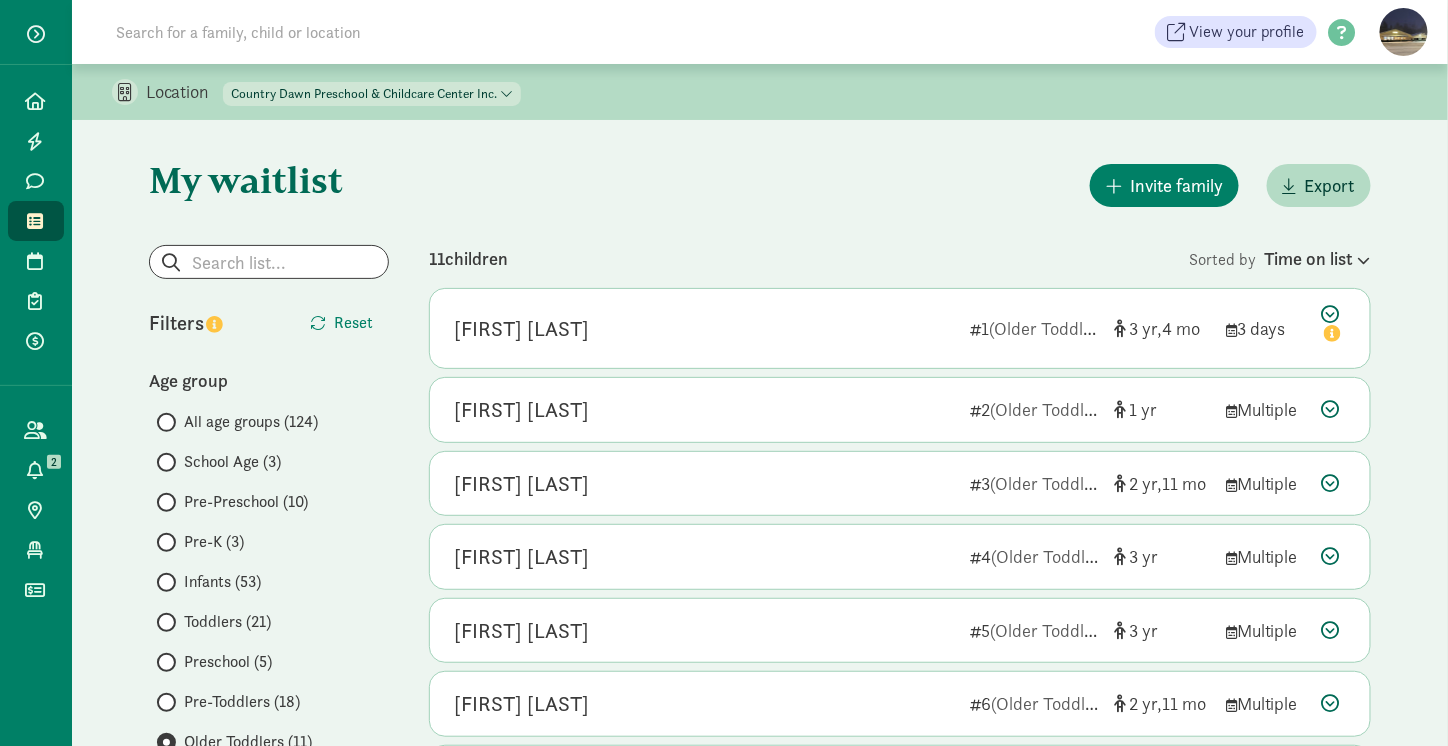 scroll, scrollTop: 4, scrollLeft: 0, axis: vertical 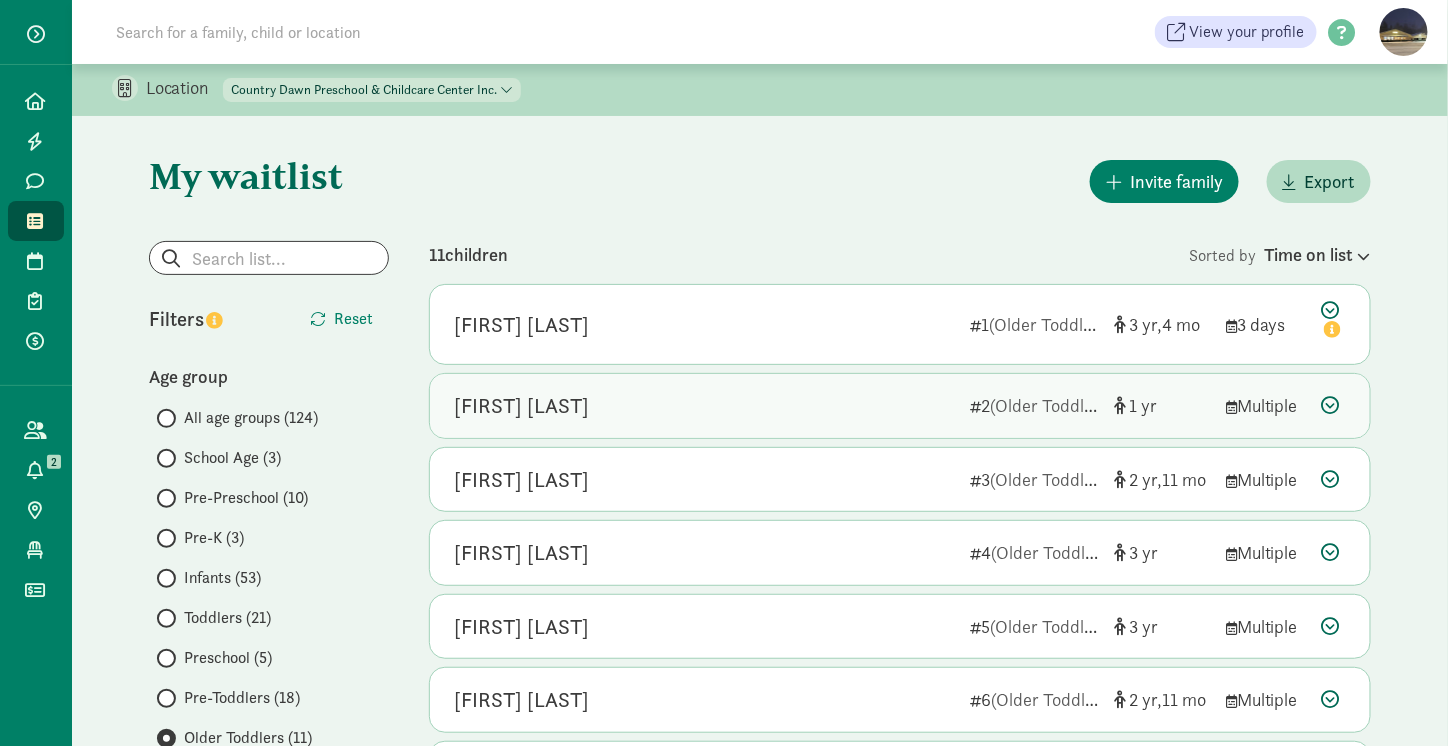 click on "[FIRST] [LAST]" at bounding box center [704, 406] 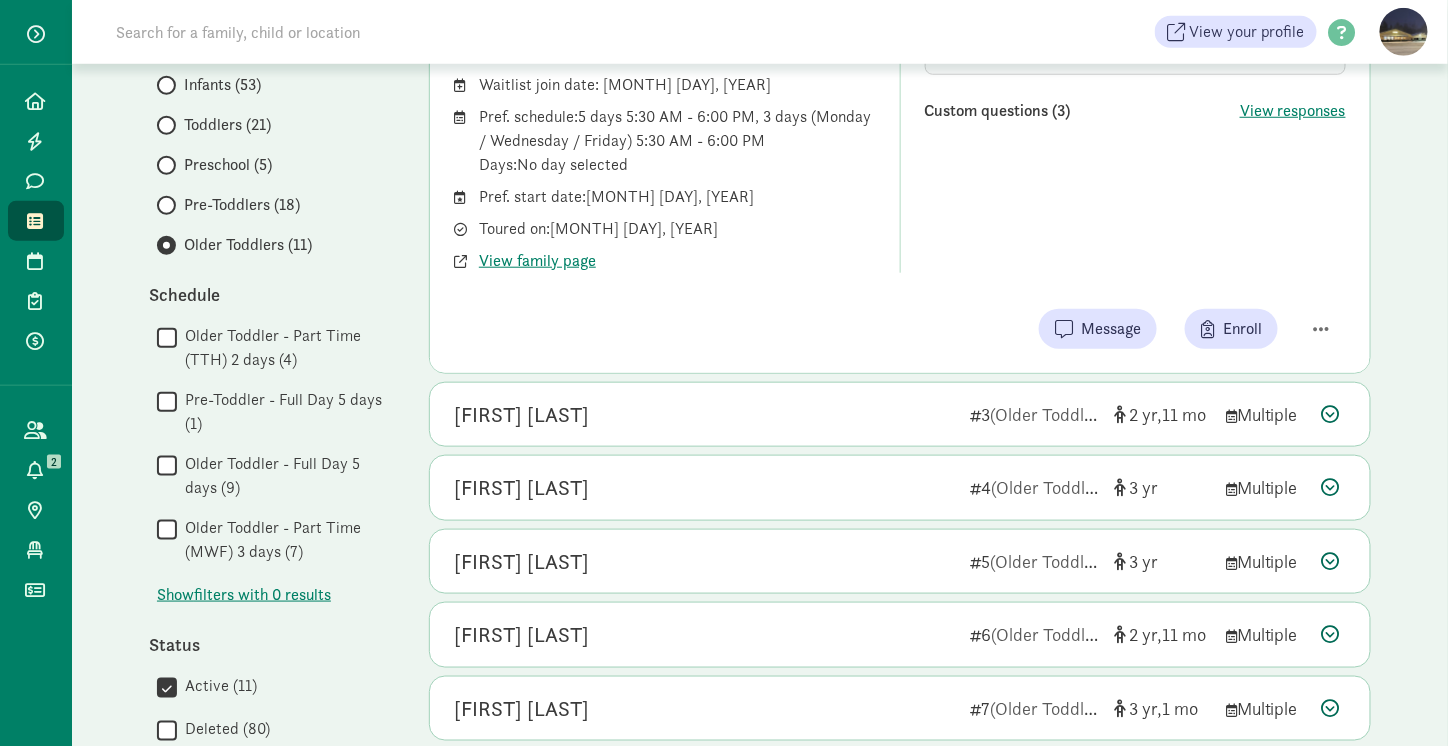 scroll, scrollTop: 498, scrollLeft: 0, axis: vertical 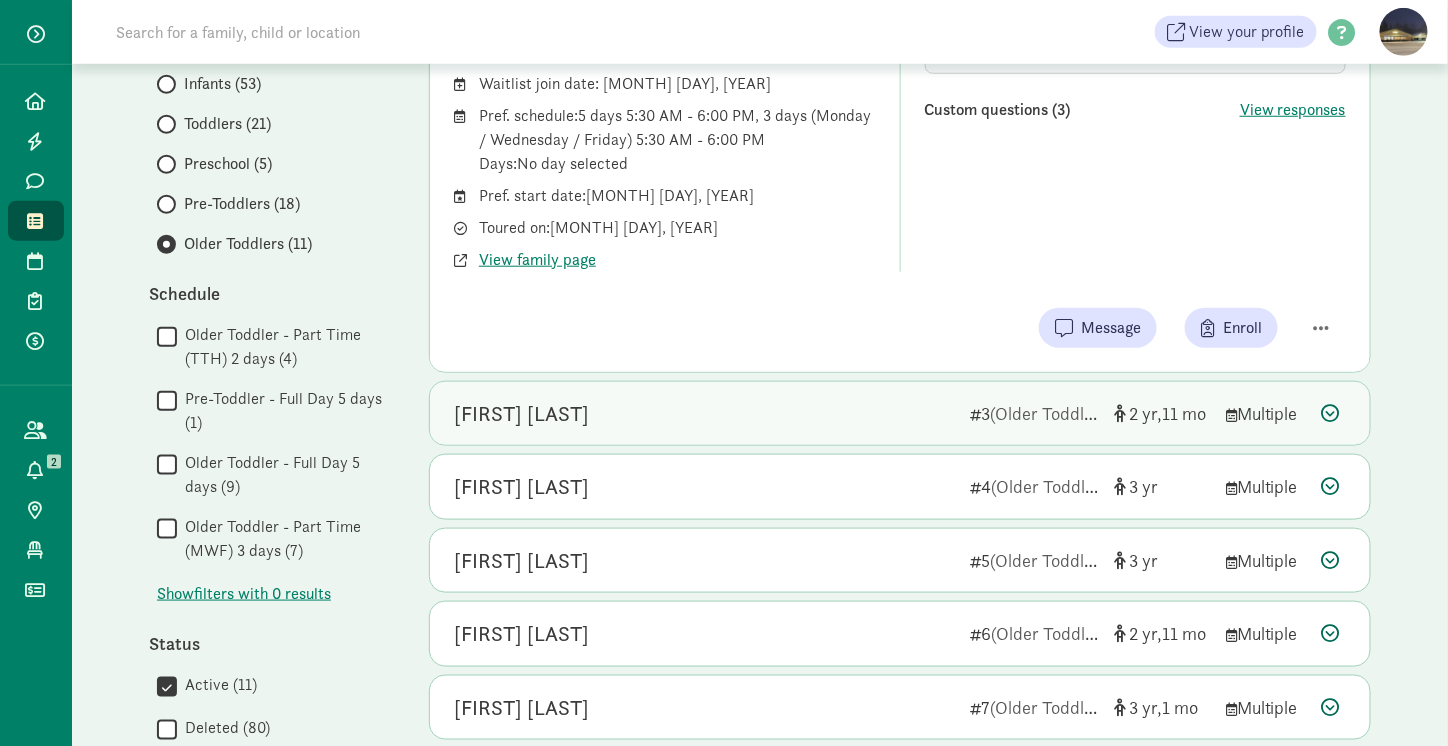 click on "[FIRST] [LAST]" at bounding box center [704, 414] 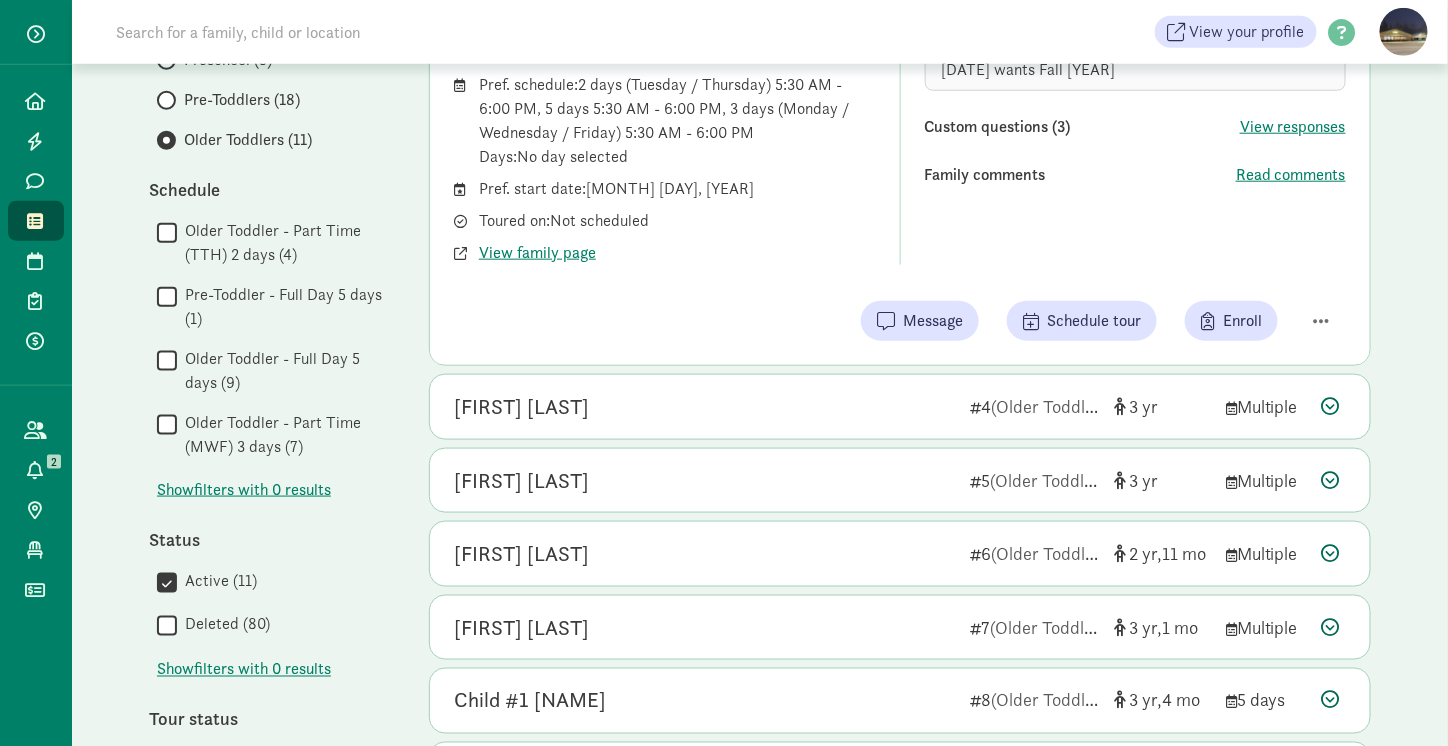 scroll, scrollTop: 602, scrollLeft: 0, axis: vertical 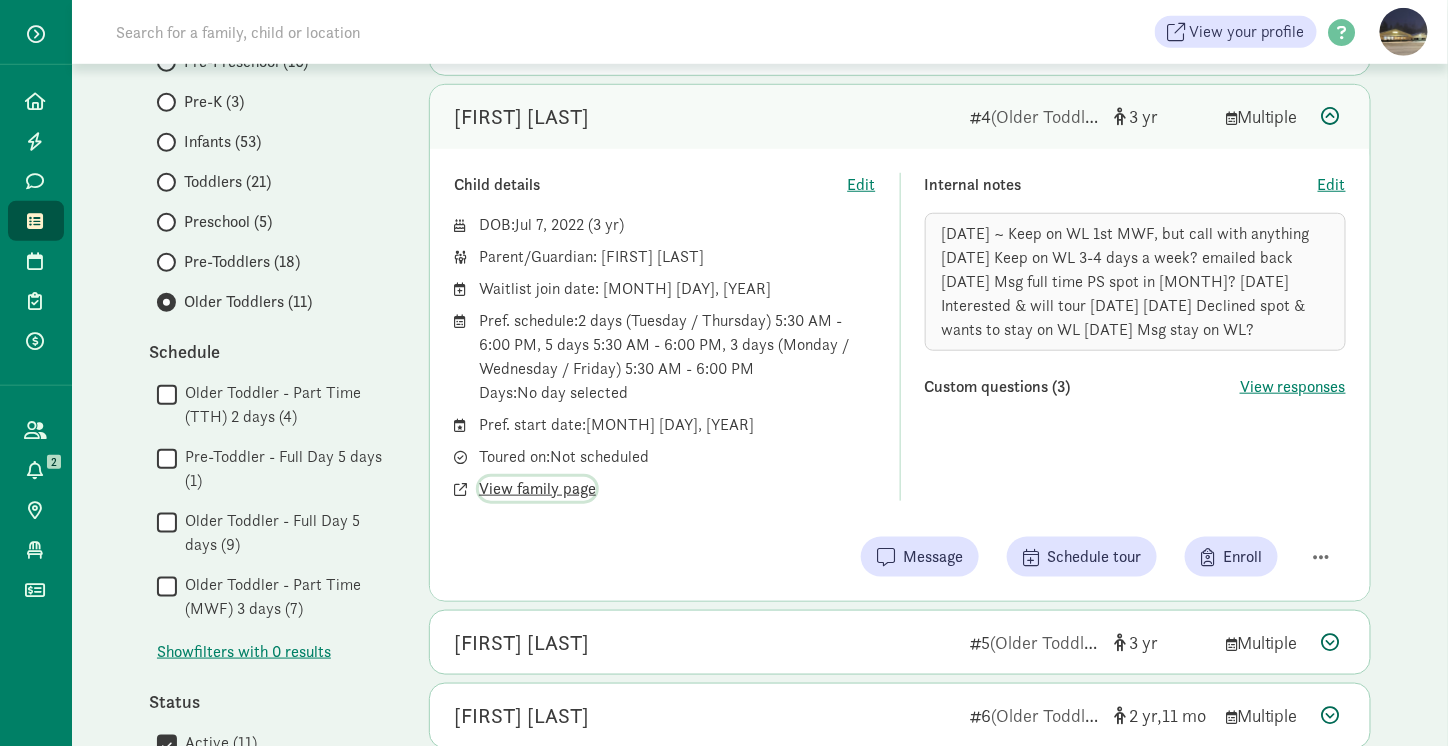 click on "View family page" at bounding box center (537, 489) 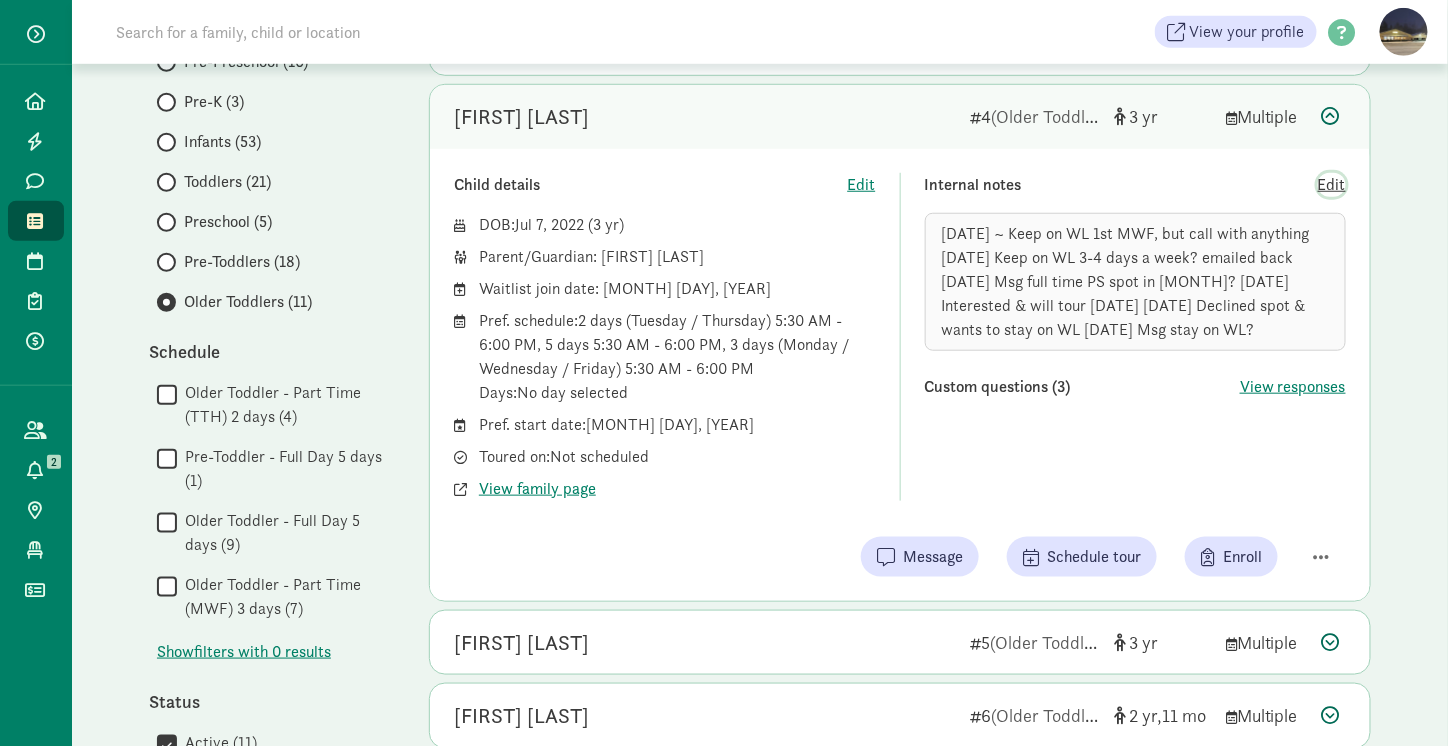 click on "Edit" at bounding box center (1332, 185) 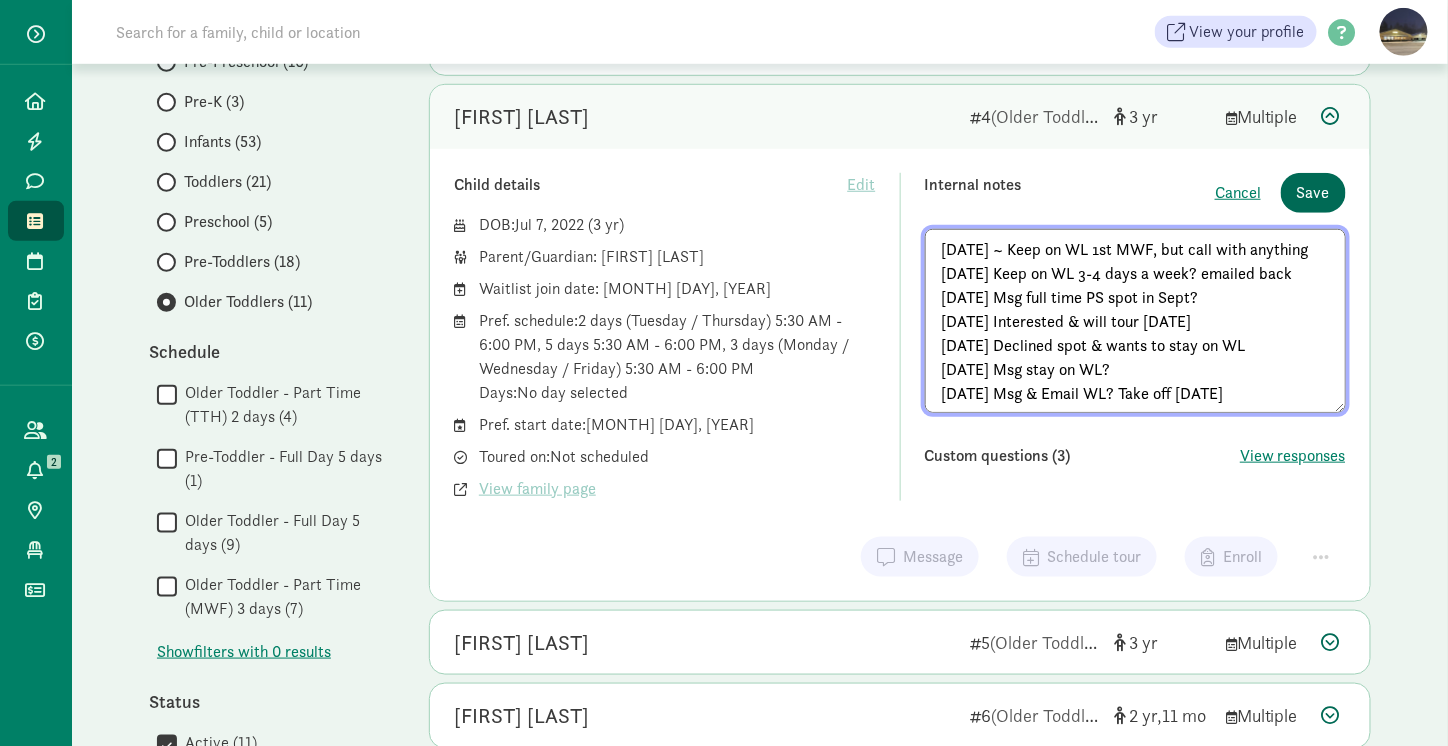 type on "7/24/24 ~ Keep on WL 1st MWF, but call with anything
10/23/24 Keep on WL 3-4 days a week? emailed back
4/17/25 Msg full time PS spot in Sept?
4/22/25 Interested & will tour 4/25
4/29/25 Declined spot & wants to stay on WL
8/6 Msg stay on WL?
8/7 Msg & Email WL? Take off 8/15" 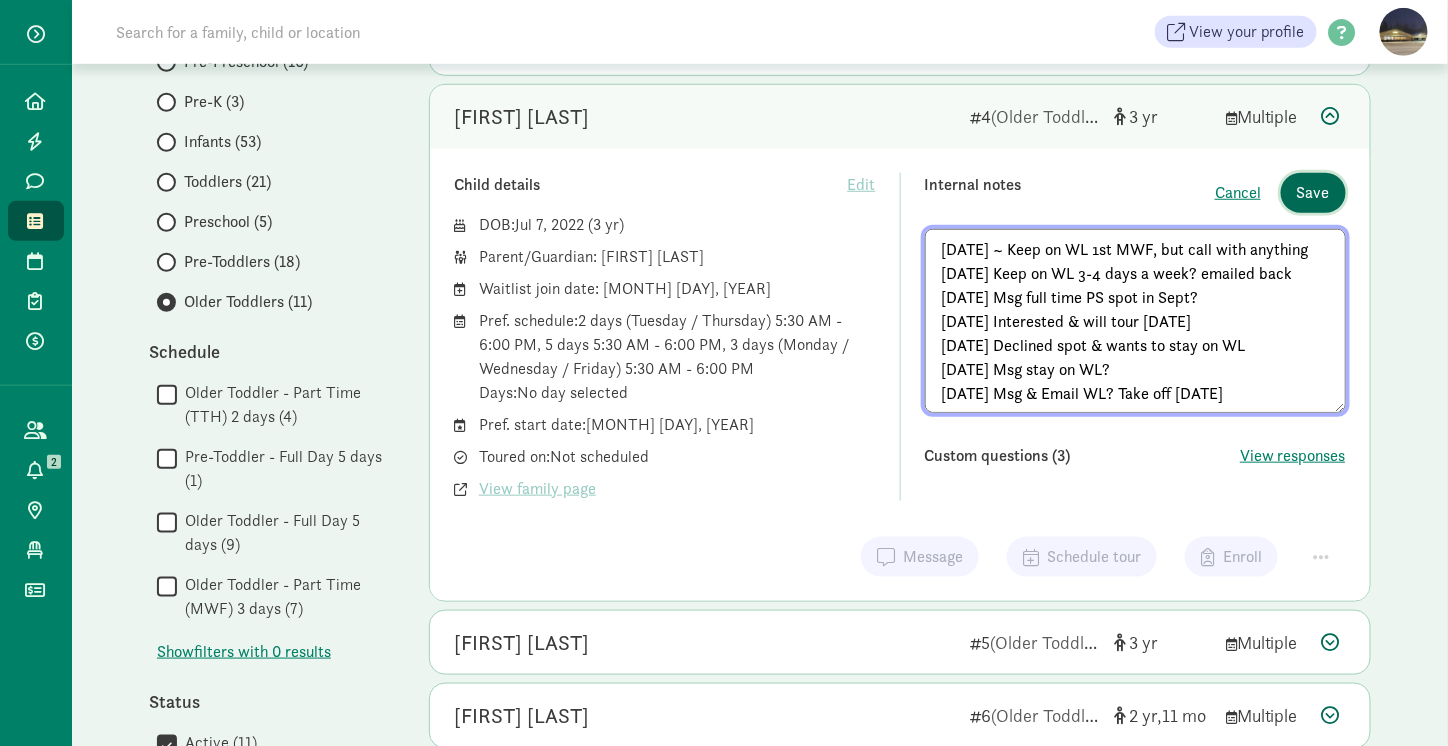 click on "Save" at bounding box center [1313, 193] 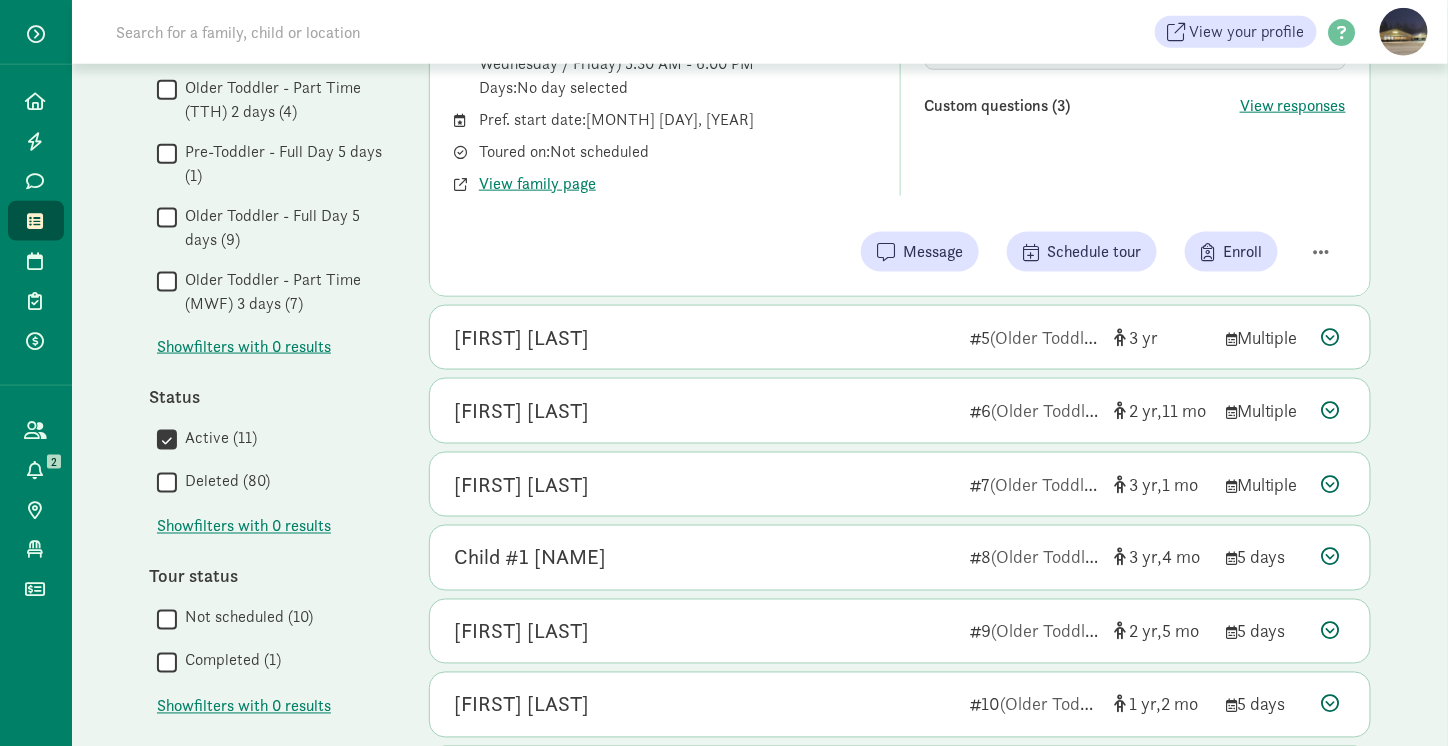 scroll, scrollTop: 746, scrollLeft: 0, axis: vertical 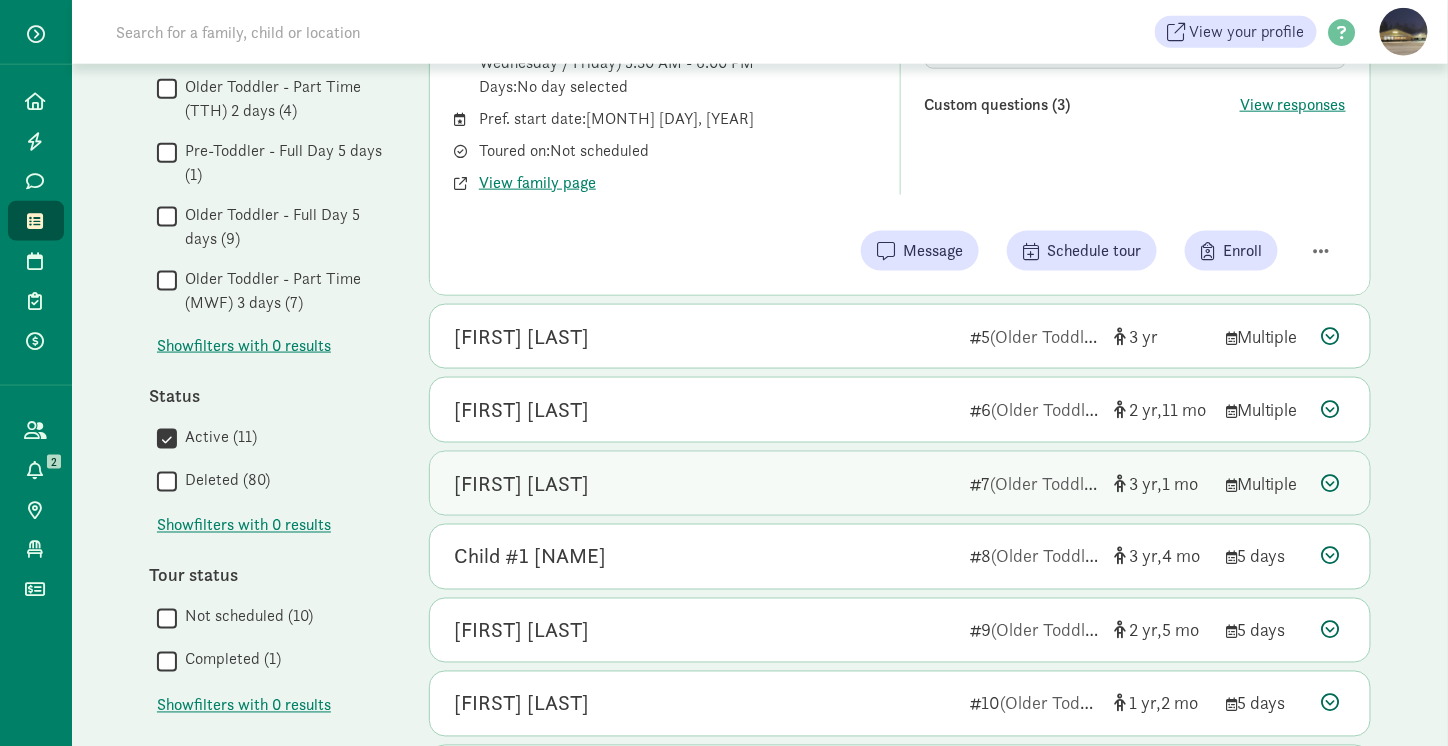 click on "Lucia Kulseth" at bounding box center [704, 484] 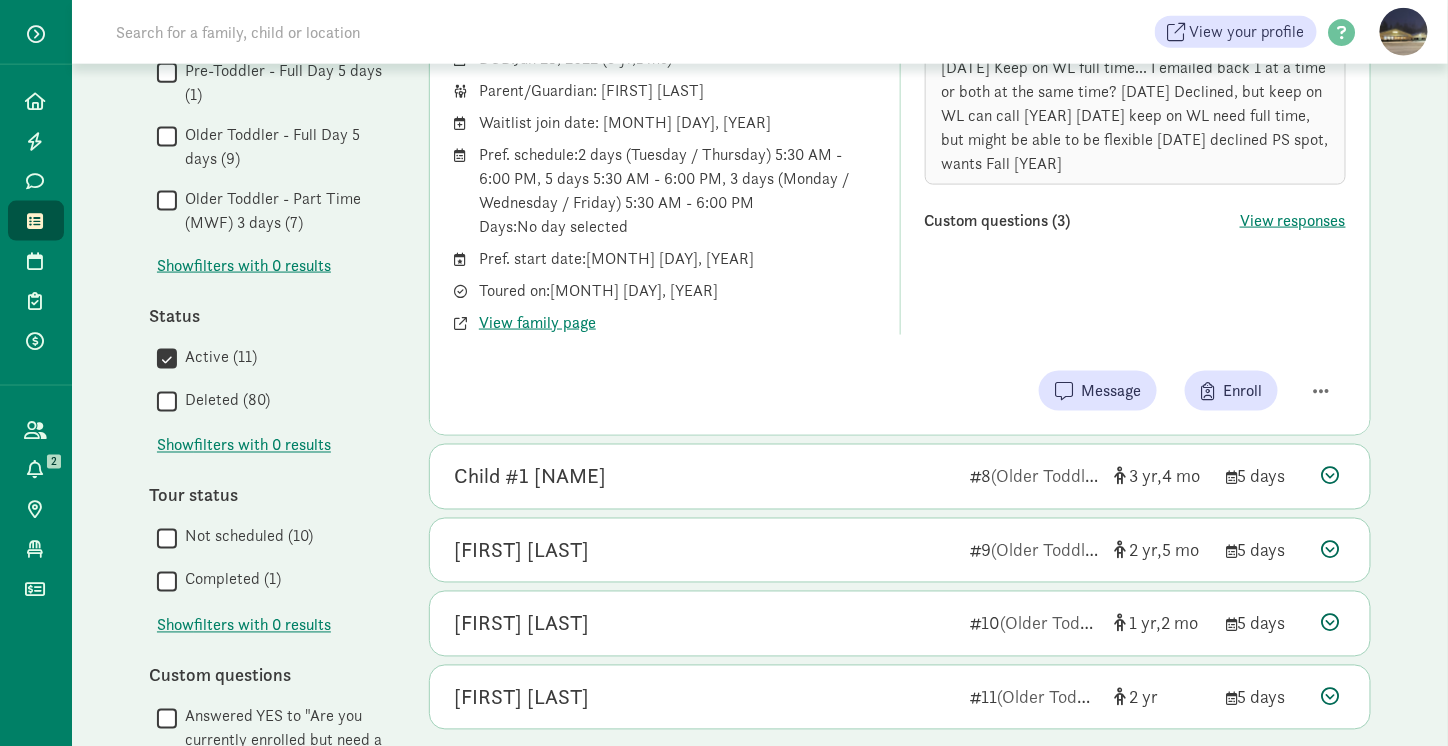 scroll, scrollTop: 837, scrollLeft: 0, axis: vertical 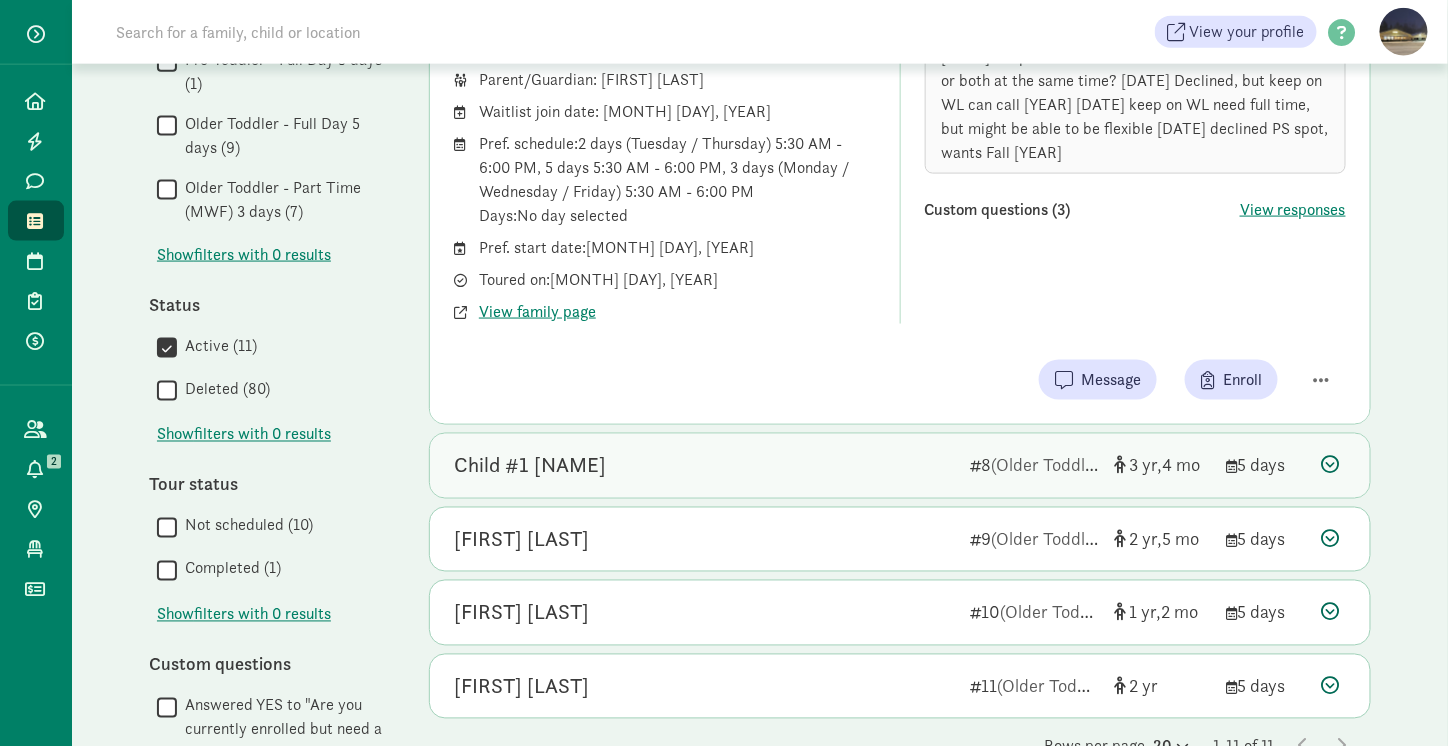 click on "Child #1 Skye" at bounding box center (704, 466) 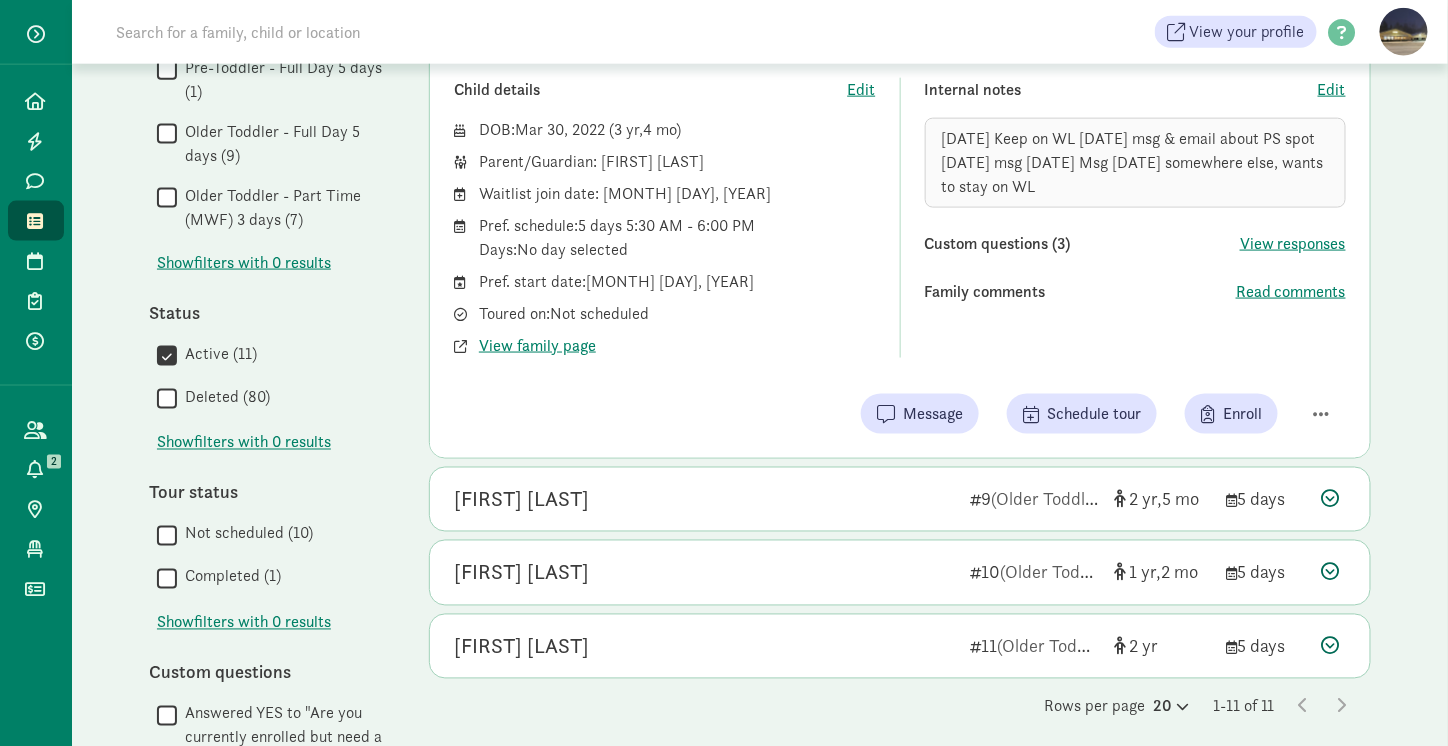 scroll, scrollTop: 828, scrollLeft: 0, axis: vertical 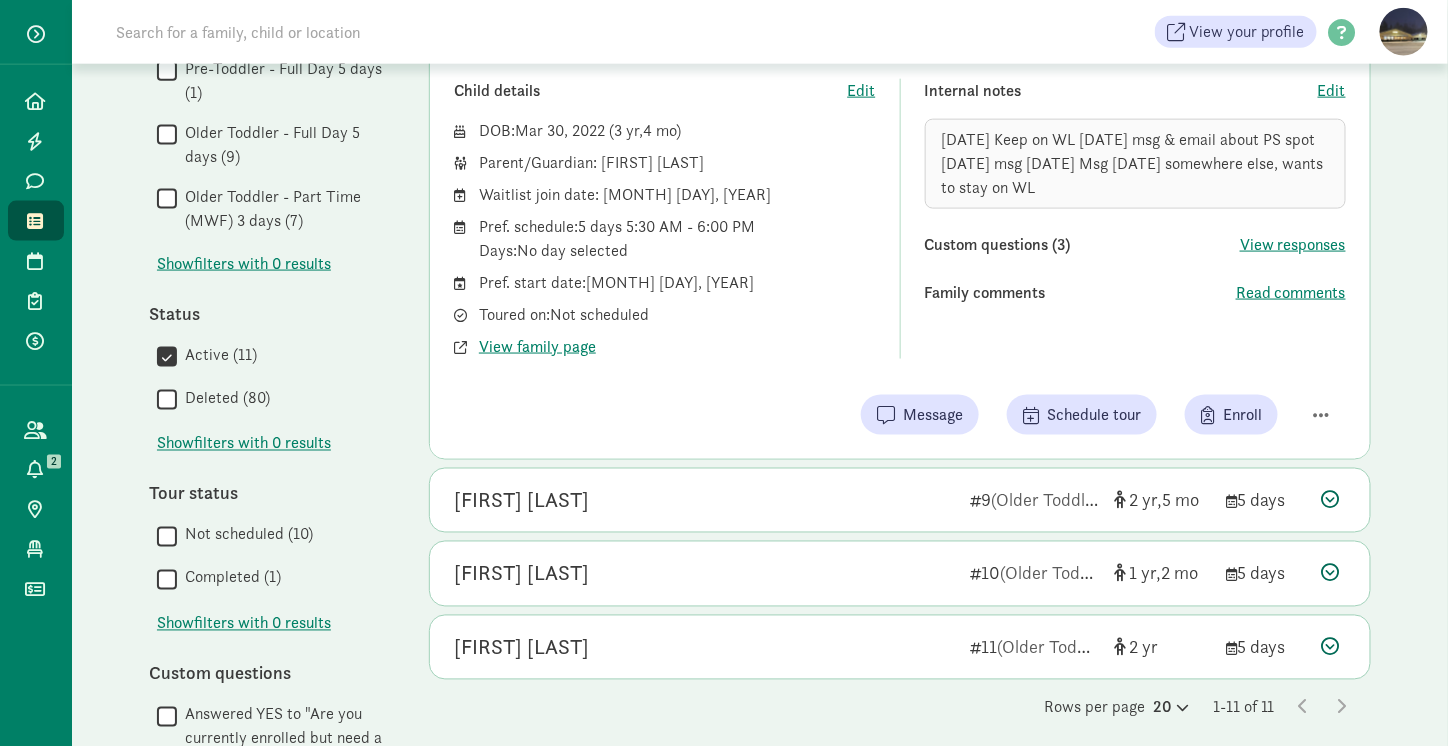 click on "Rows per page
20     1-11 of 11" 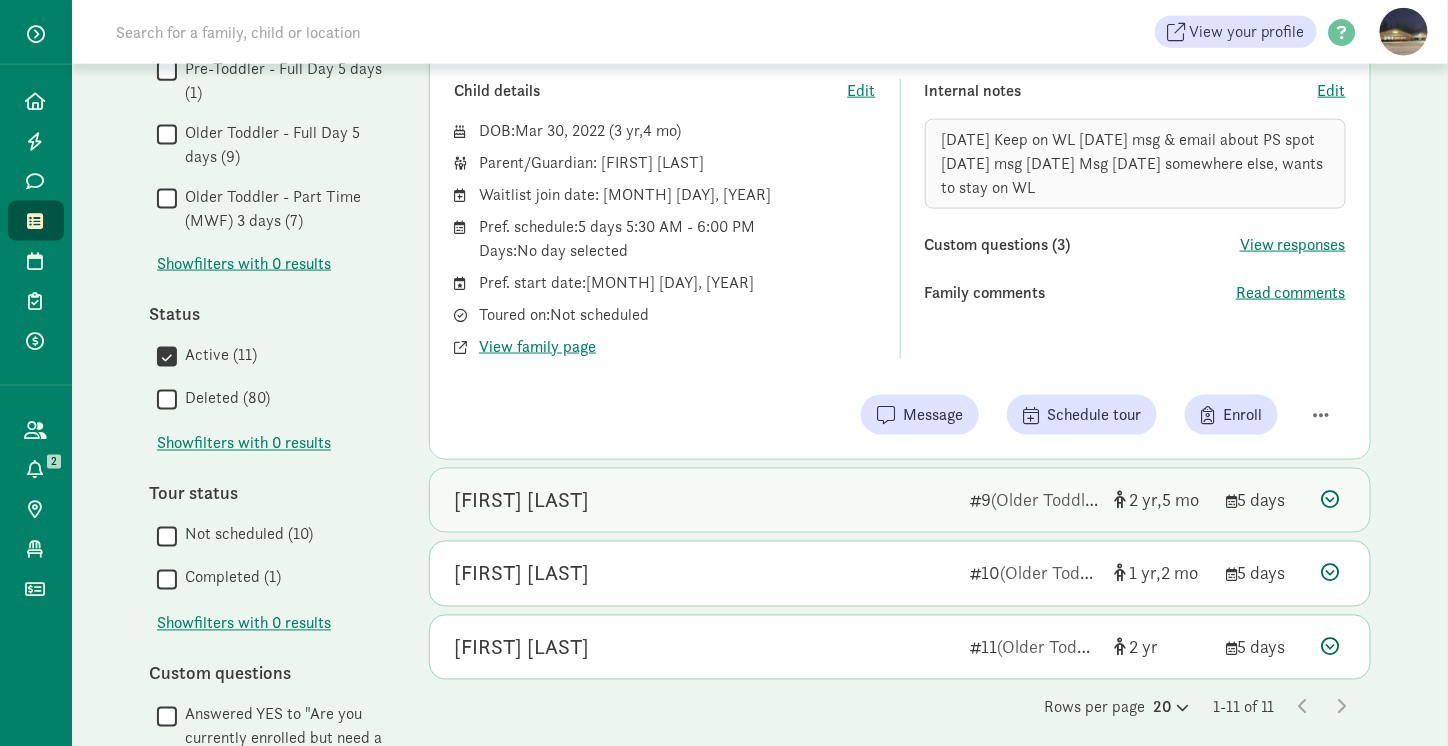 click on "Olivia  Qualls" at bounding box center (704, 501) 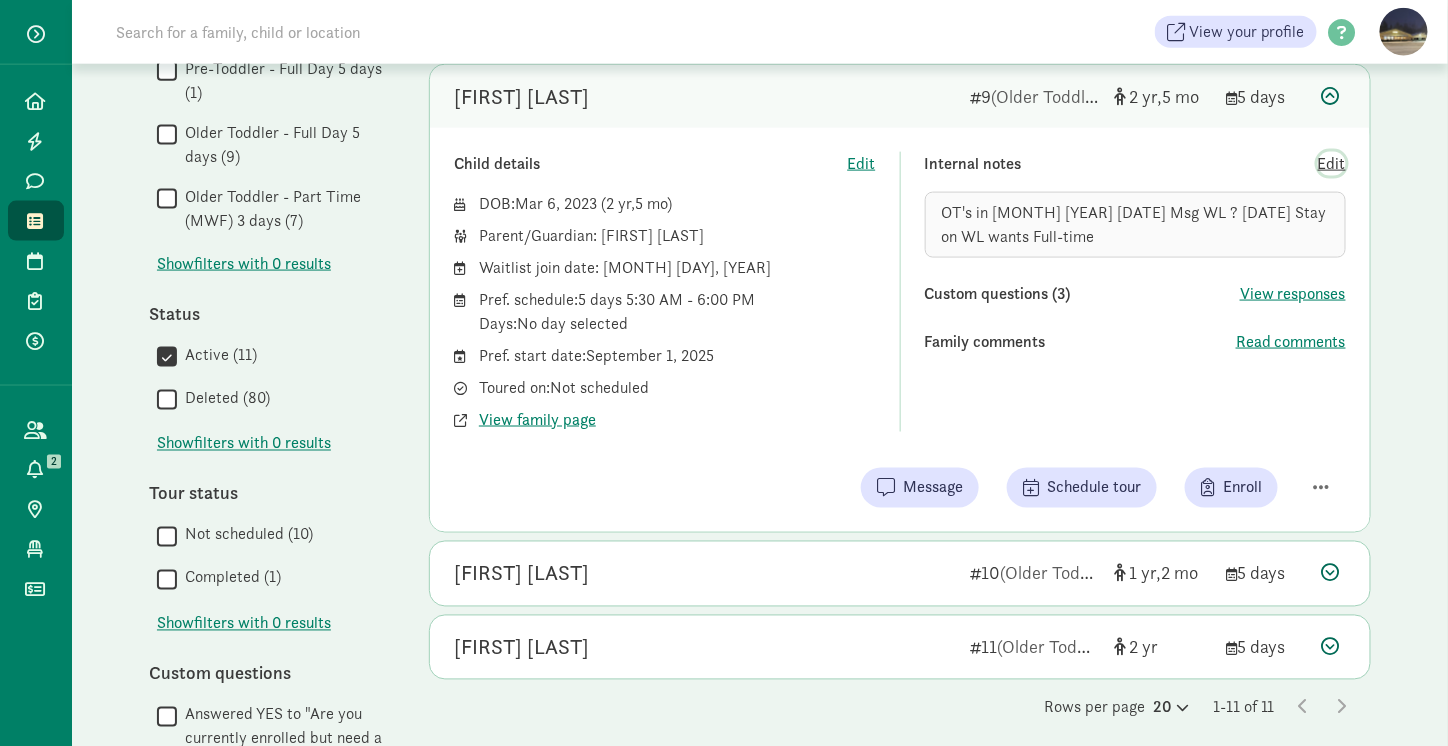 click on "Edit" at bounding box center (1332, 164) 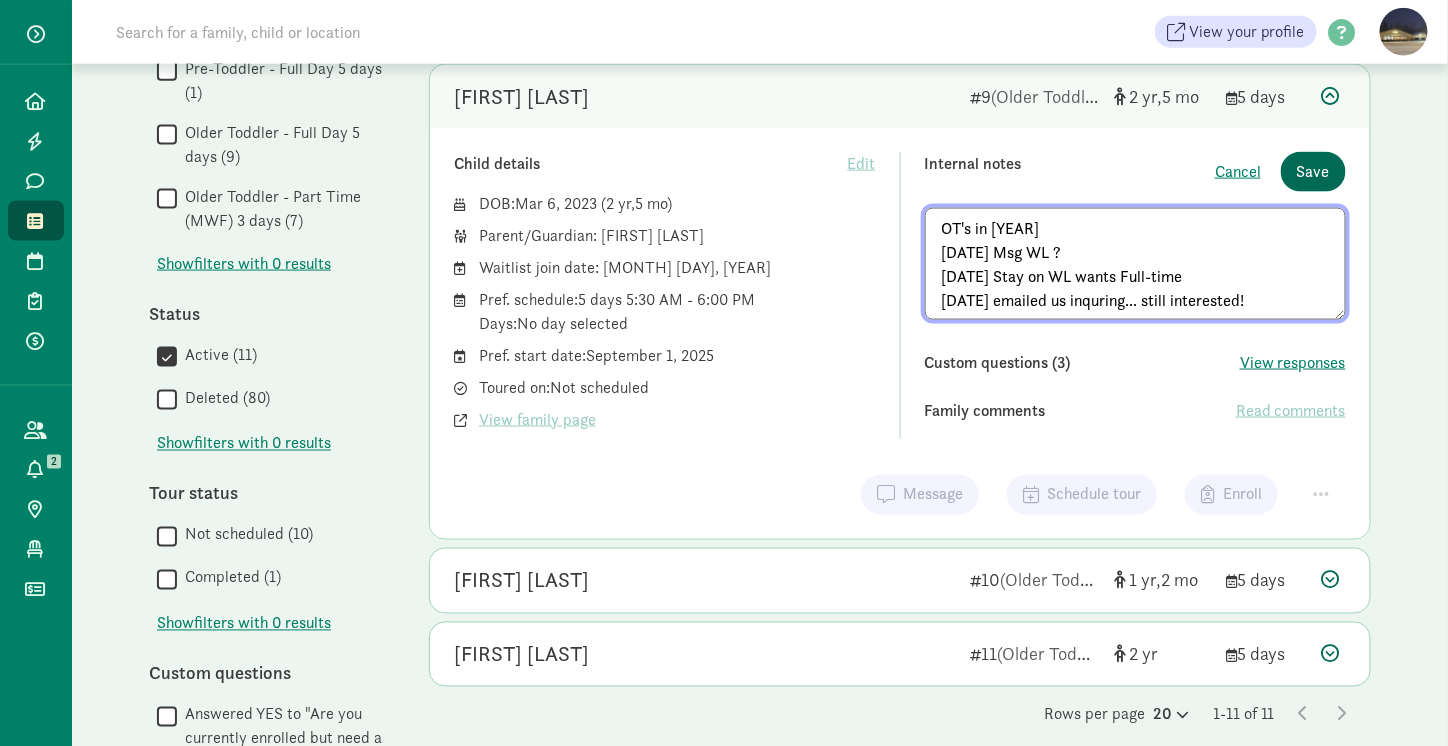type on "OT's in Sept 2025
4/16/25 Msg WL ?
4/17/25 Stay on WL wants Full-time
8/6/25 emailed us inquring... still interested!" 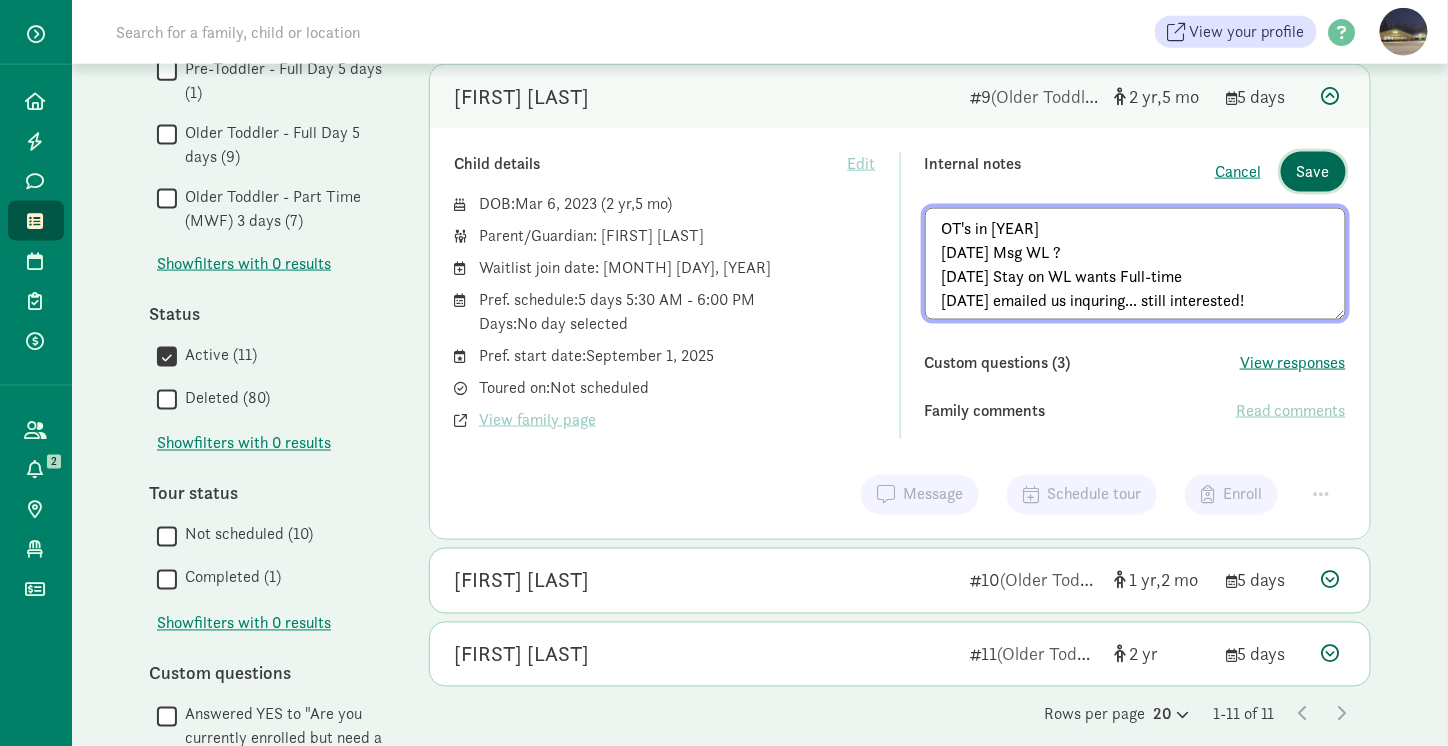 click on "Save" at bounding box center (1313, 172) 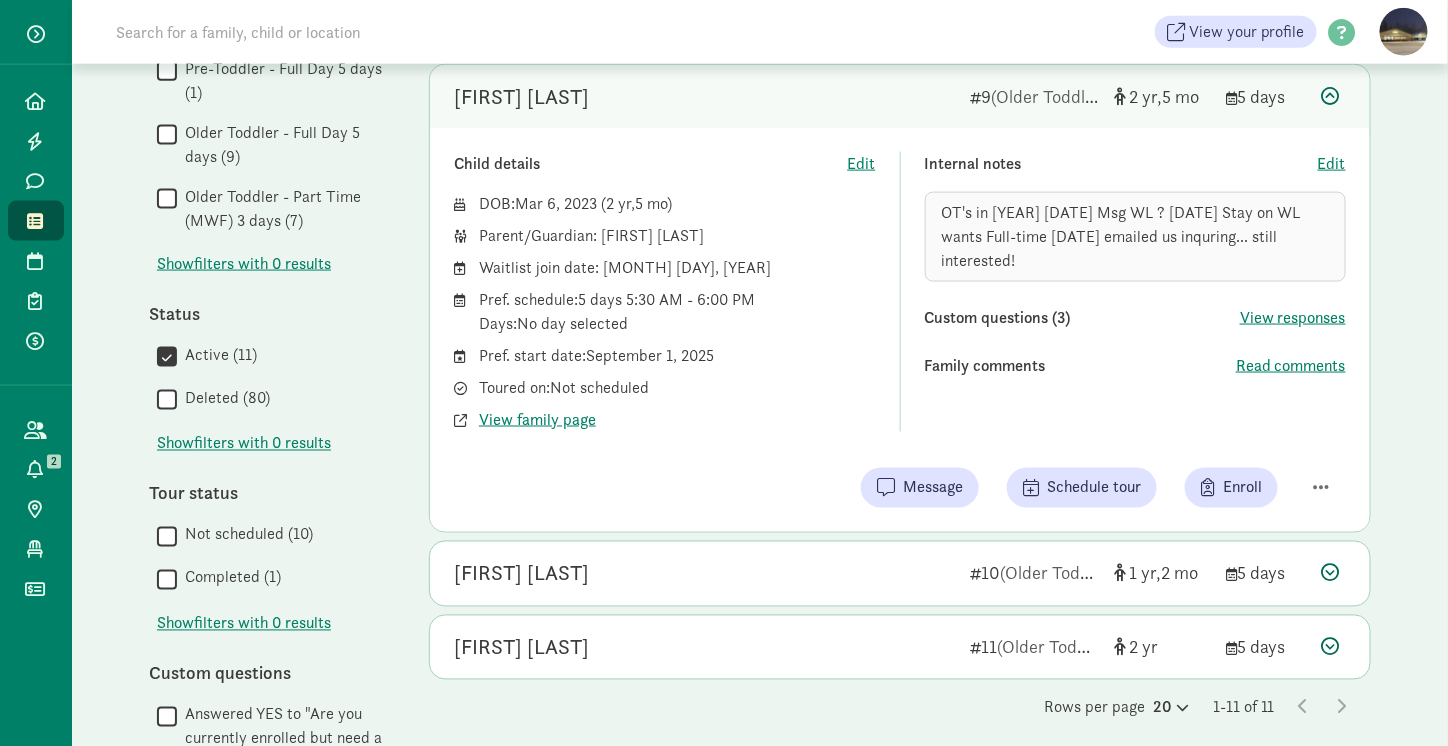 click on "OT's in Sept 2025
4/16/25 Msg WL ?
4/17/25 Stay on WL wants Full-time
8/6/25 emailed us inquring... still interested!" at bounding box center [1136, 237] 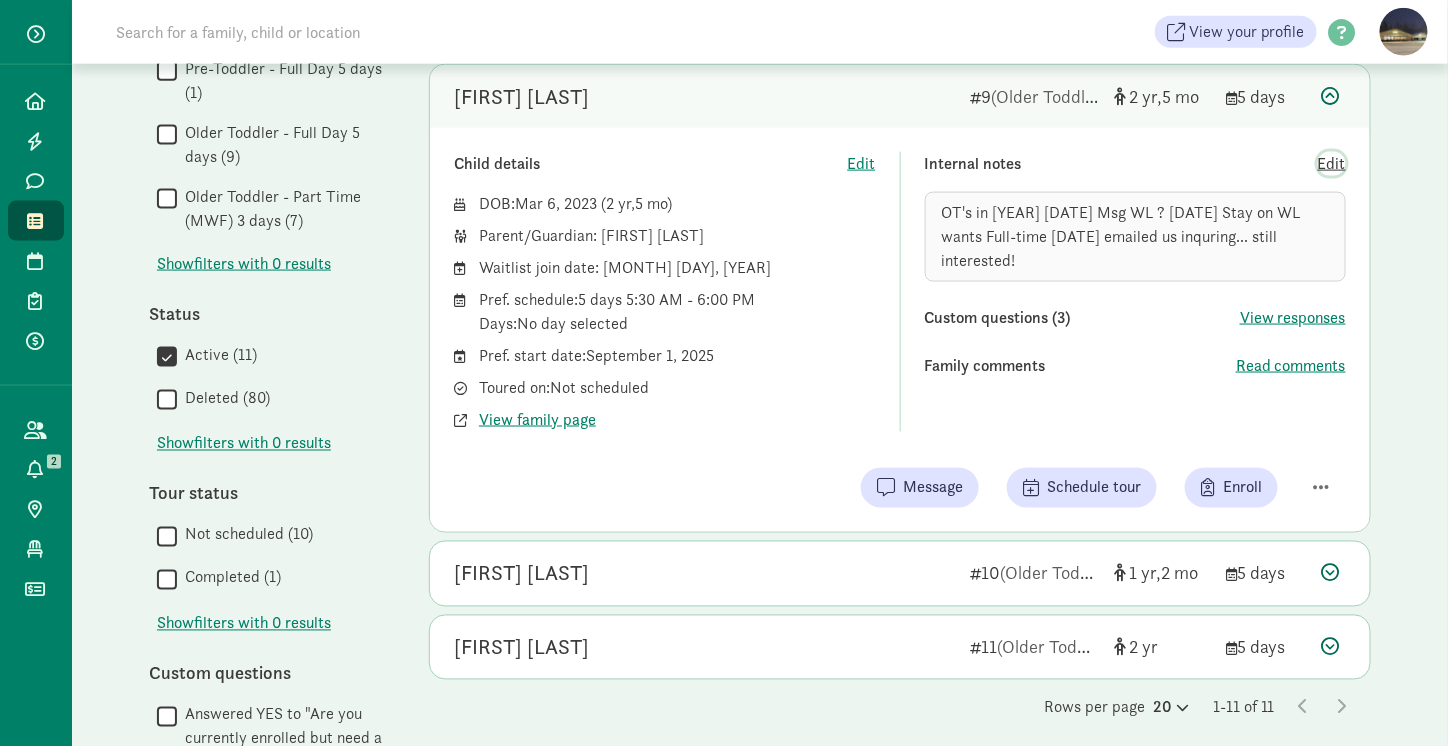 click on "Edit" at bounding box center [1332, 164] 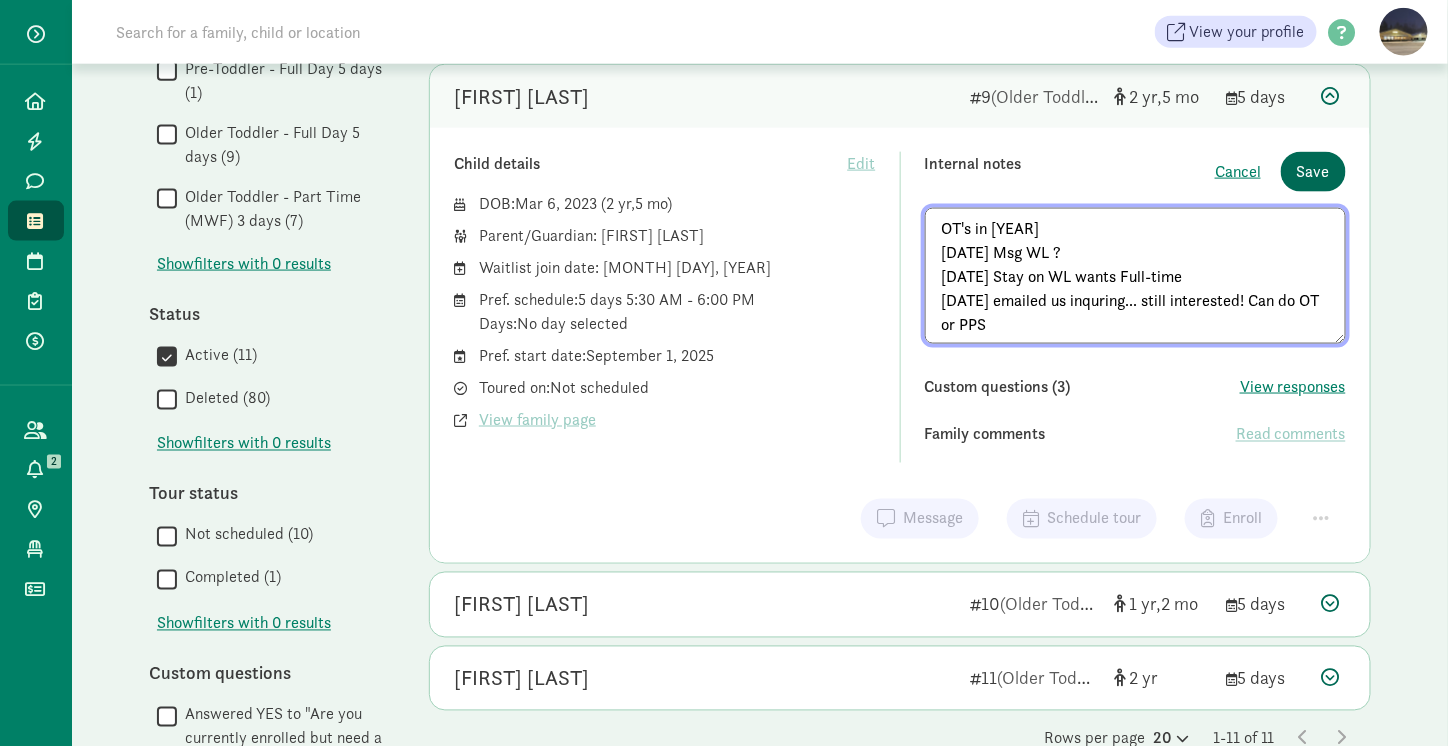 type on "OT's in Sept 2025
4/16/25 Msg WL ?
4/17/25 Stay on WL wants Full-time
8/6/25 emailed us inquring... still interested! Can do OT or PPS" 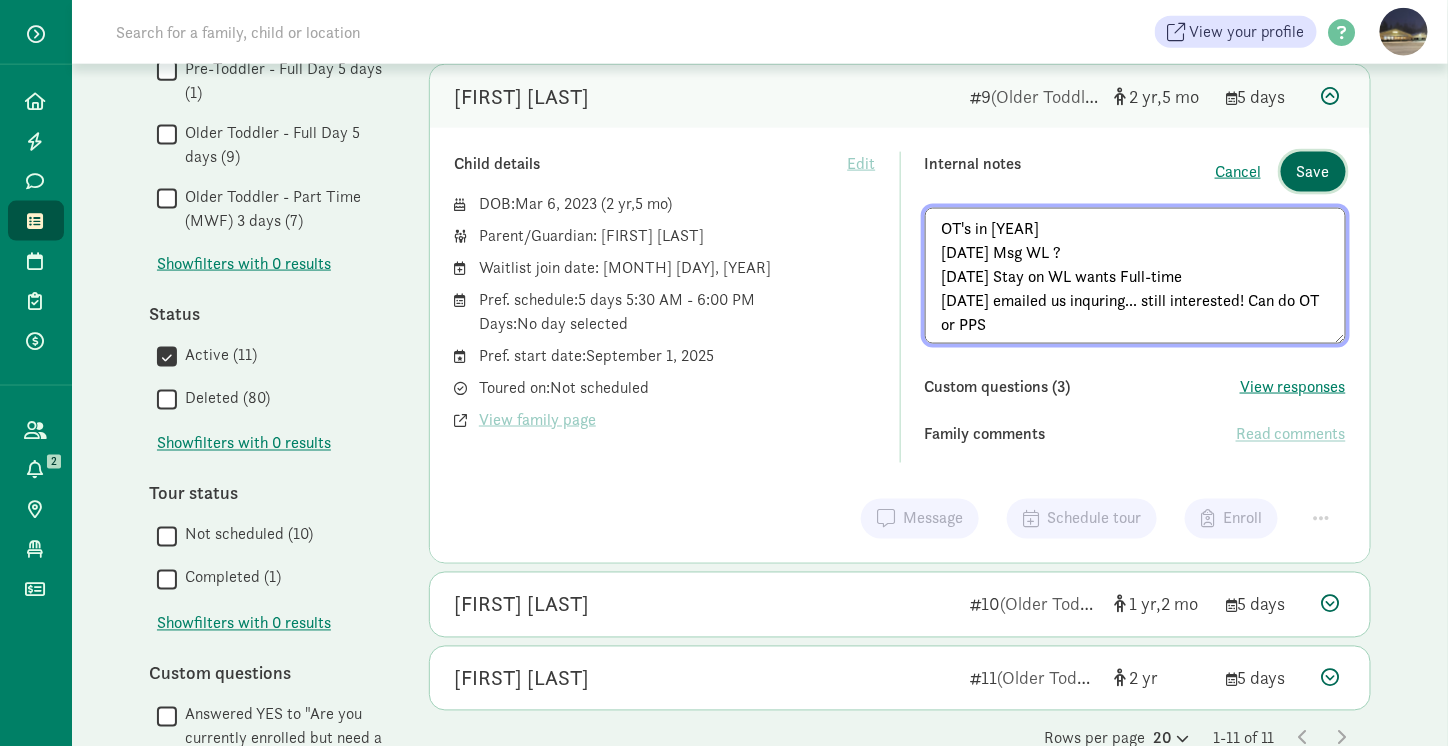 click on "Save" at bounding box center (1313, 172) 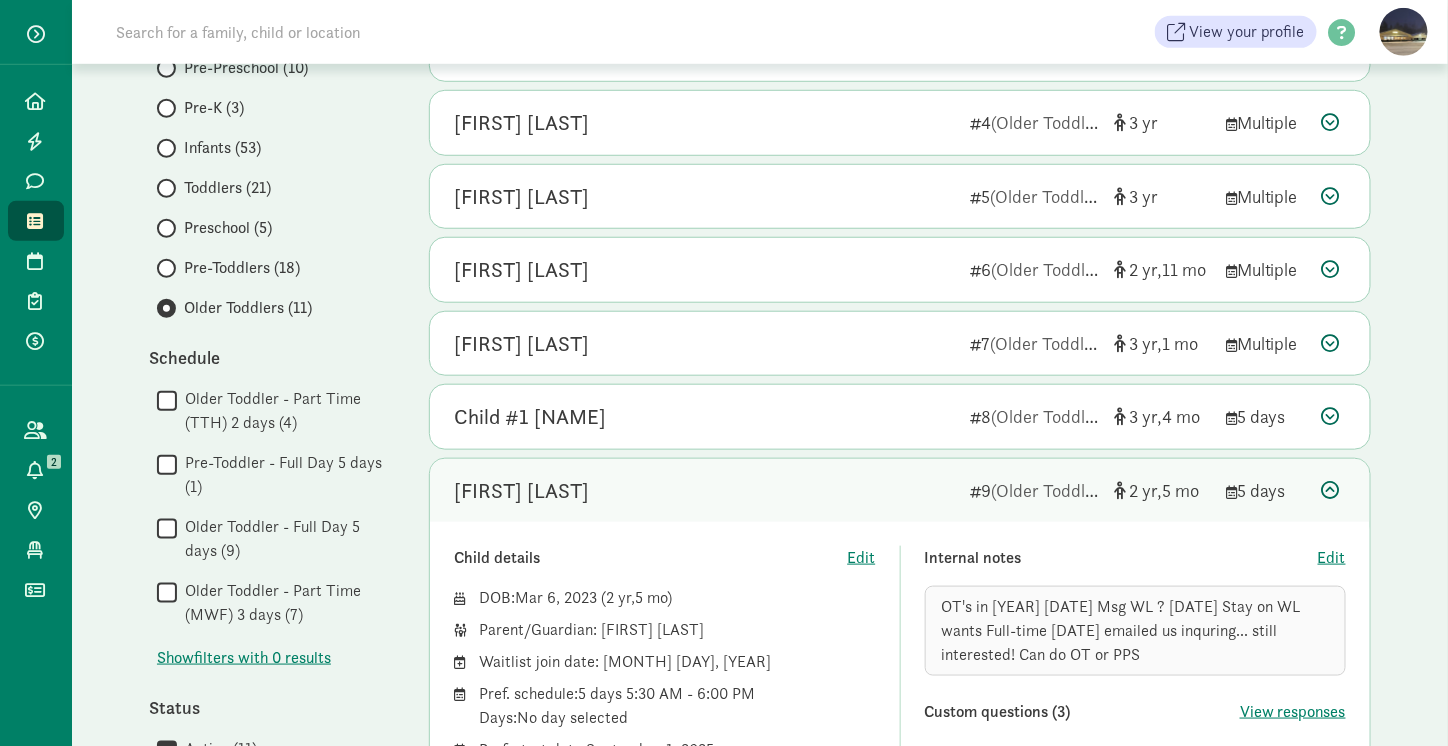 scroll, scrollTop: 348, scrollLeft: 0, axis: vertical 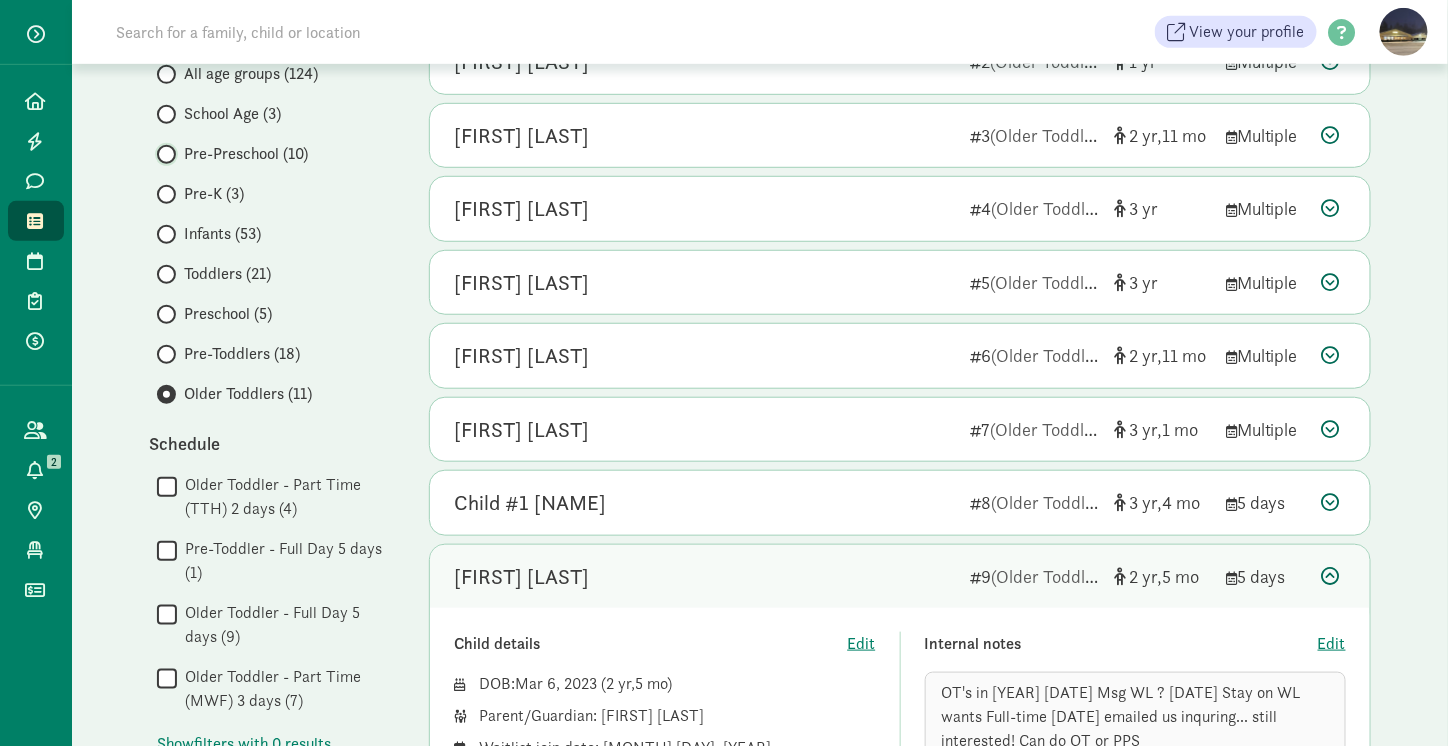 click on "Pre-Preschool (10)" at bounding box center [163, 154] 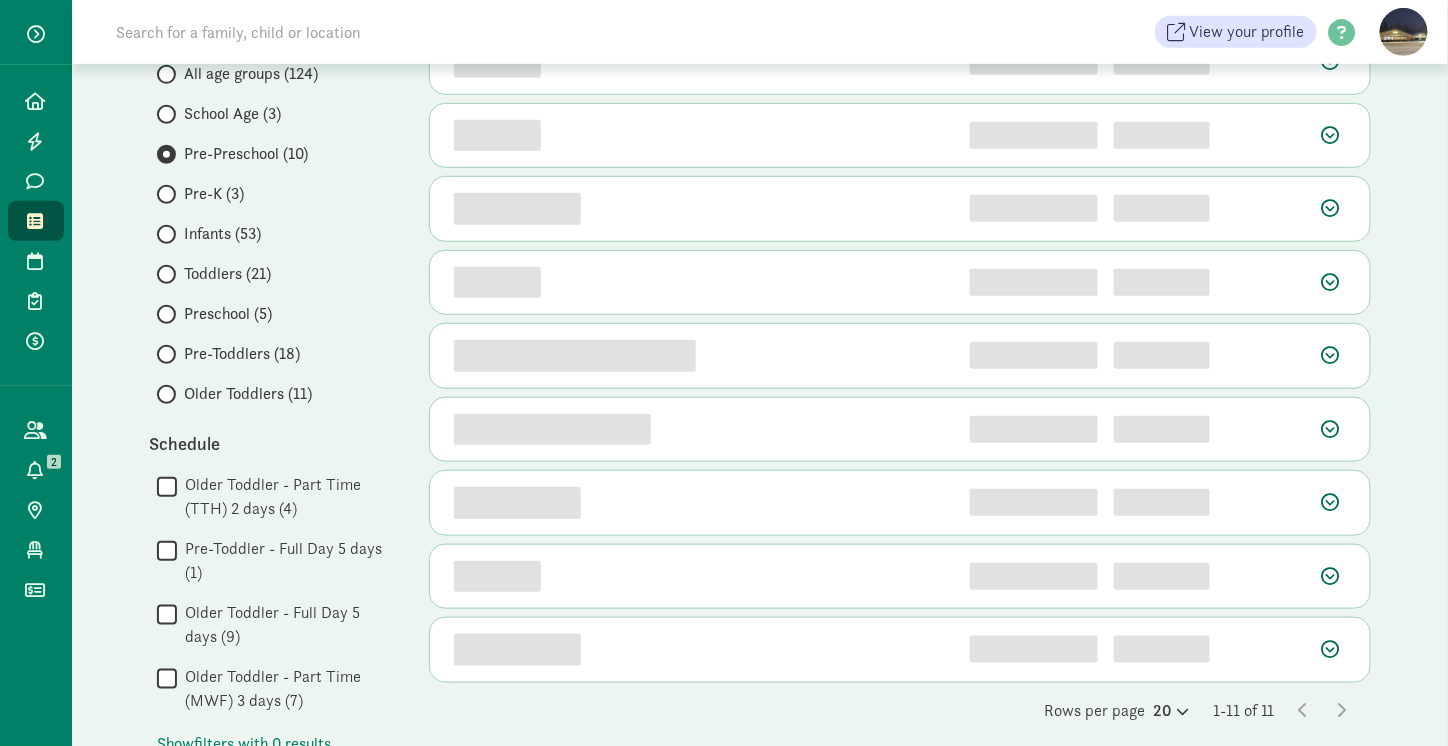 scroll, scrollTop: 0, scrollLeft: 0, axis: both 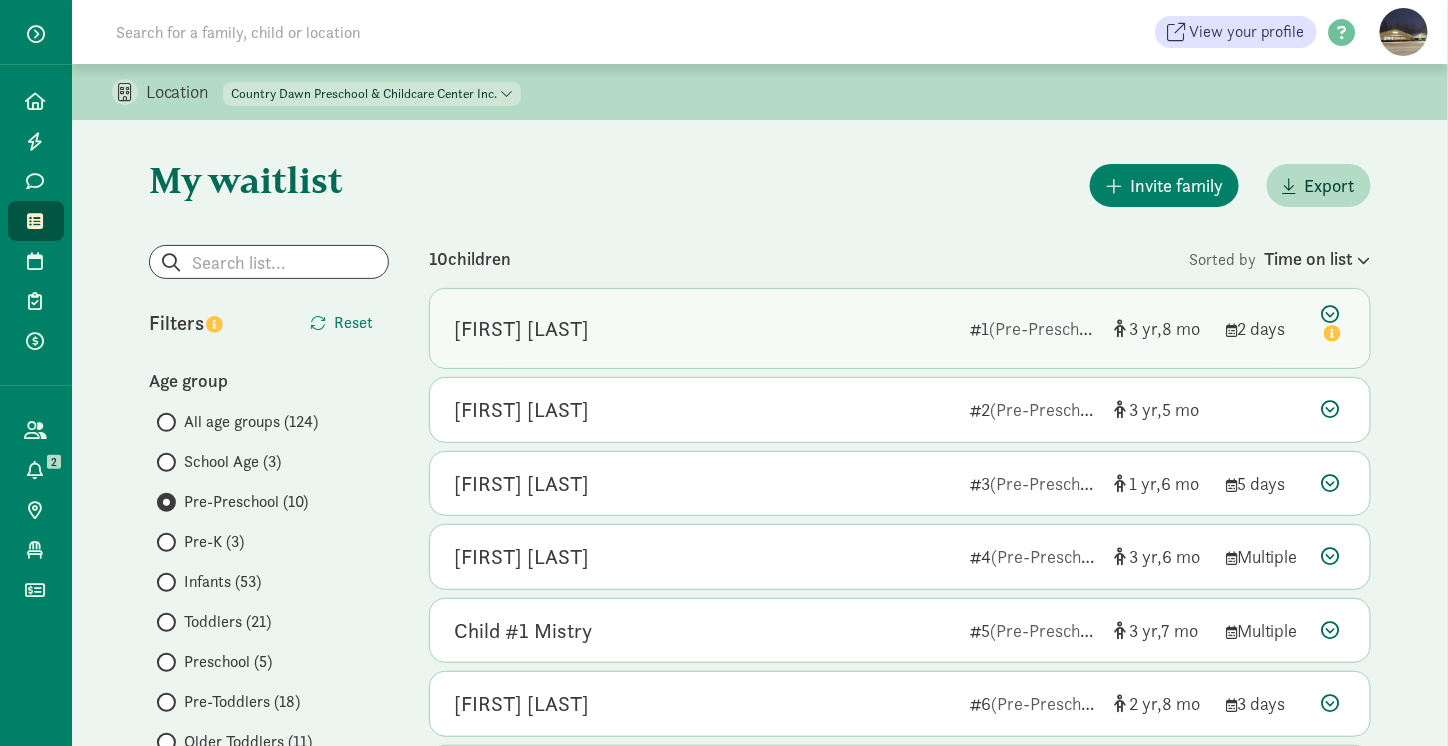 click on "Advi Ramesh        1  (Pre-Preschool)     3 8    2 days" at bounding box center [900, 328] 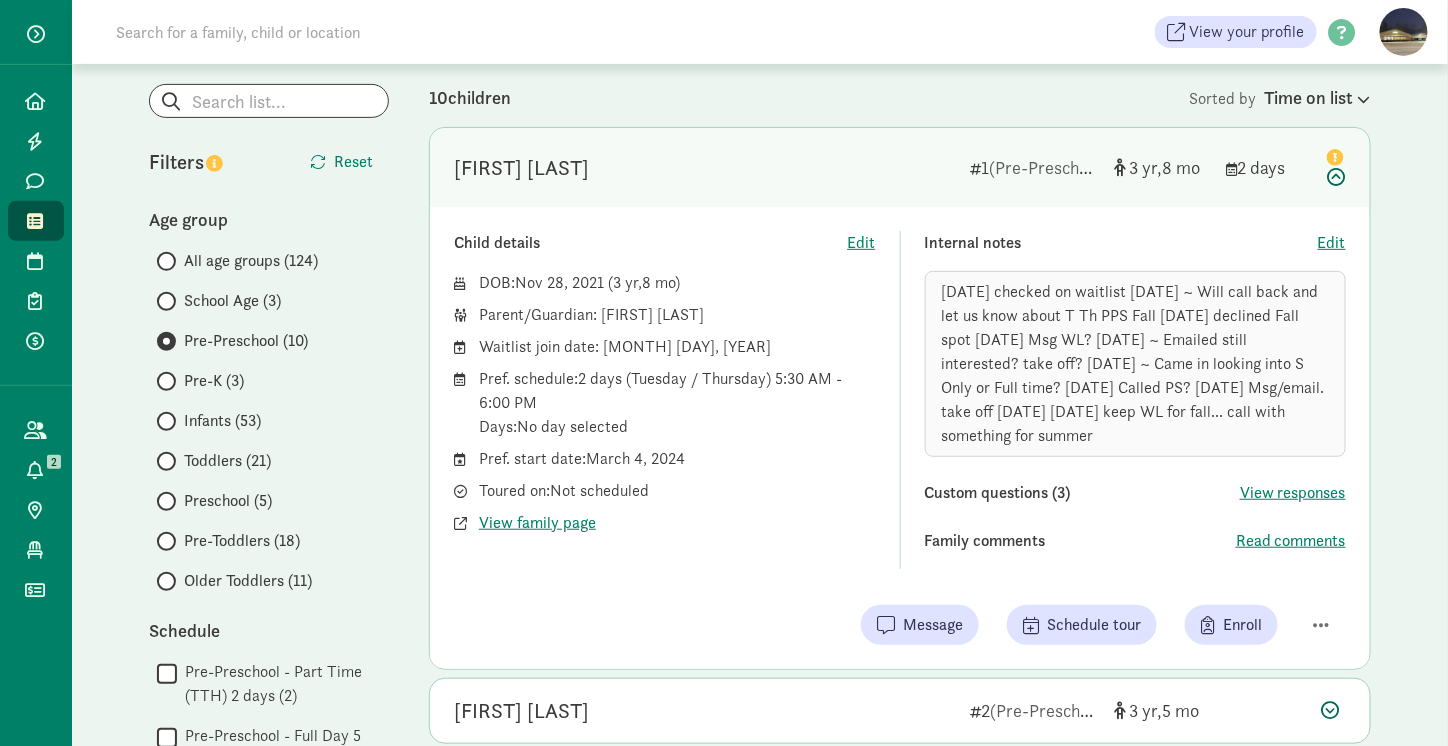 scroll, scrollTop: 168, scrollLeft: 0, axis: vertical 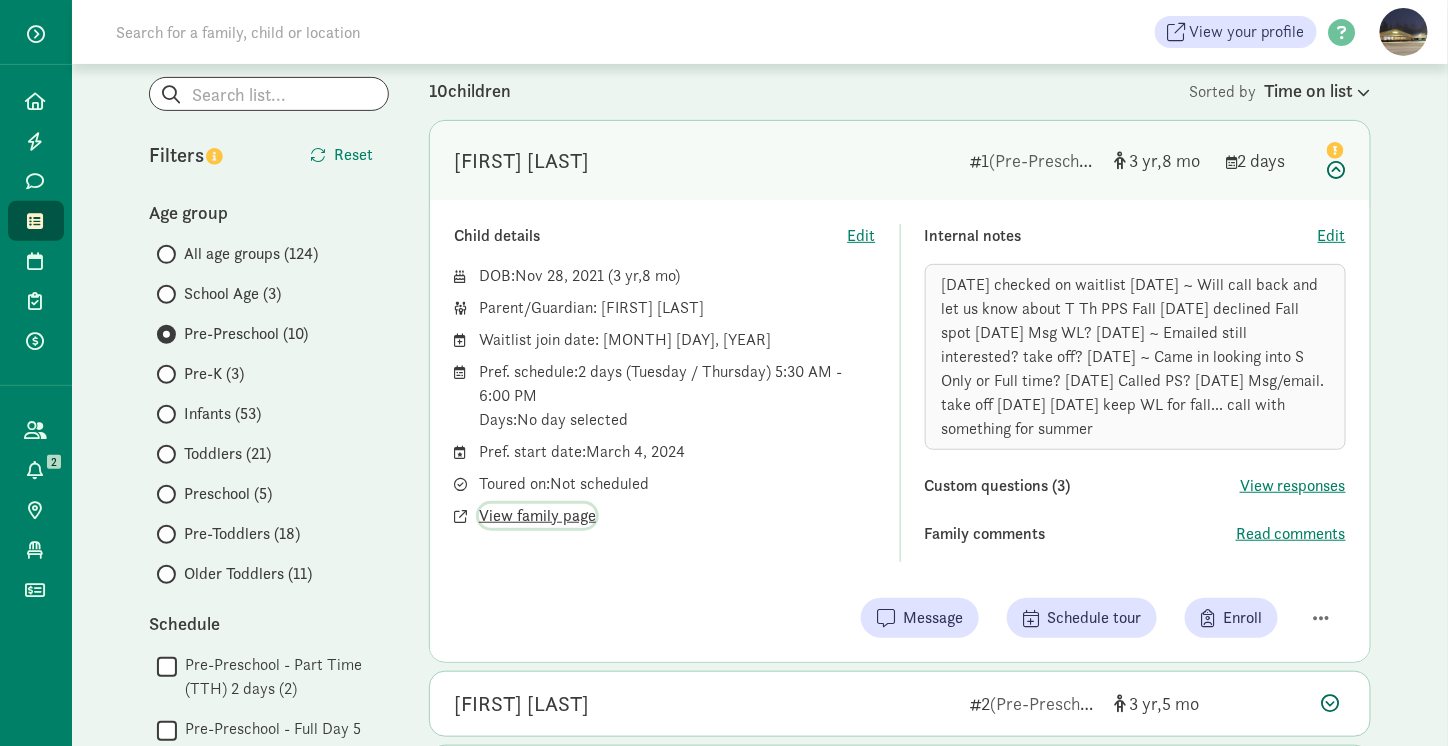 click on "View family page" at bounding box center [537, 516] 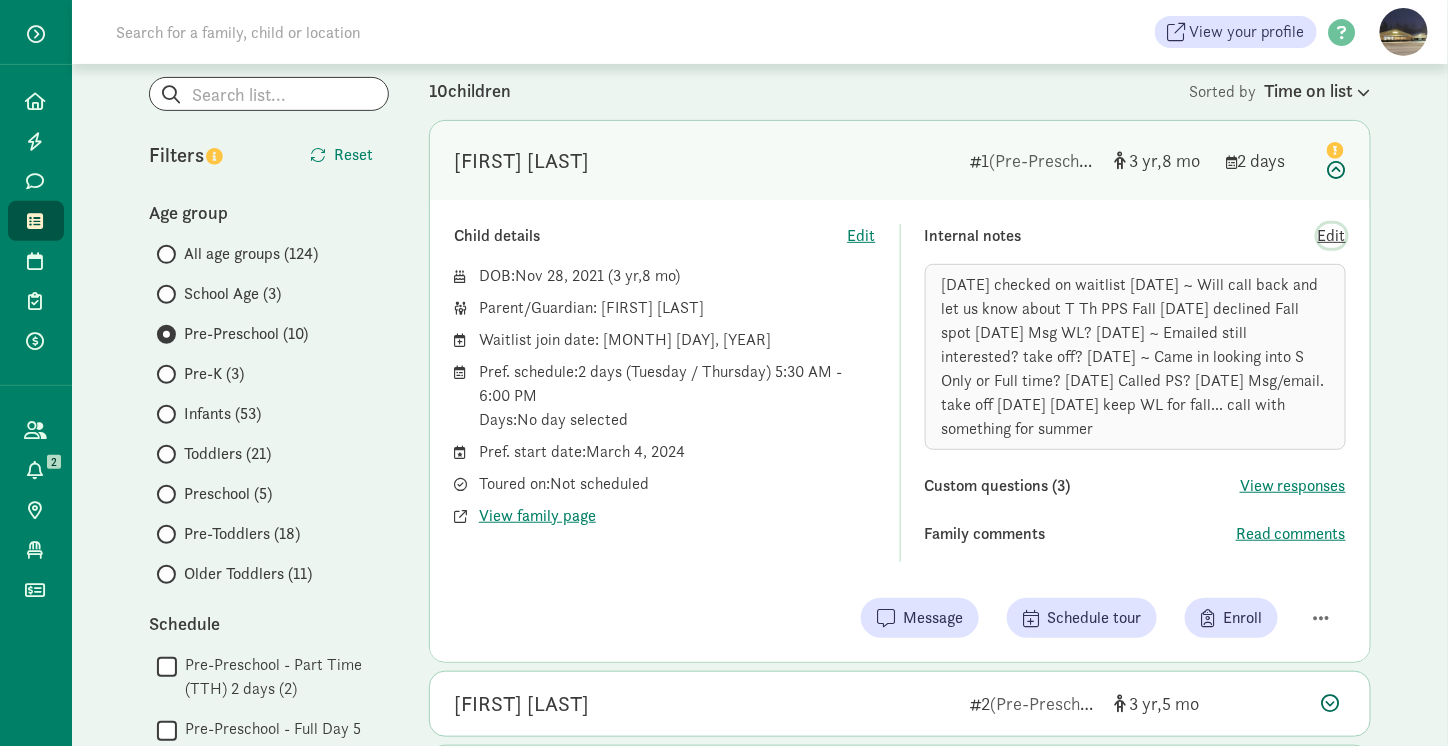 click on "Edit" at bounding box center (1332, 236) 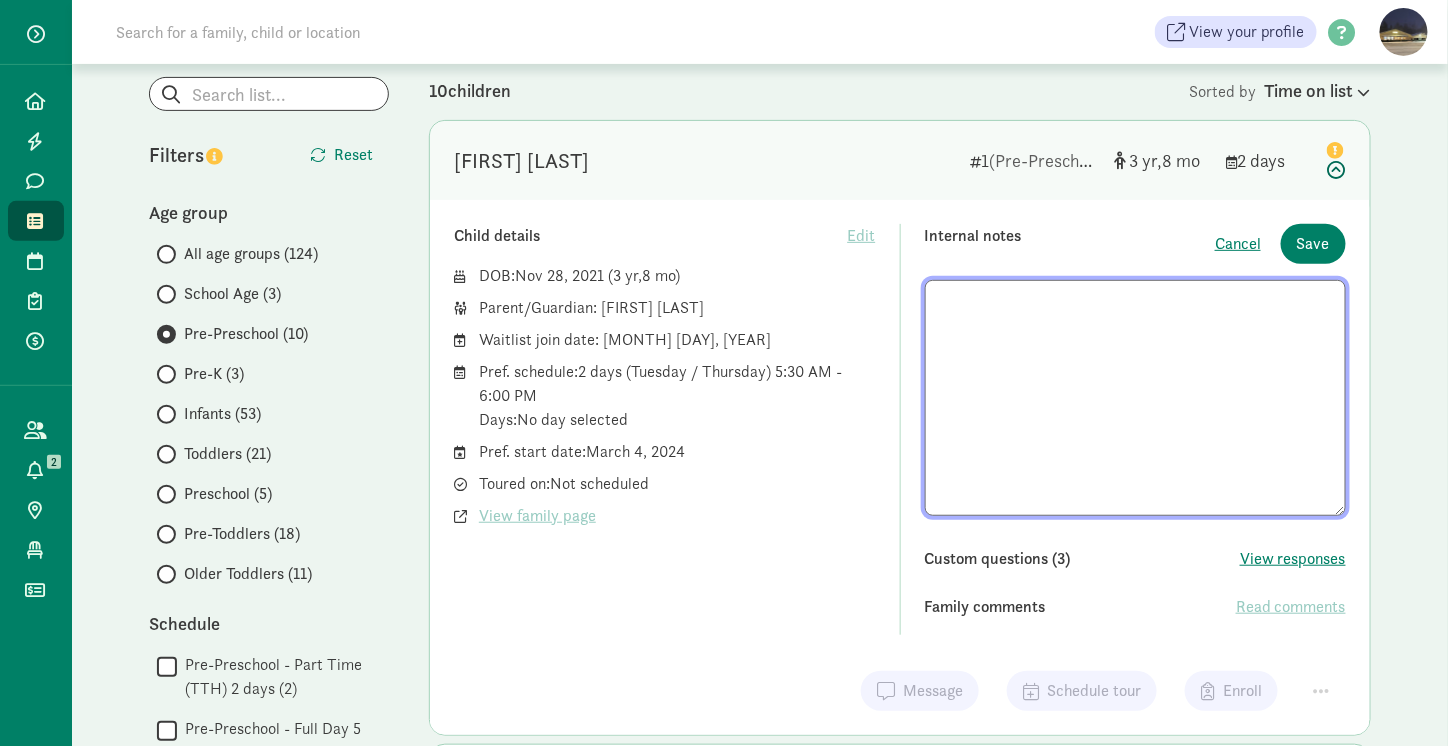 scroll, scrollTop: 11, scrollLeft: 0, axis: vertical 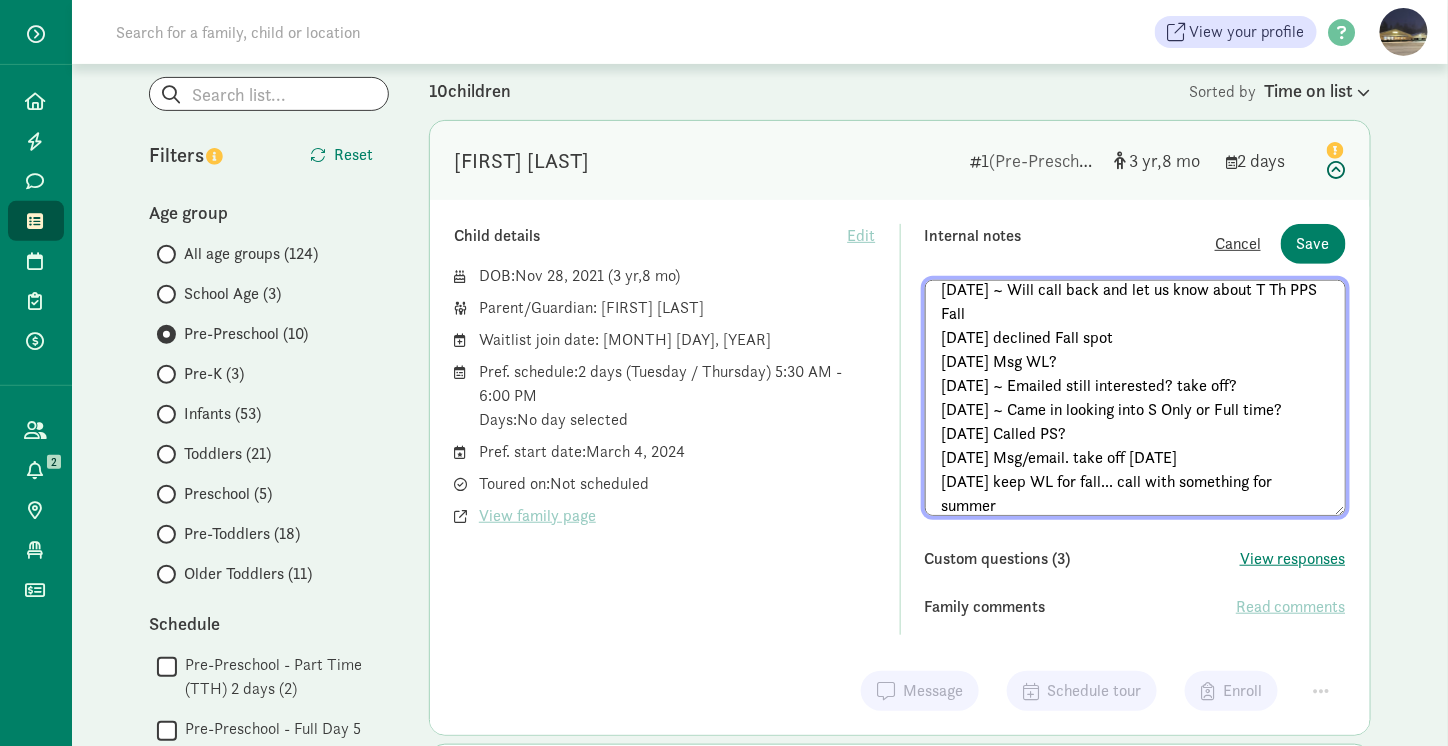 type on "3/27 checked on waitlist
8/9/24 ~ Will call back and let us know about T Th PPS Fall
8/15/24 declined Fall spot
11/21/24 Msg WL?
1/29/25 ~ Emailed still interested? take off?
6/18/25 ~ Came in looking into S Only or Full time?
6/25/25 Called PS?
6/30/25 Msg/email. take off 7/1
7/1 keep WL for fall... call with something for summer" 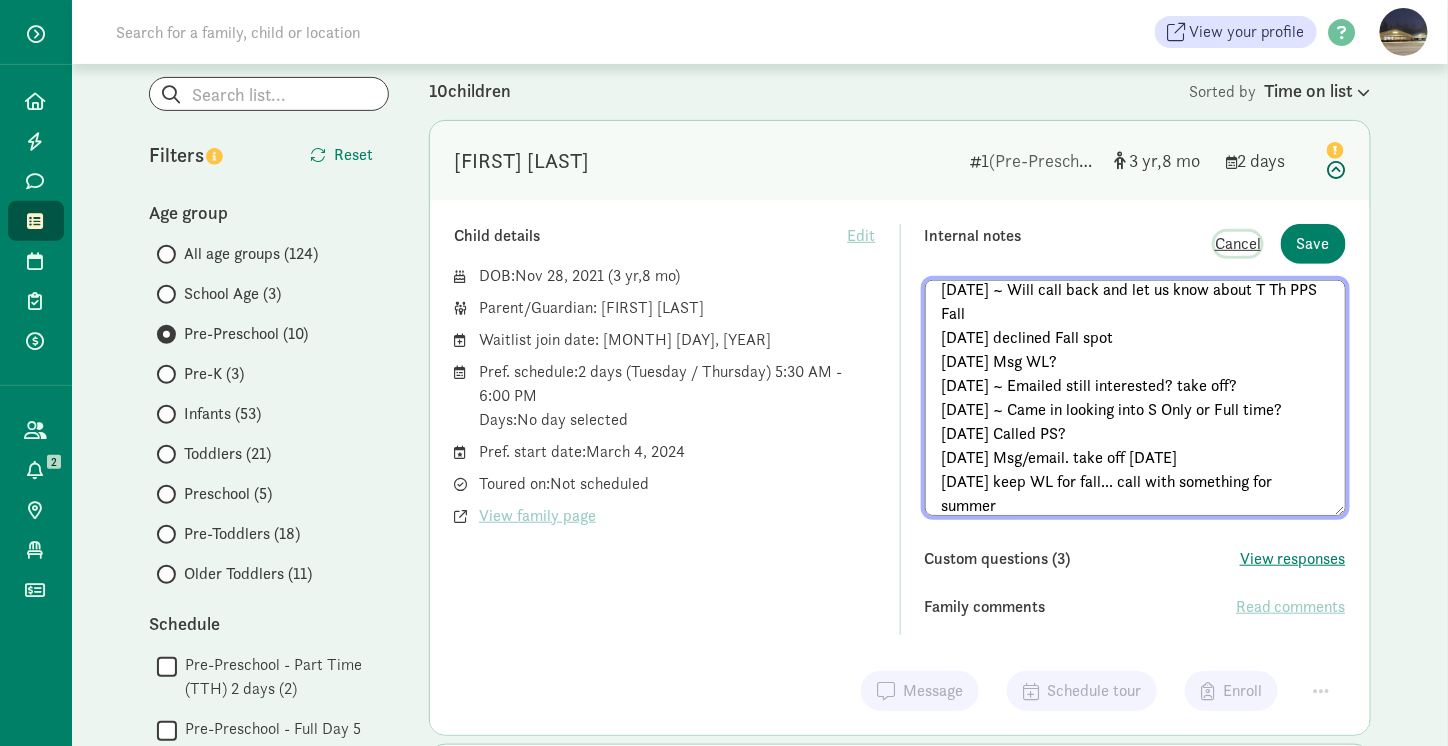click on "Cancel" at bounding box center (1238, 244) 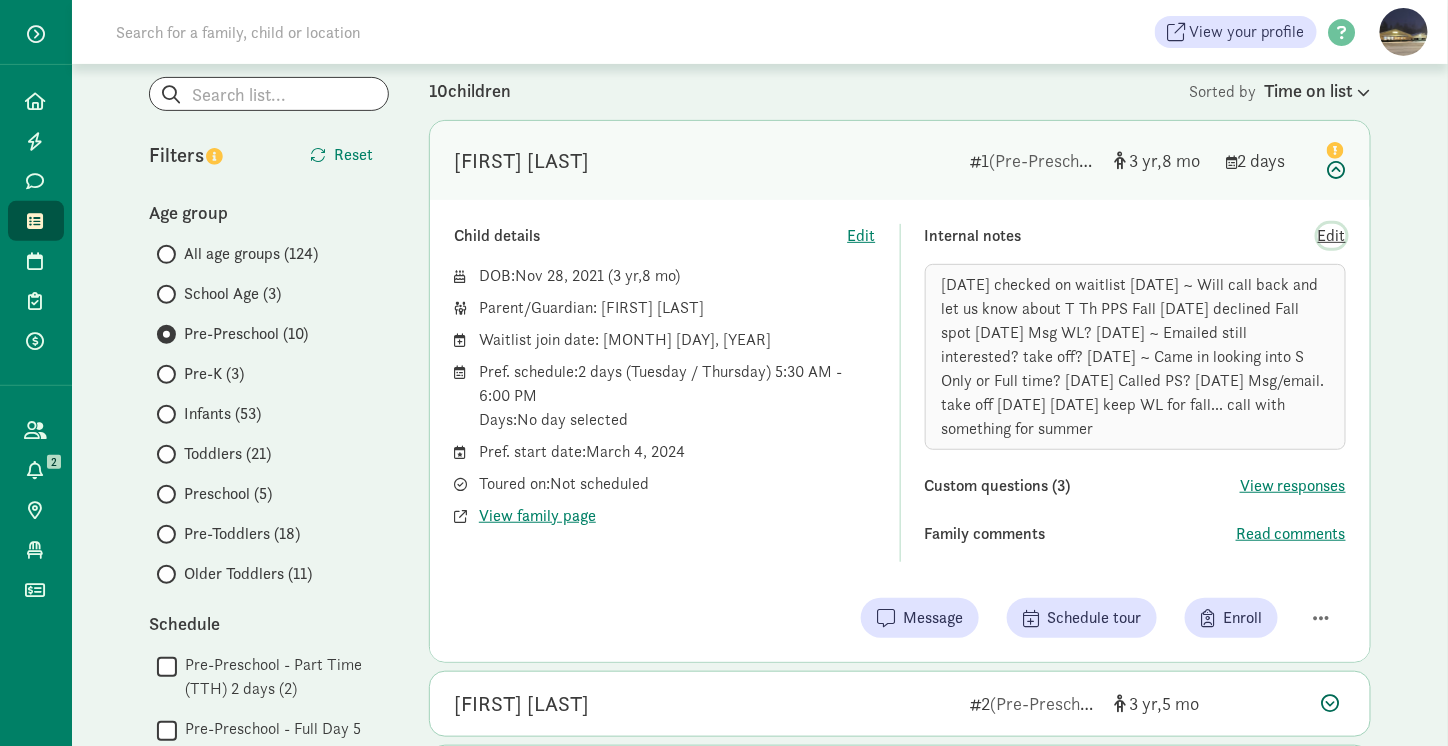 click on "Edit" at bounding box center (1332, 236) 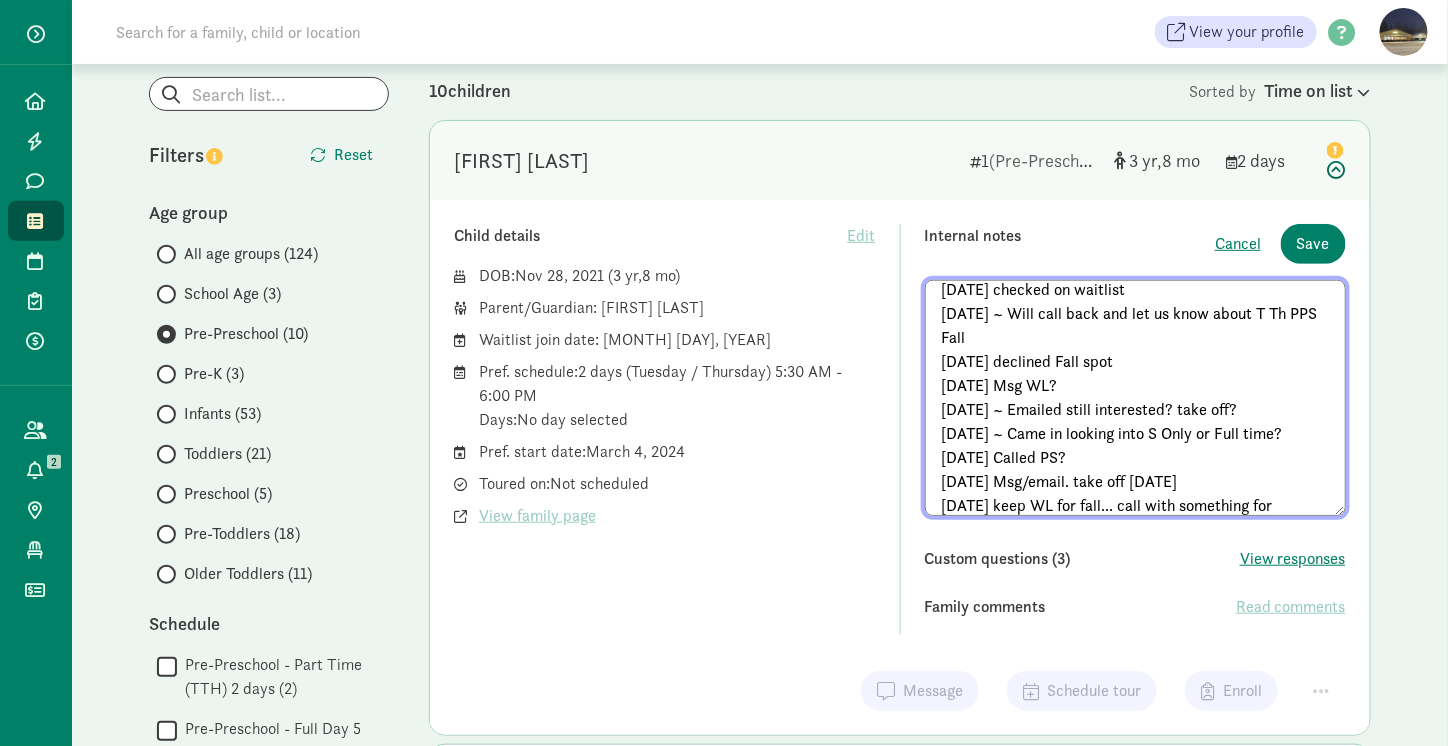 scroll, scrollTop: 35, scrollLeft: 0, axis: vertical 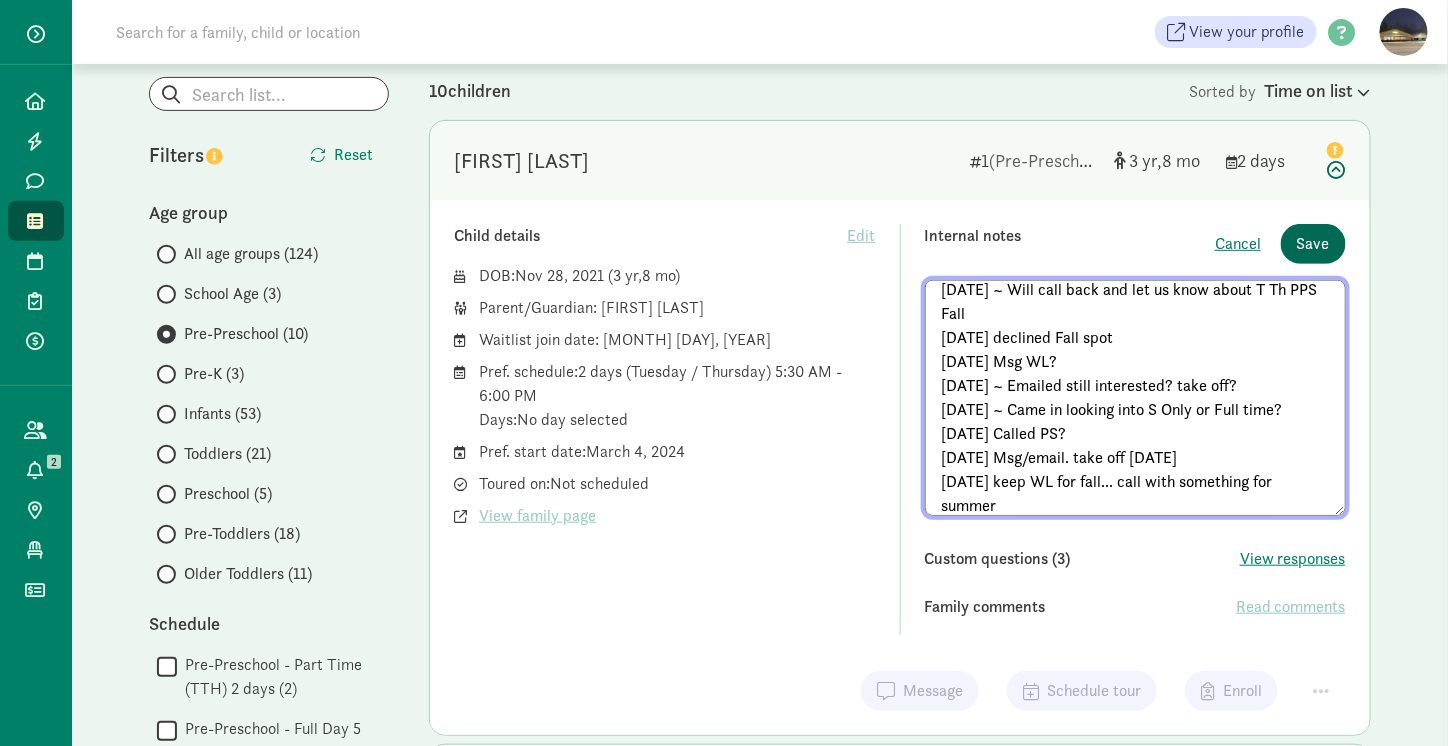 type on "3/27 checked on waitlist
8/9/24 ~ Will call back and let us know about T Th PPS Fall
8/15/24 declined Fall spot
11/21/24 Msg WL?
1/29/25 ~ Emailed still interested? take off?
6/18/25 ~ Came in looking into S Only or Full time?
6/25/25 Called PS?
6/30/25 Msg/email. take off 7/1
7/1 keep WL for fall... call with something for summer
8/7/25 emailed fall WL?" 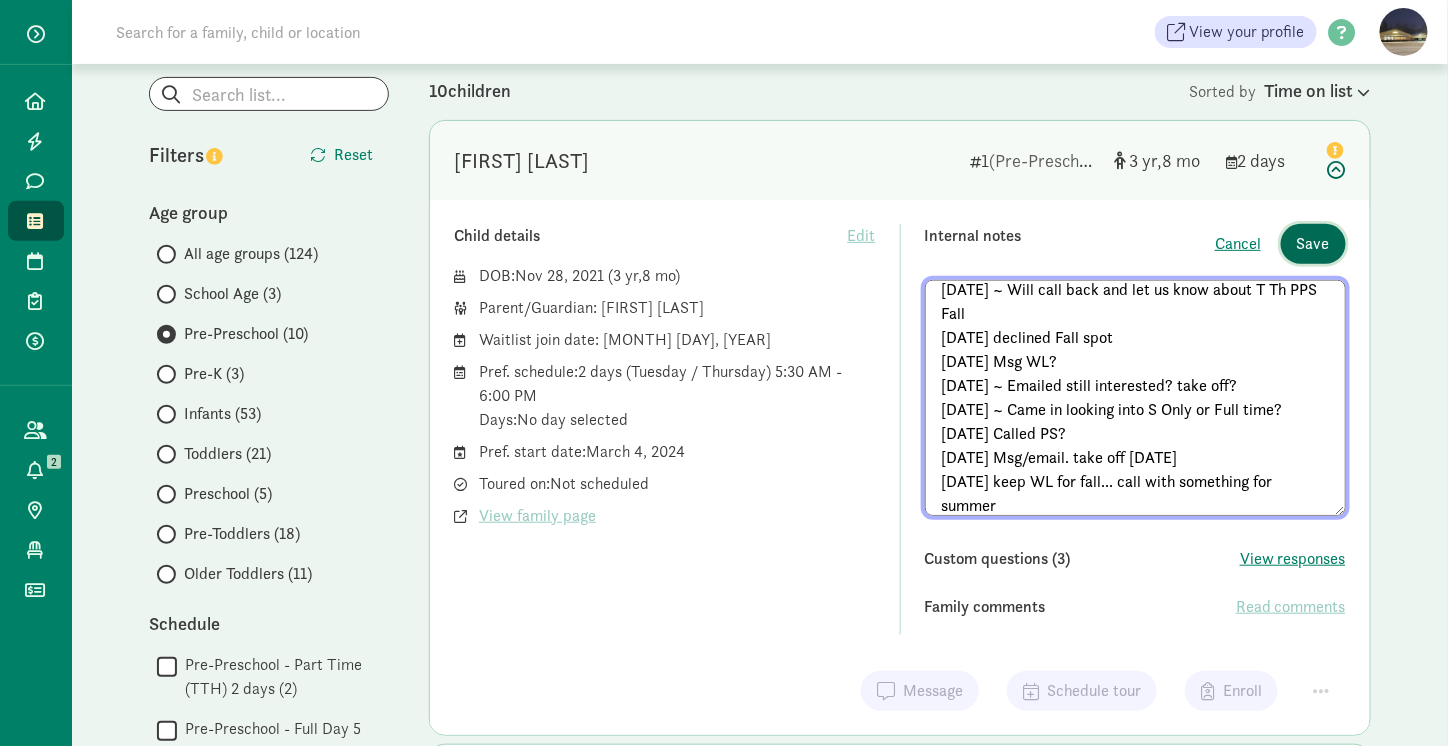 click on "Save" at bounding box center (1313, 244) 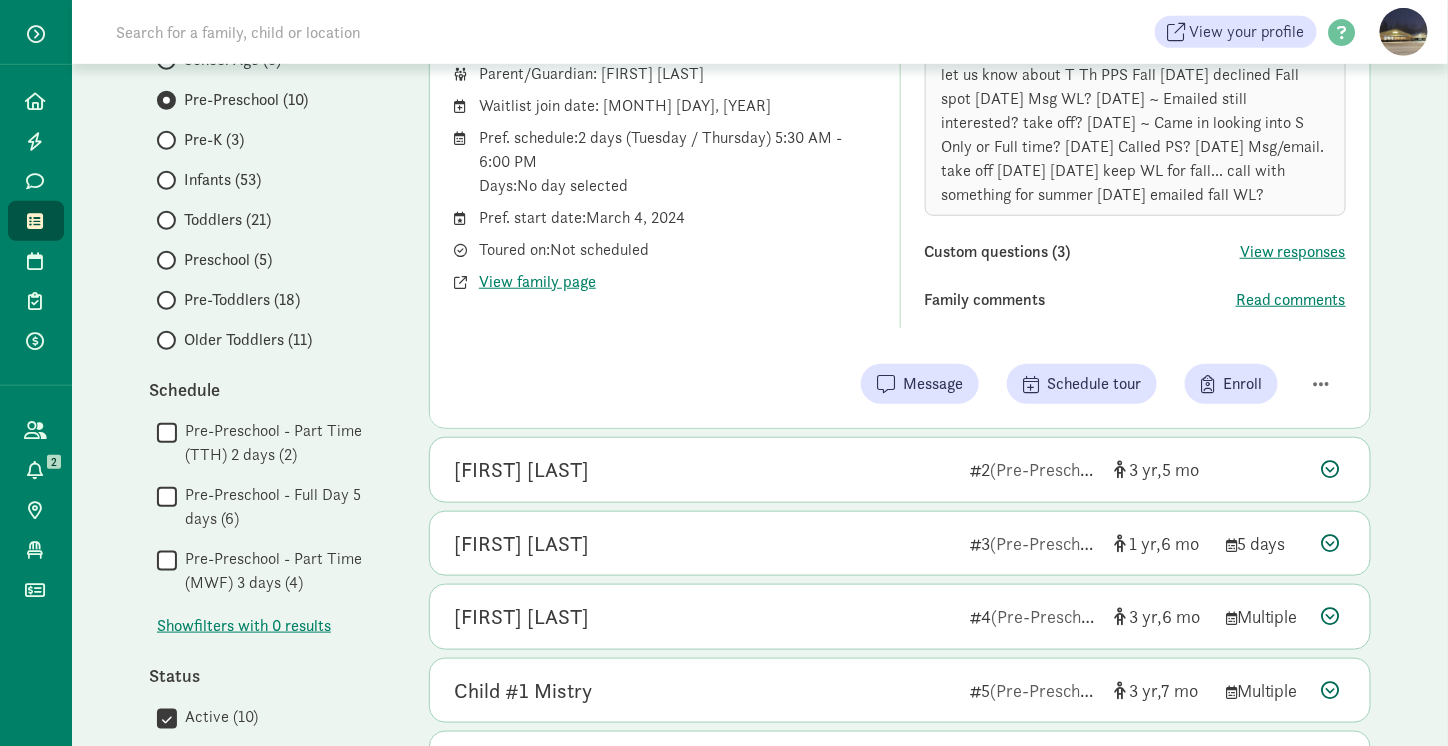 scroll, scrollTop: 441, scrollLeft: 0, axis: vertical 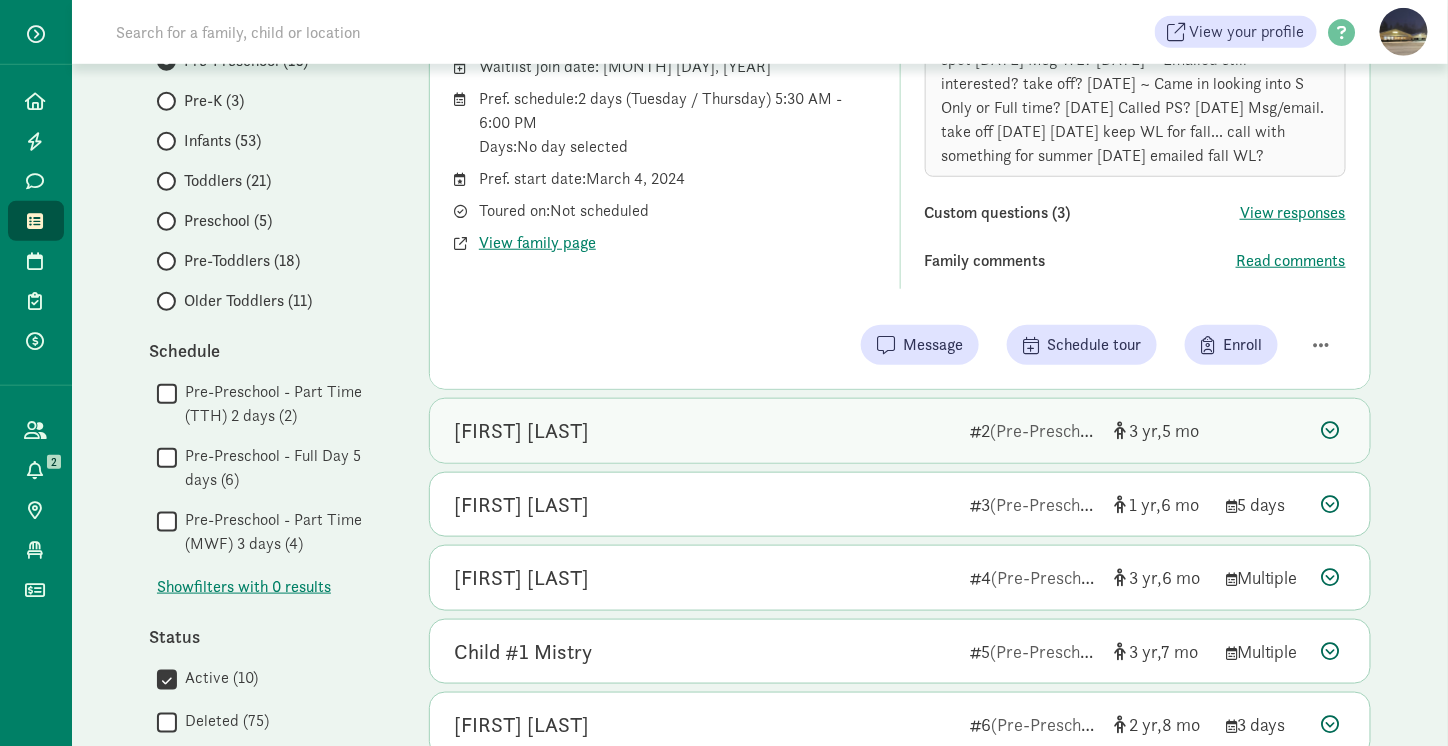 click on "[FIRST] [LAST]" at bounding box center (704, 431) 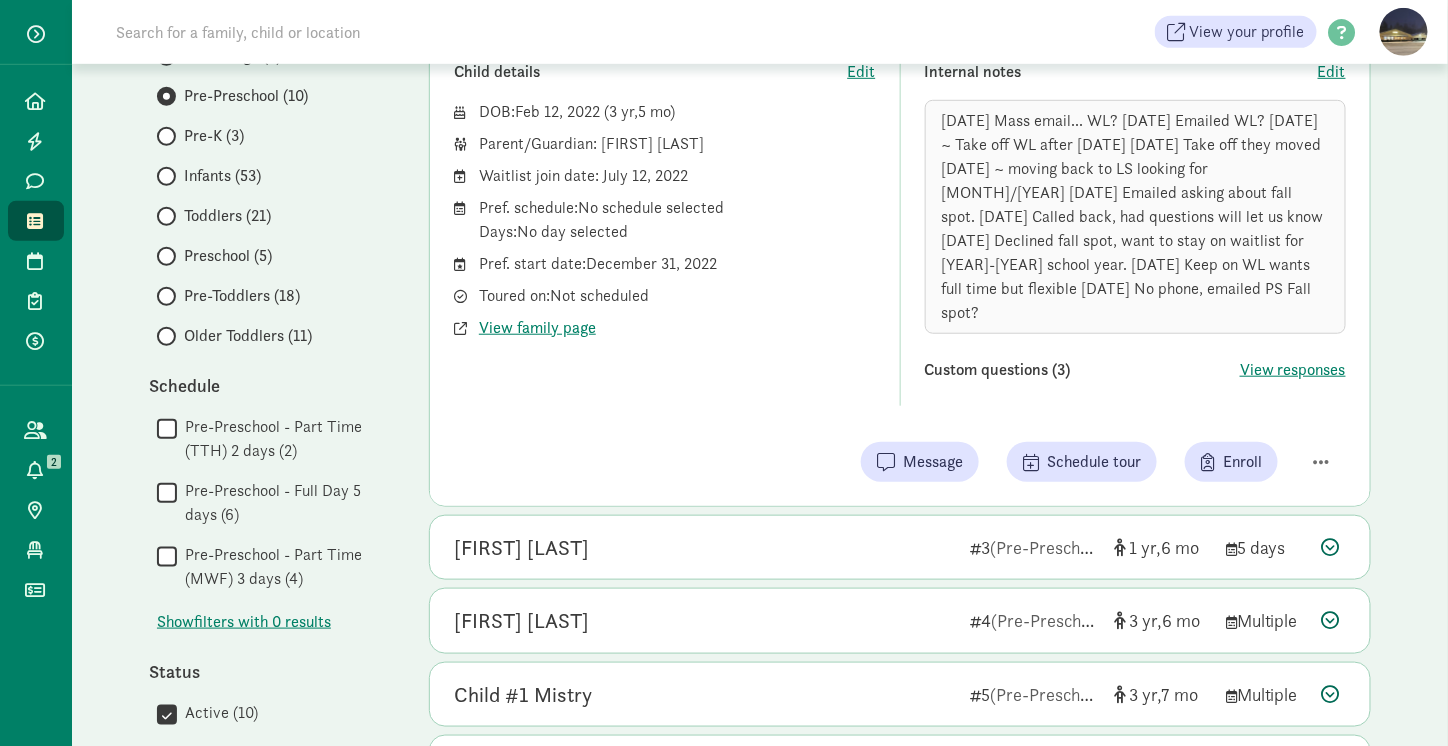scroll, scrollTop: 424, scrollLeft: 0, axis: vertical 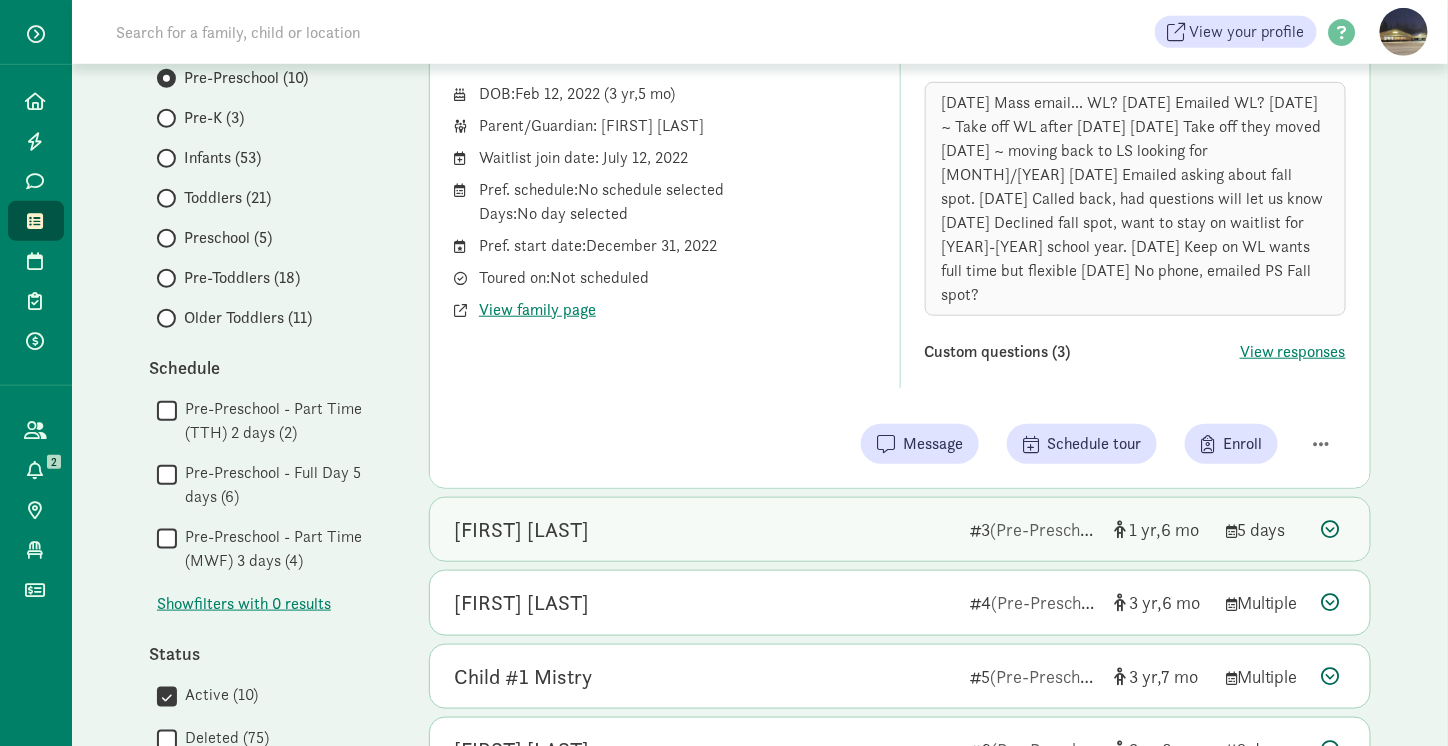 click on "[FIRST] [LAST]" at bounding box center [704, 530] 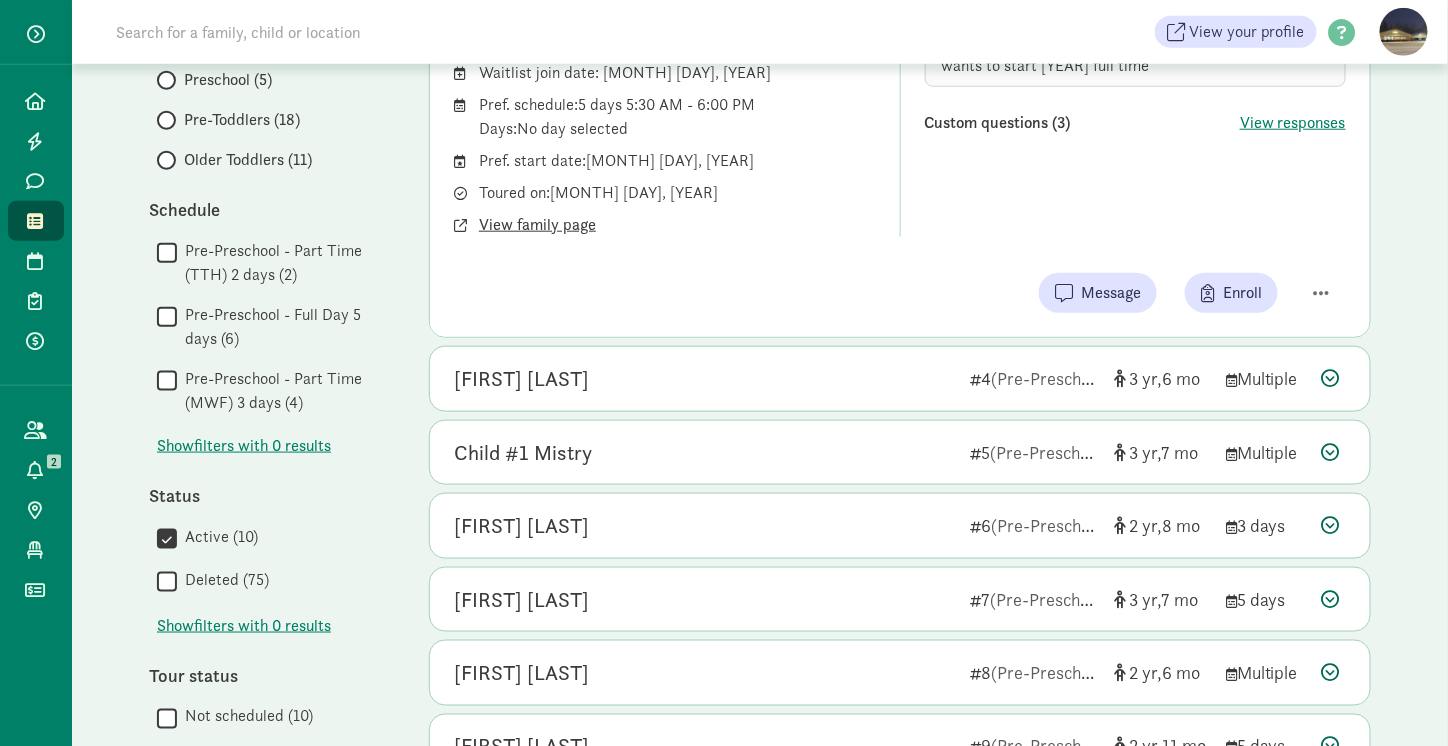 scroll, scrollTop: 585, scrollLeft: 0, axis: vertical 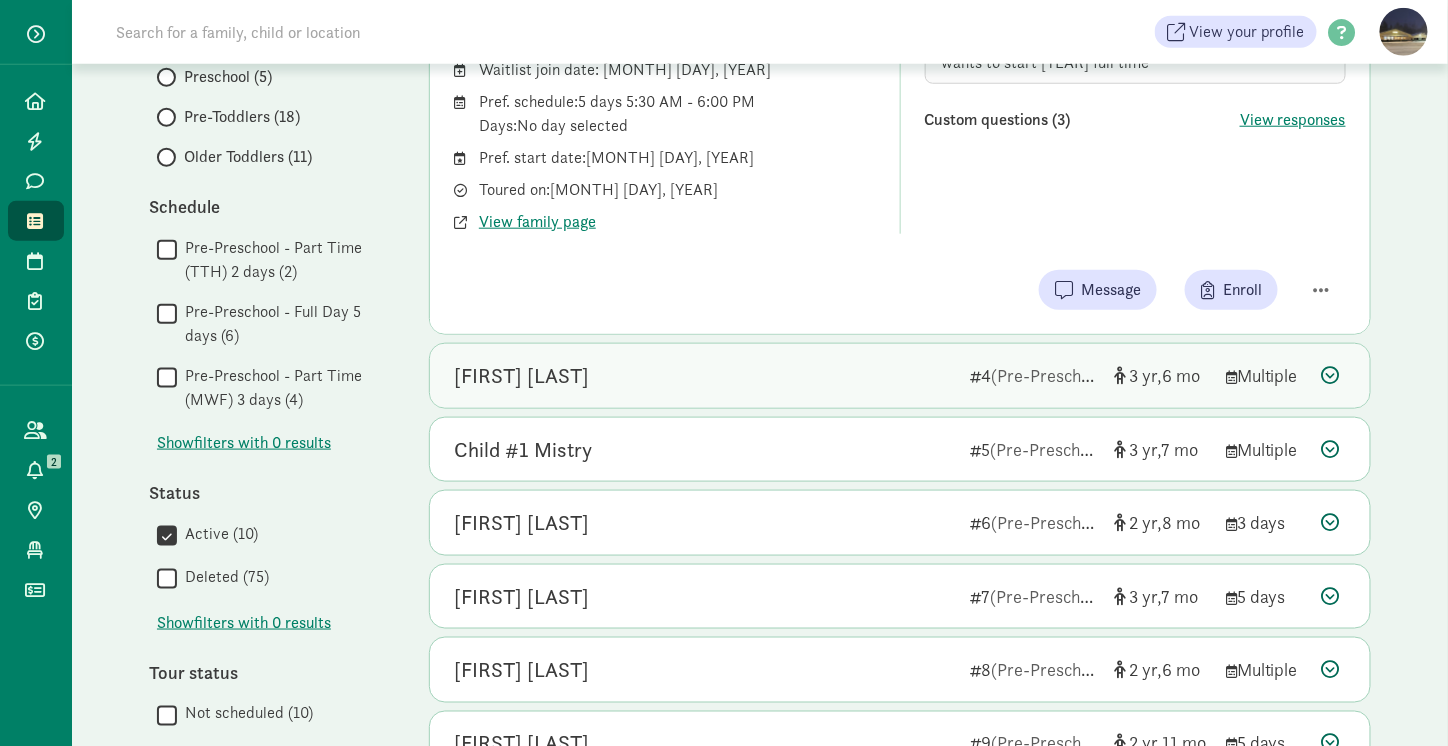 click on "[FIRST] [LAST]" at bounding box center [521, 376] 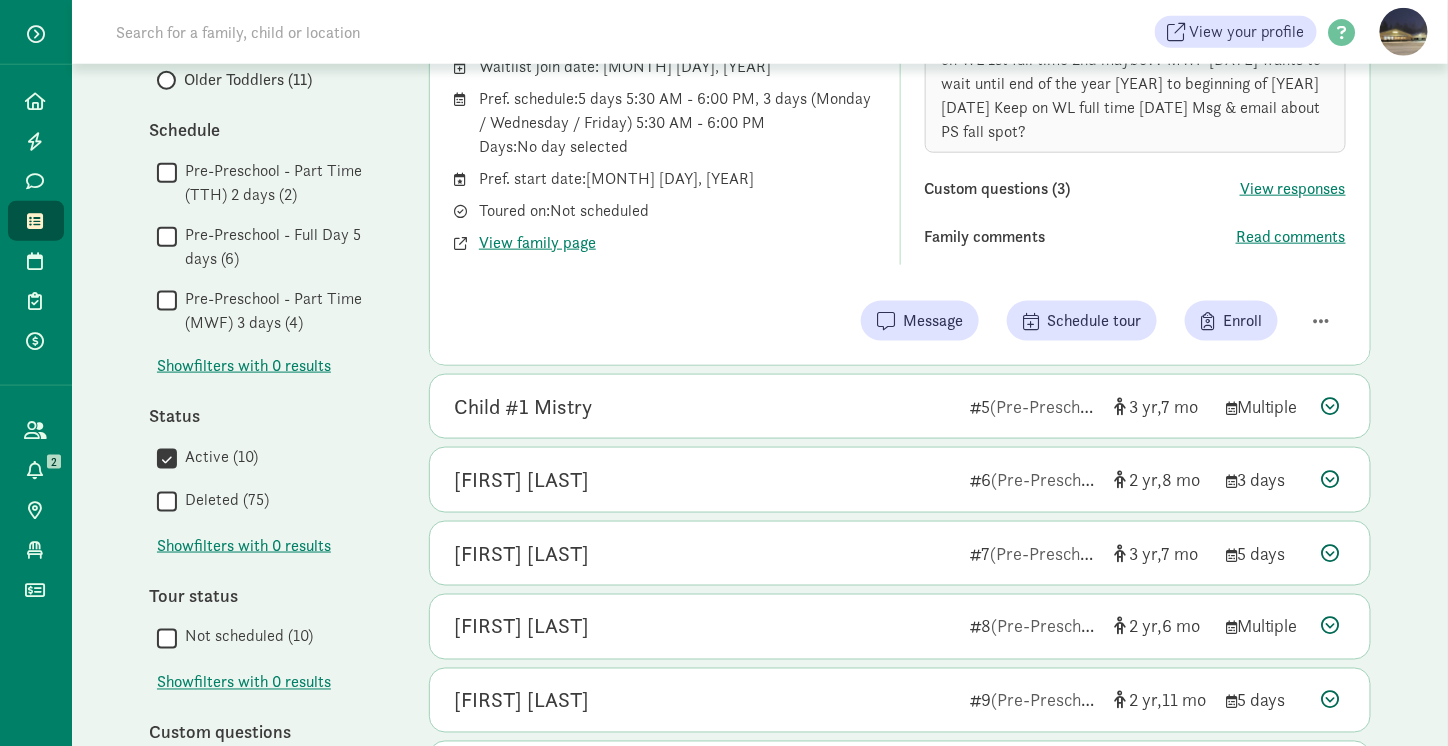 scroll, scrollTop: 662, scrollLeft: 0, axis: vertical 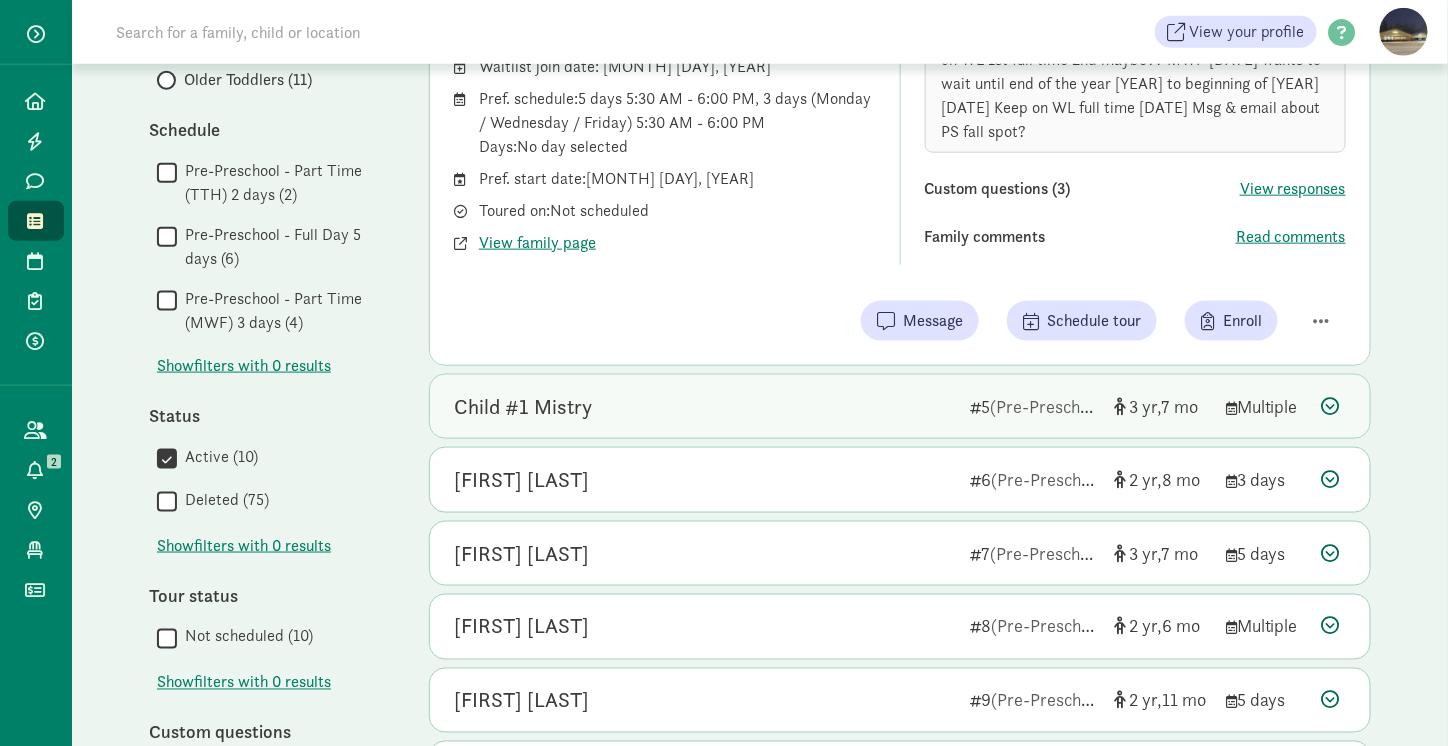click on "Child #1 Mistry" at bounding box center [523, 407] 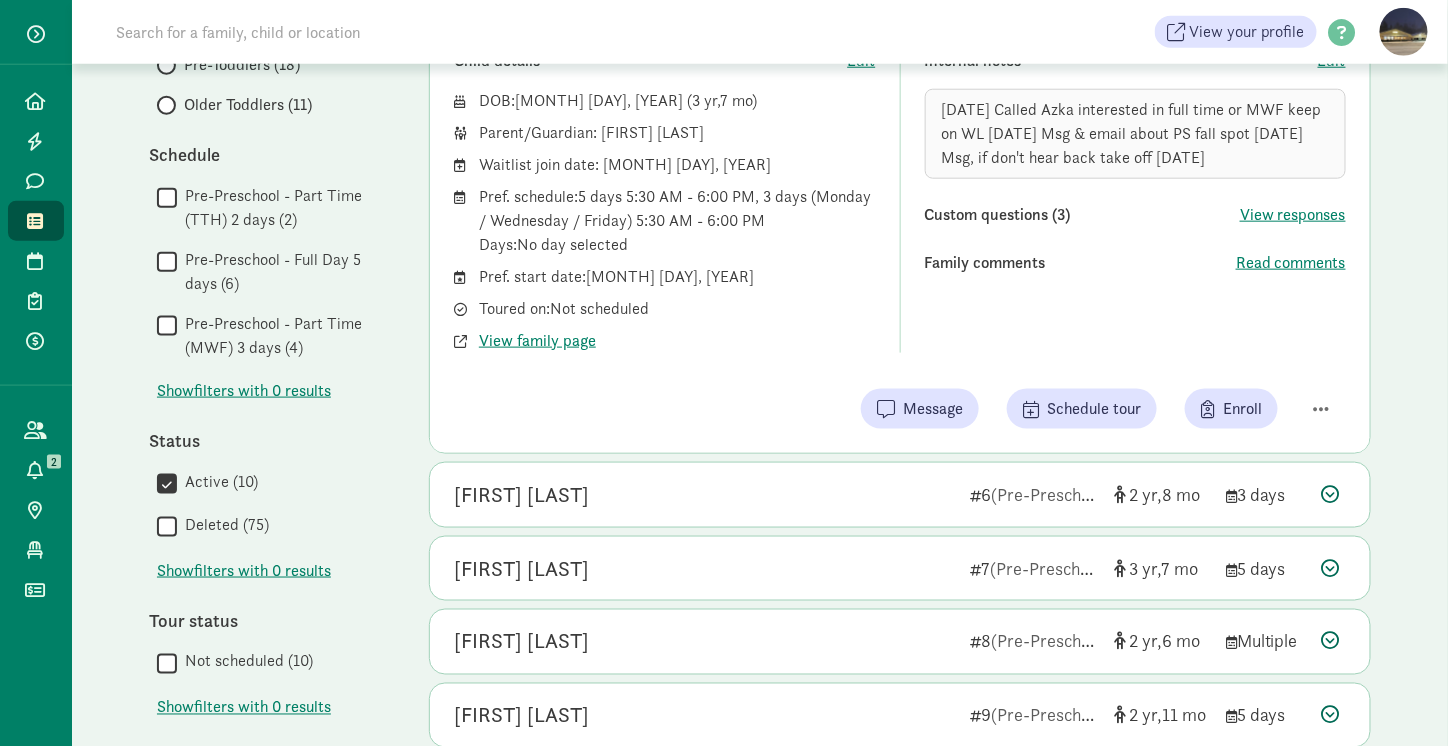 scroll, scrollTop: 665, scrollLeft: 0, axis: vertical 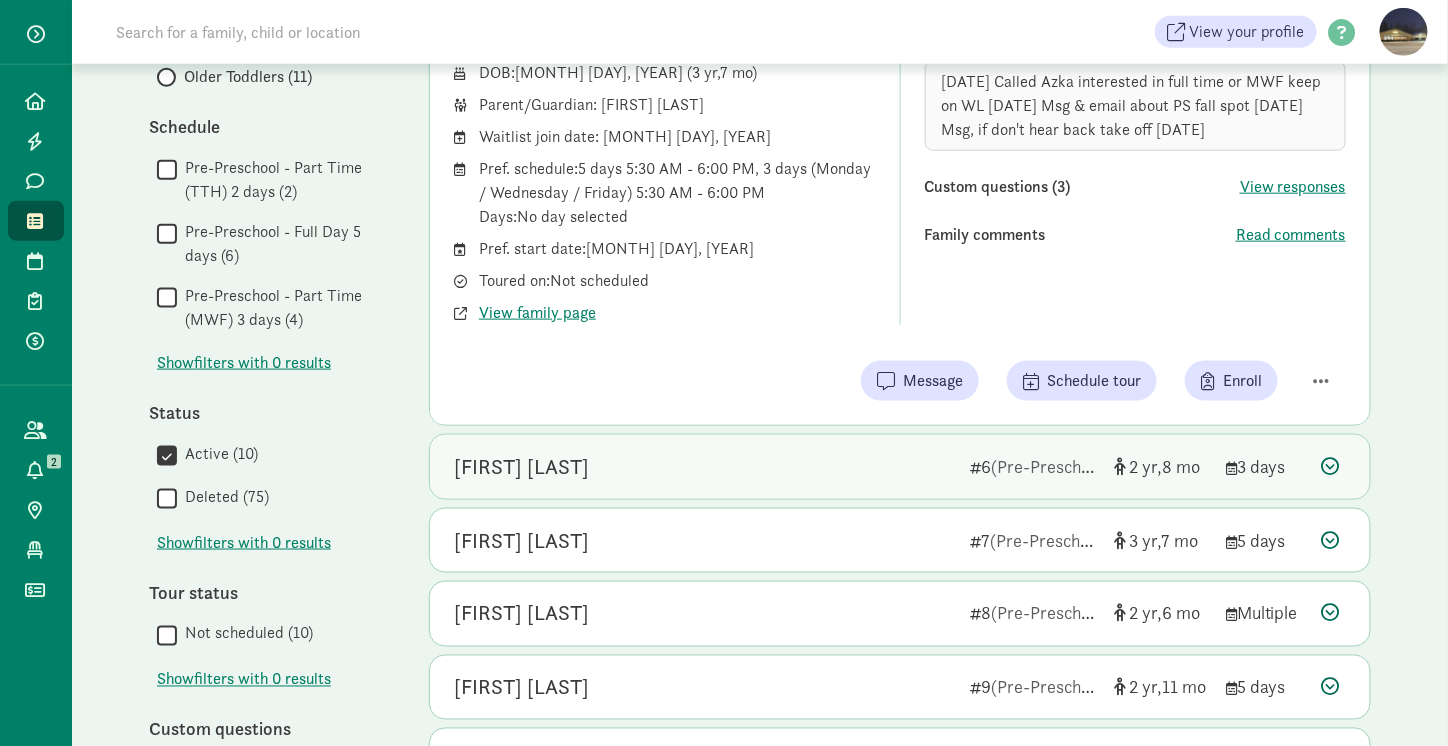 click on "[FIRST] [LAST]" at bounding box center [704, 467] 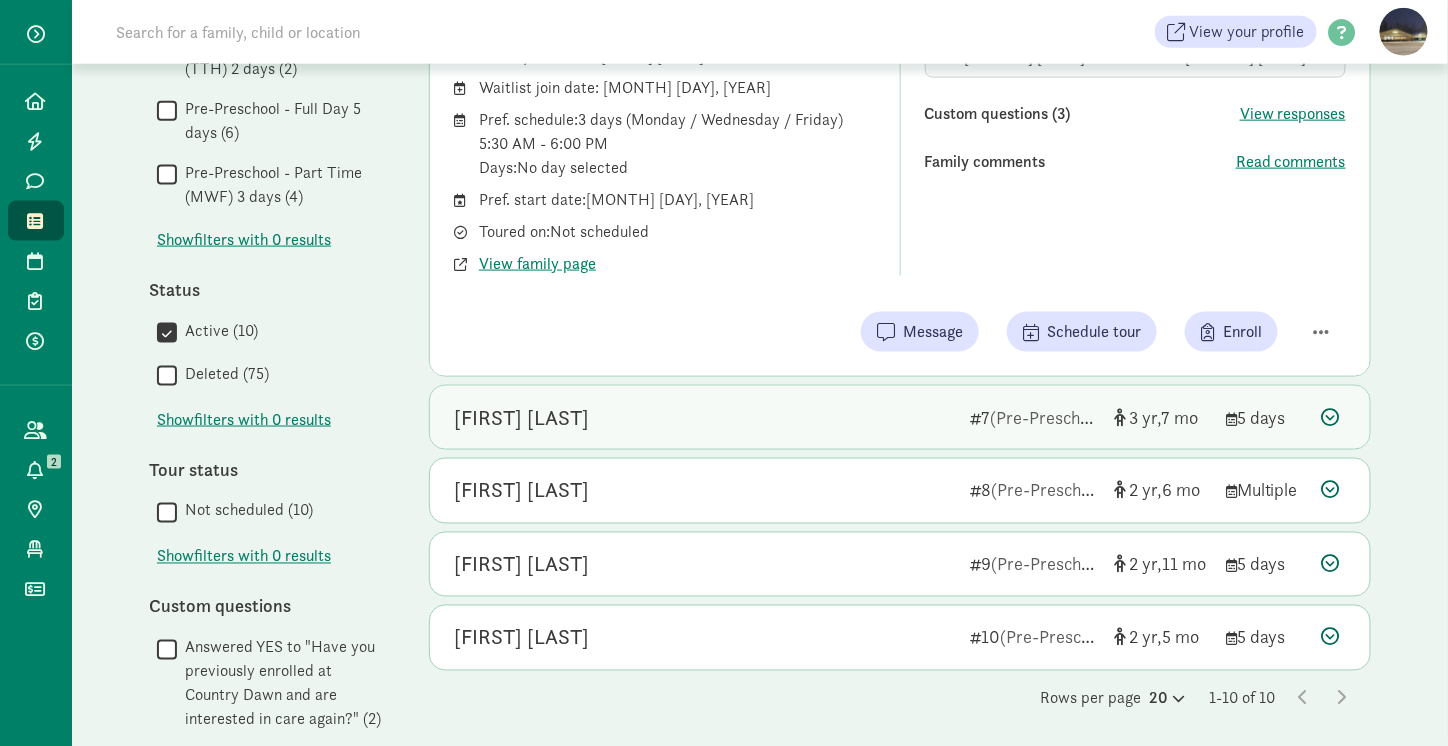 scroll, scrollTop: 792, scrollLeft: 0, axis: vertical 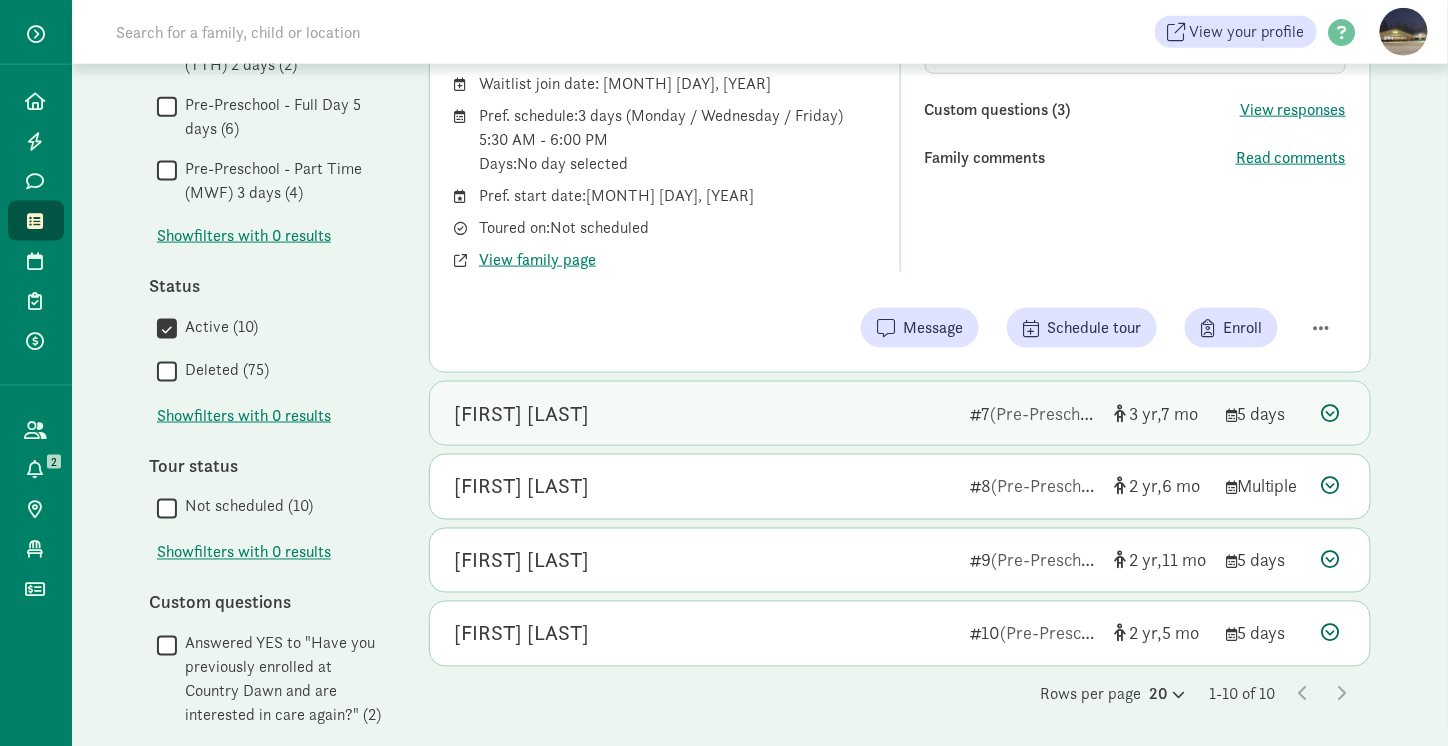 click on "[FIRST] [LAST]" at bounding box center [704, 414] 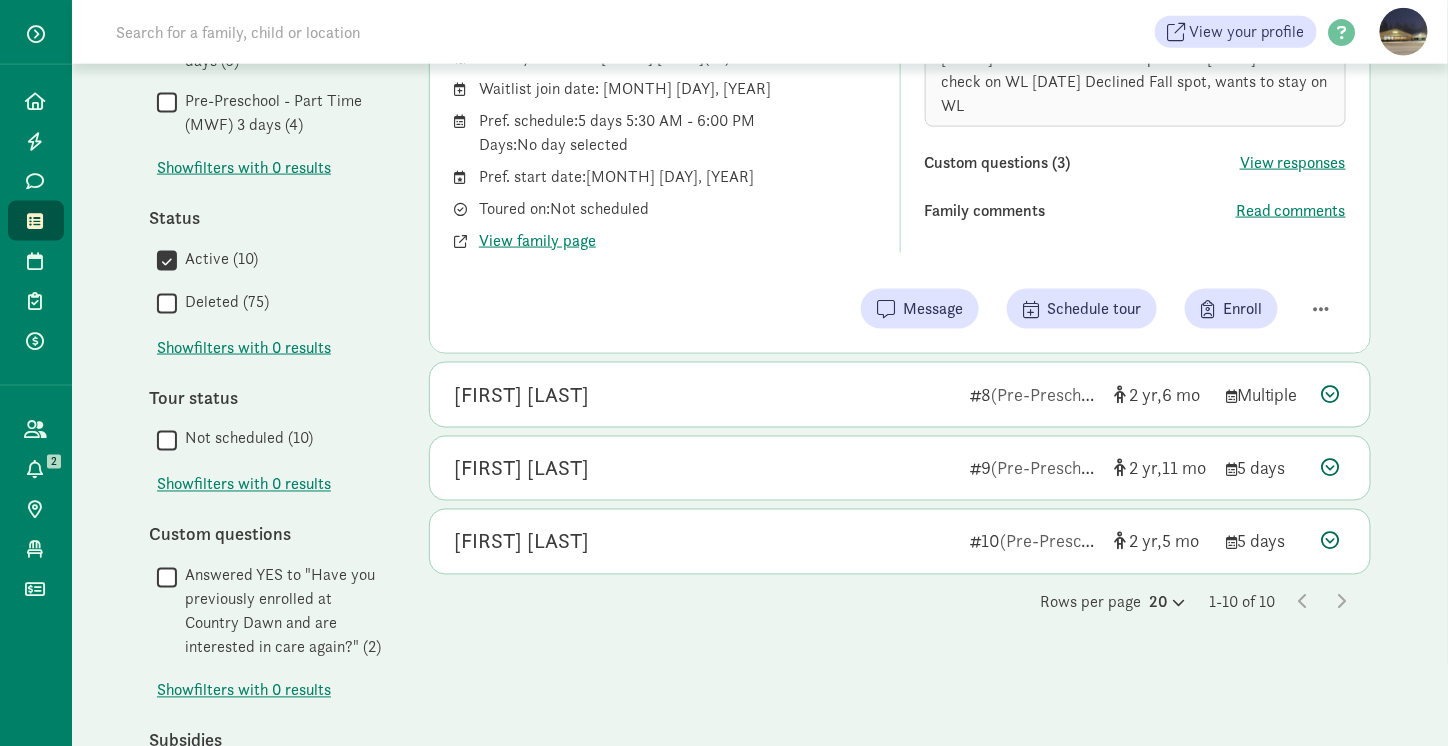 scroll, scrollTop: 861, scrollLeft: 0, axis: vertical 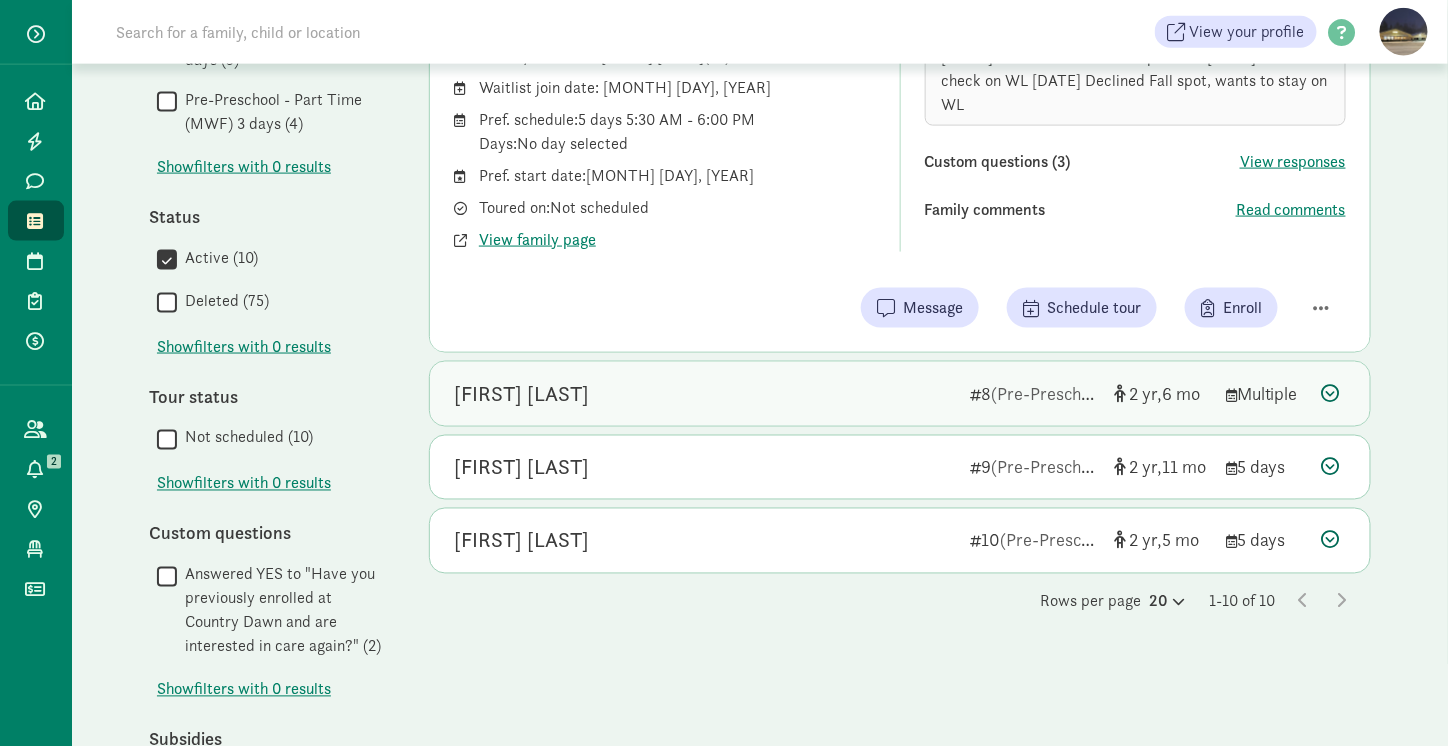 click on "[FIRST] [LAST]" at bounding box center [521, 394] 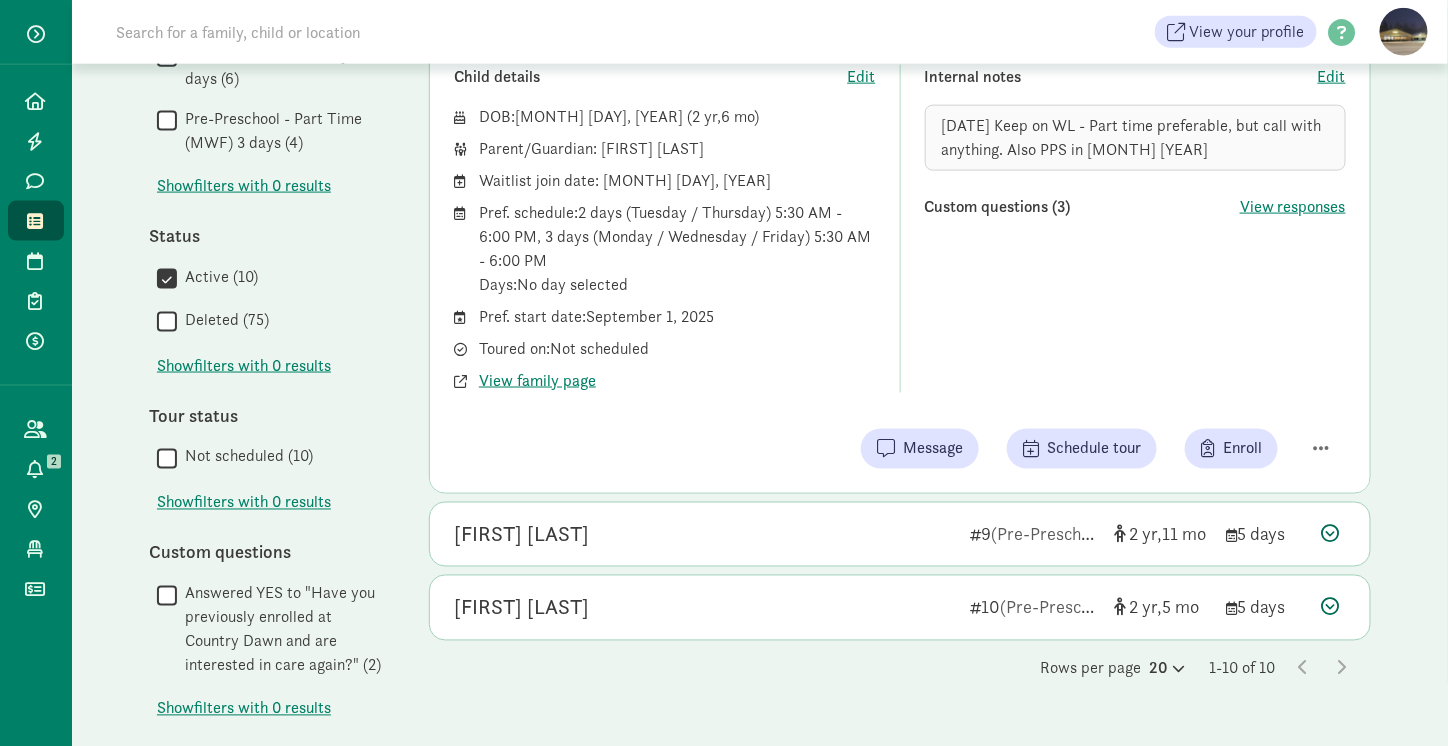 scroll, scrollTop: 846, scrollLeft: 0, axis: vertical 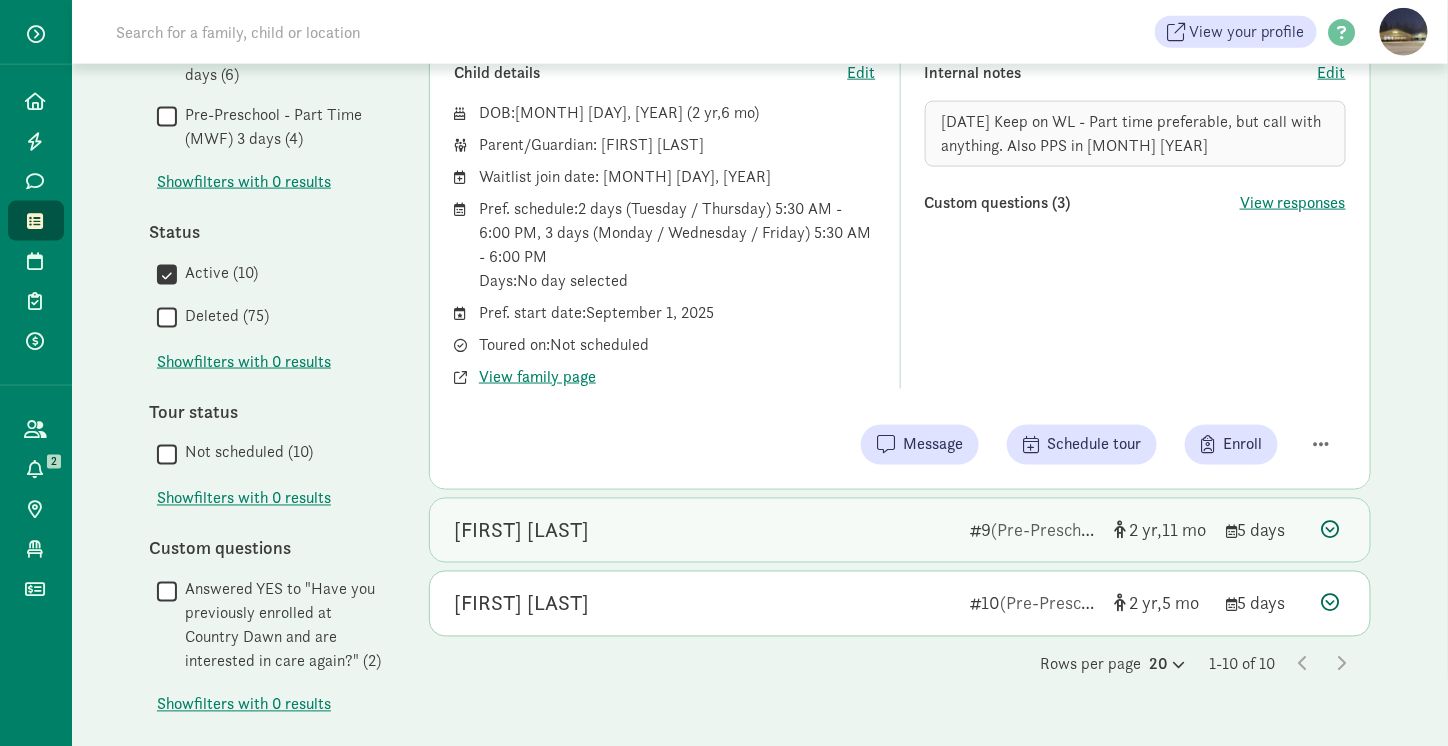 click on "[FIRST] [LAST]" at bounding box center [704, 531] 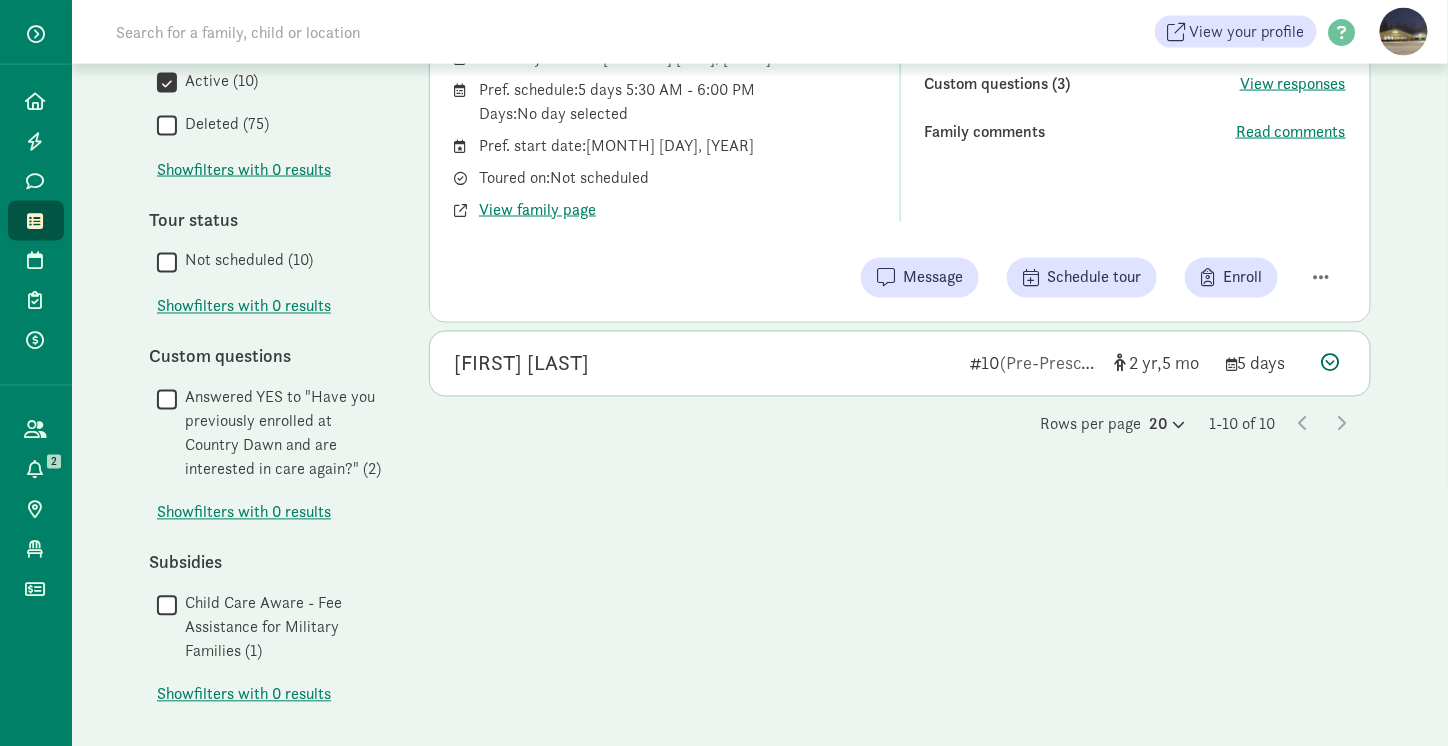 scroll, scrollTop: 1044, scrollLeft: 0, axis: vertical 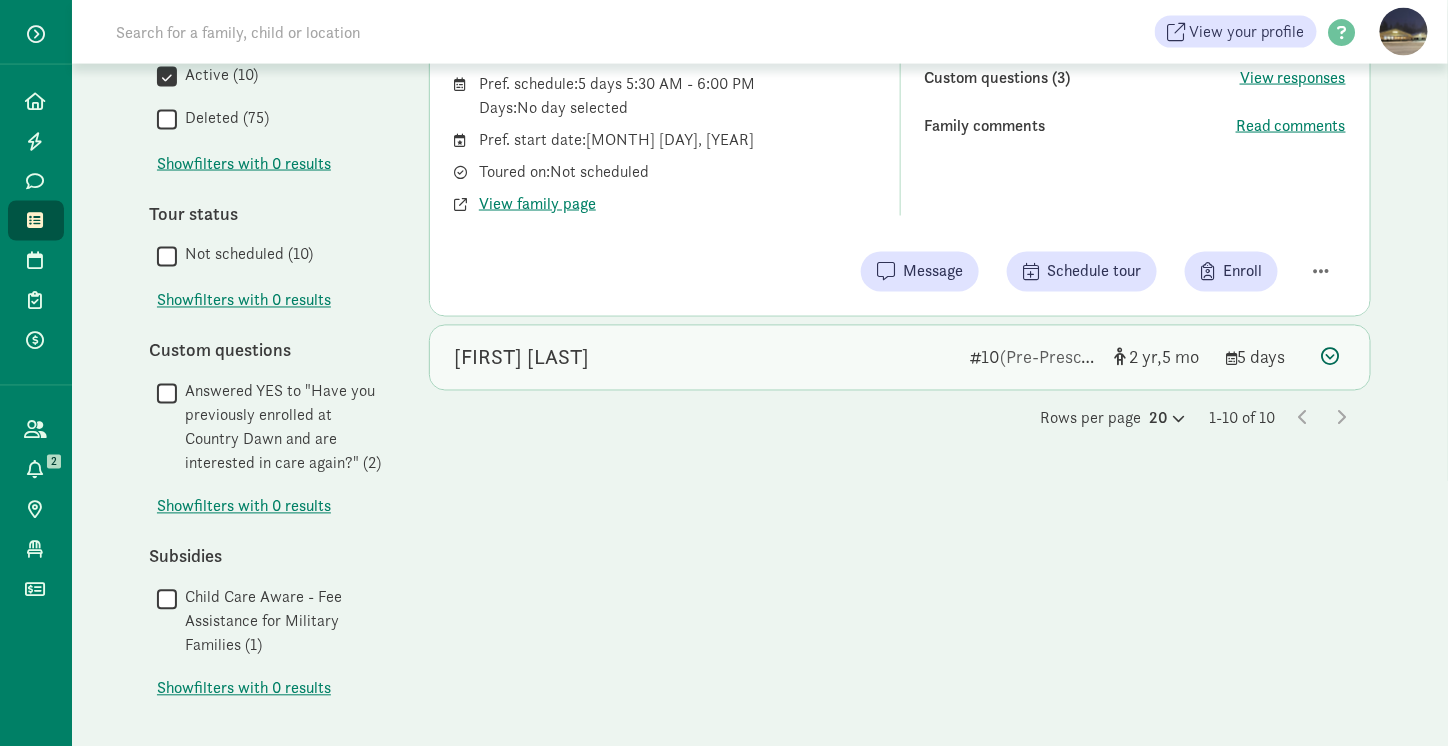 click on "[FIRST] [LAST]" at bounding box center (521, 358) 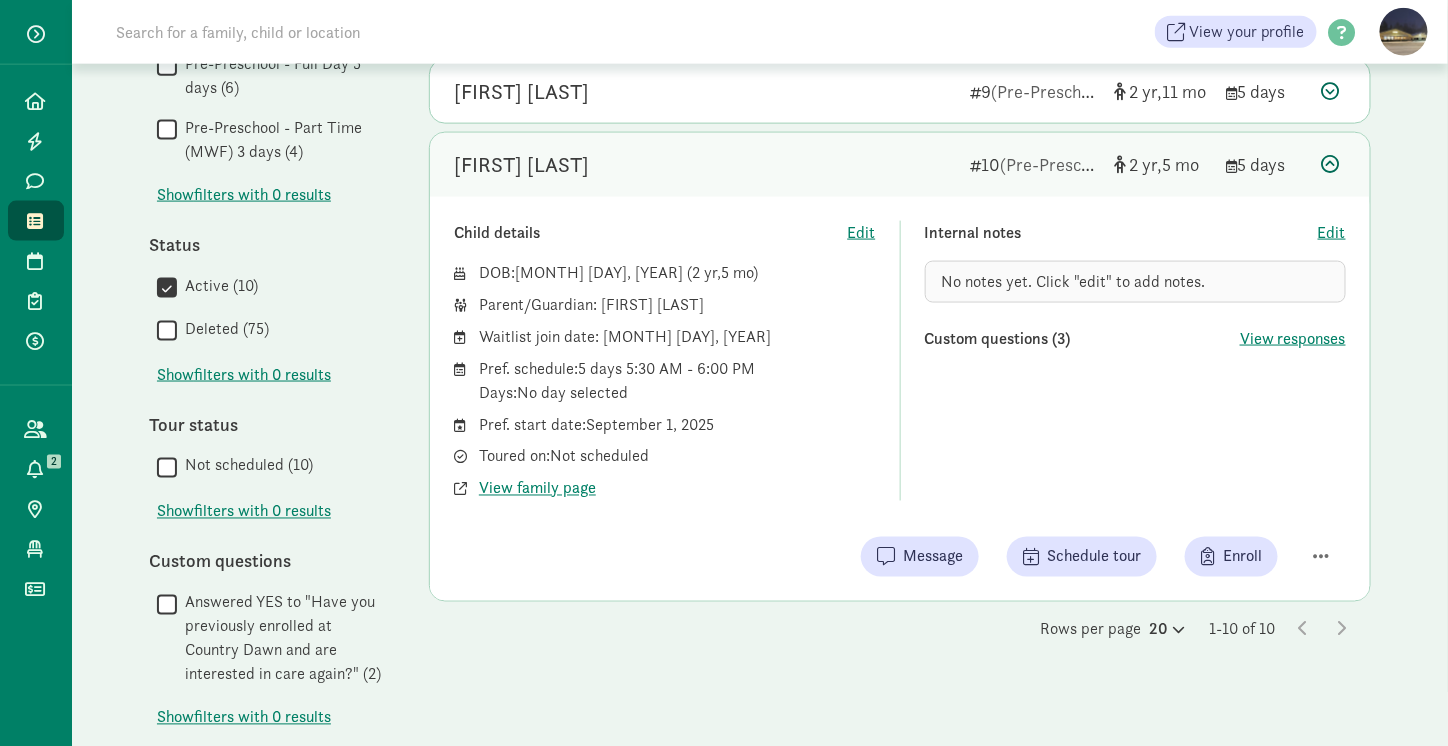 scroll, scrollTop: 790, scrollLeft: 0, axis: vertical 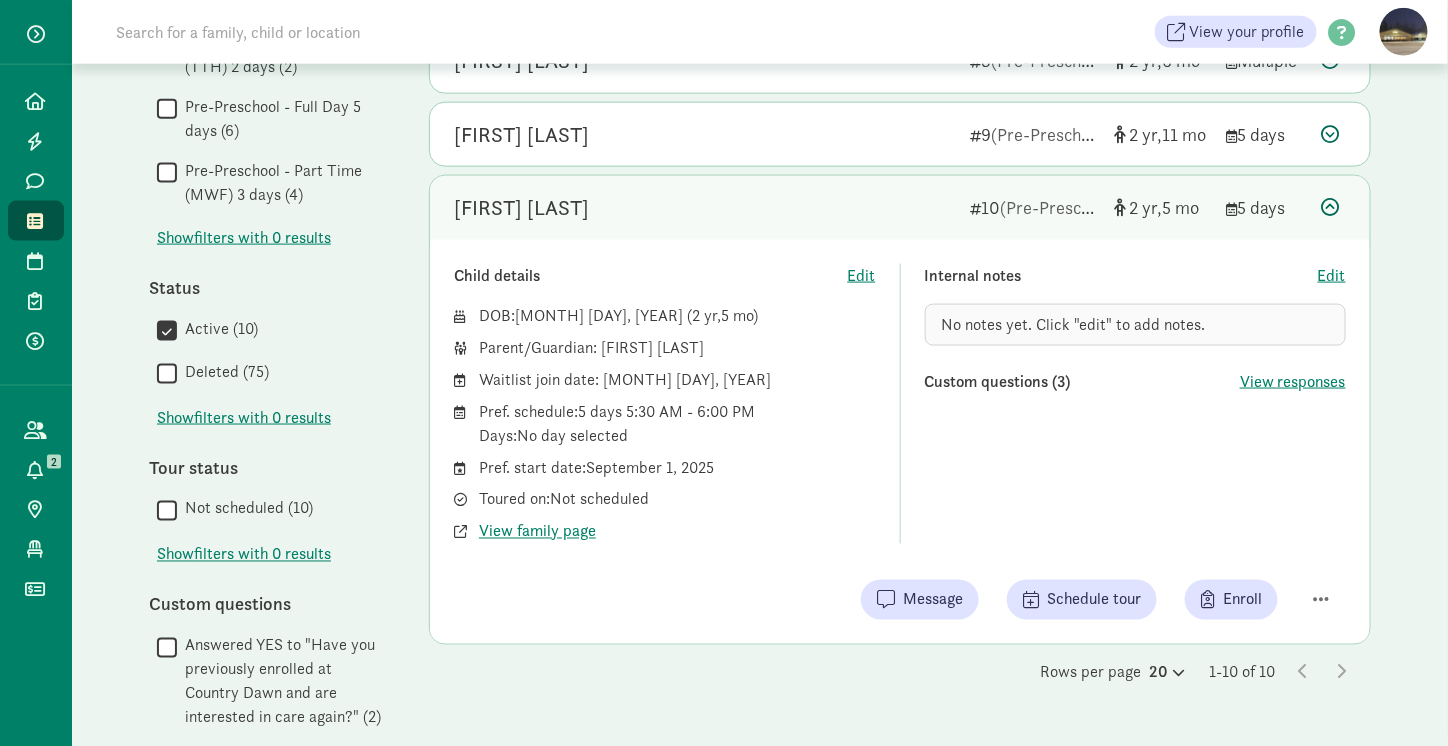 click on "[FIRST] [LAST]" at bounding box center [704, 208] 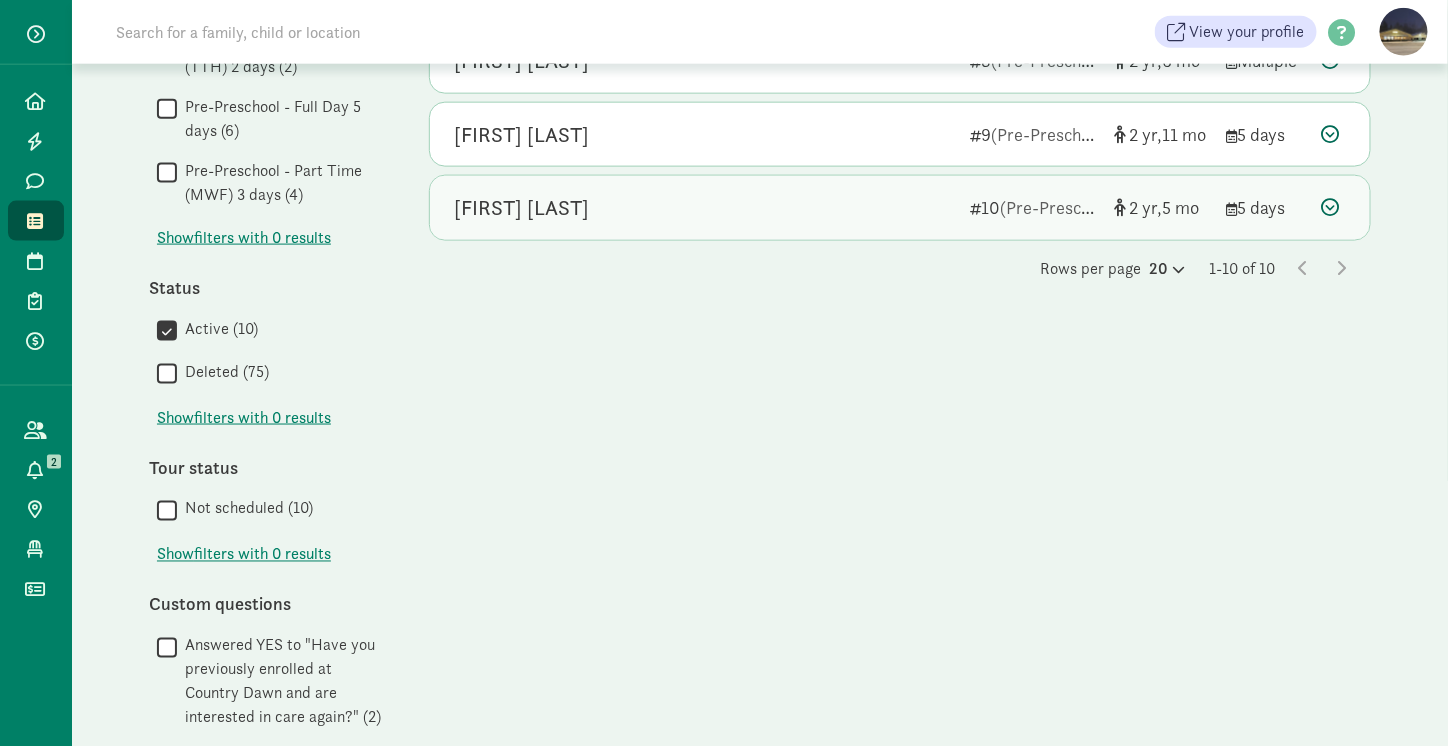 click on "[FIRST] [LAST]" at bounding box center (704, 208) 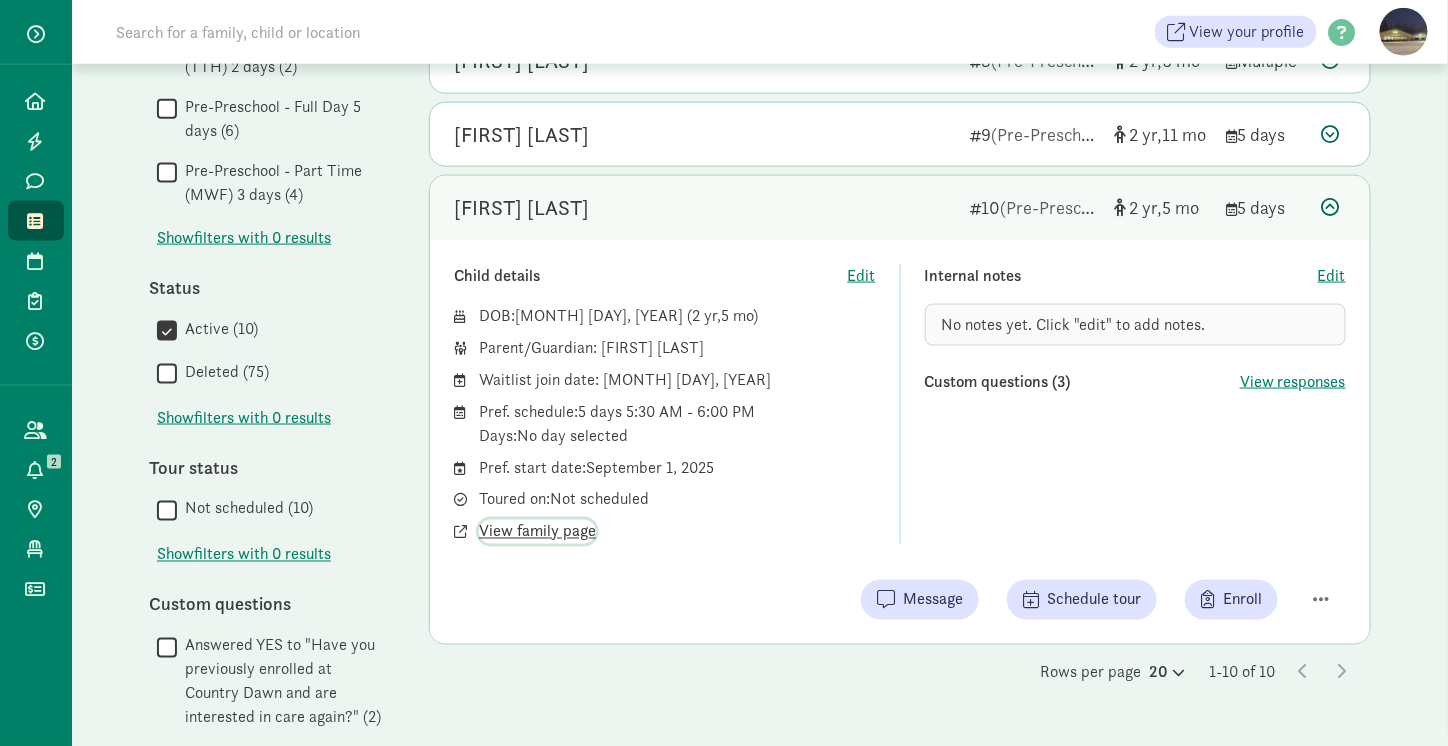click on "View family page" at bounding box center (537, 532) 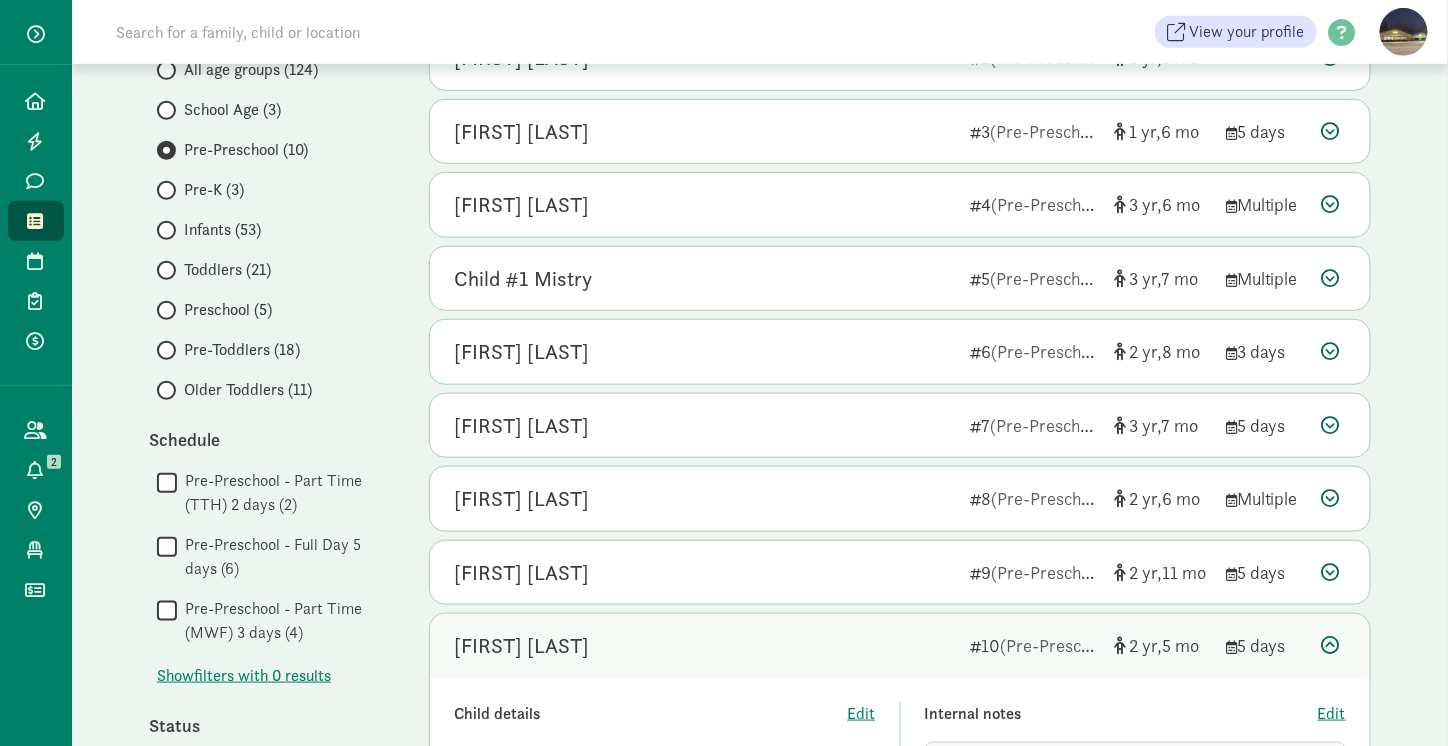 scroll, scrollTop: 350, scrollLeft: 0, axis: vertical 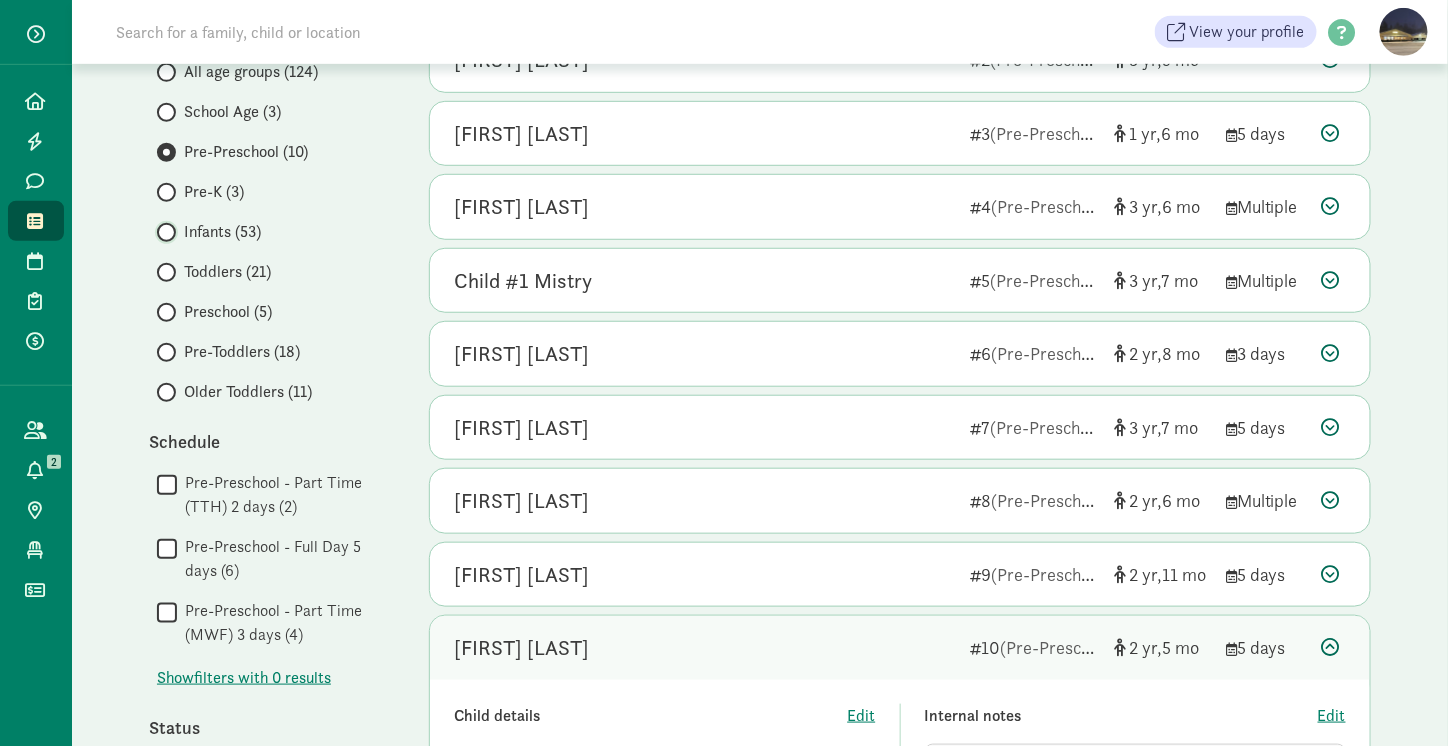 click on "Infants (53)" at bounding box center [163, 232] 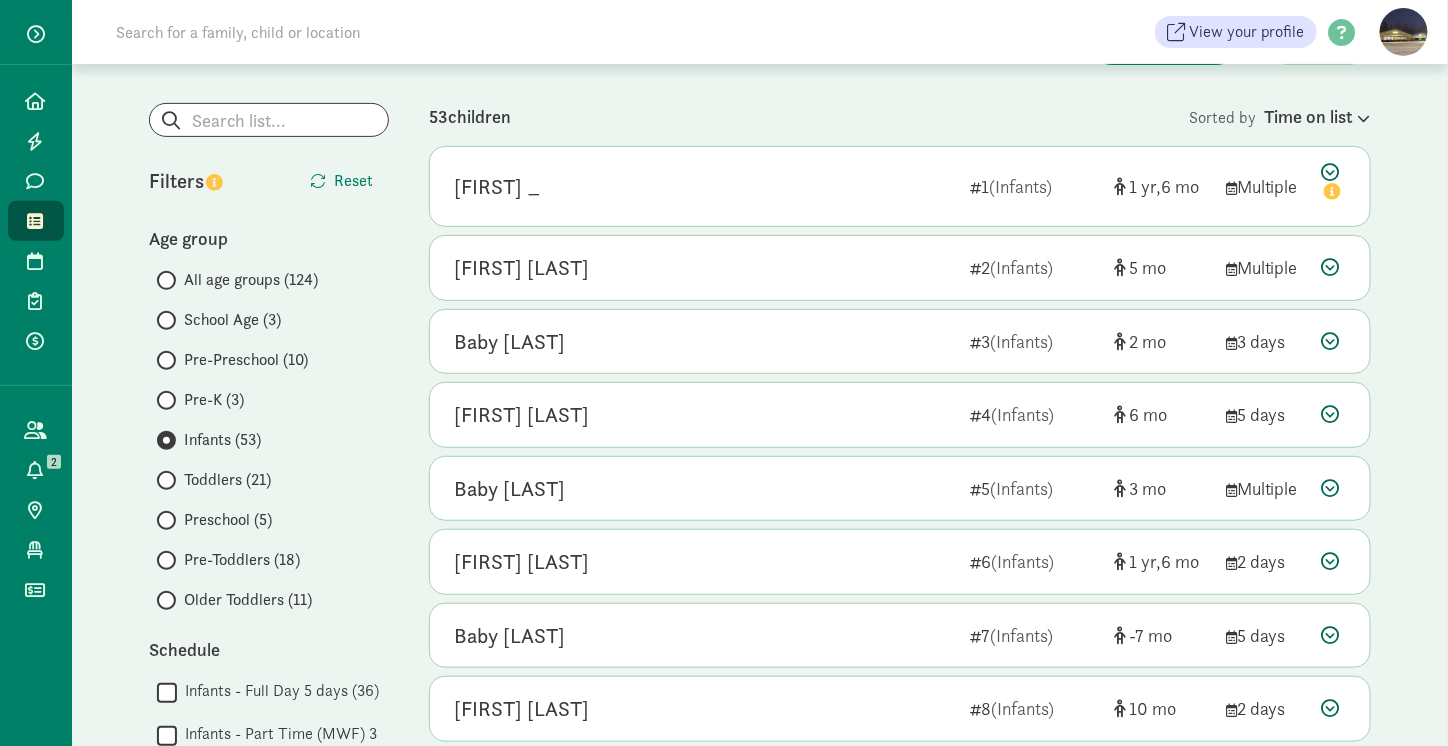scroll, scrollTop: 145, scrollLeft: 0, axis: vertical 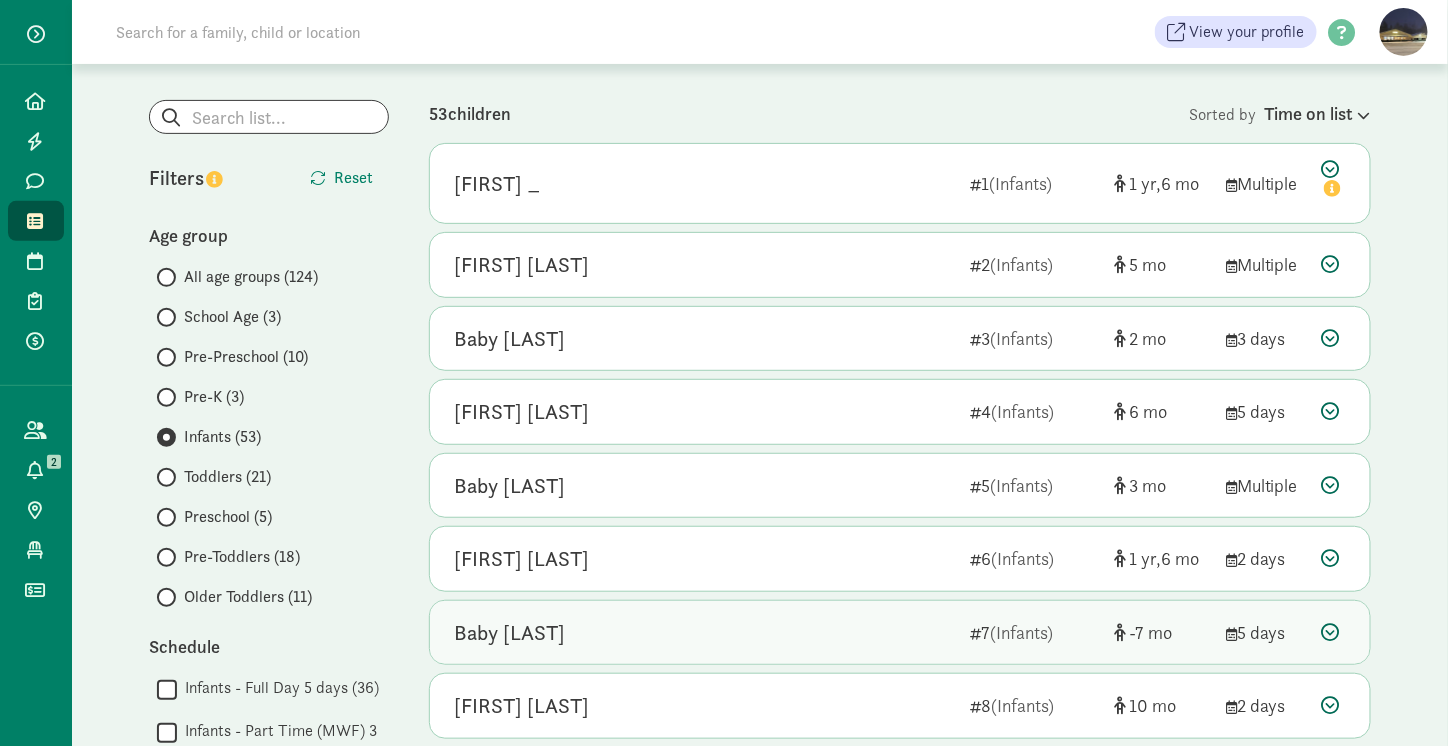 click at bounding box center [1331, 632] 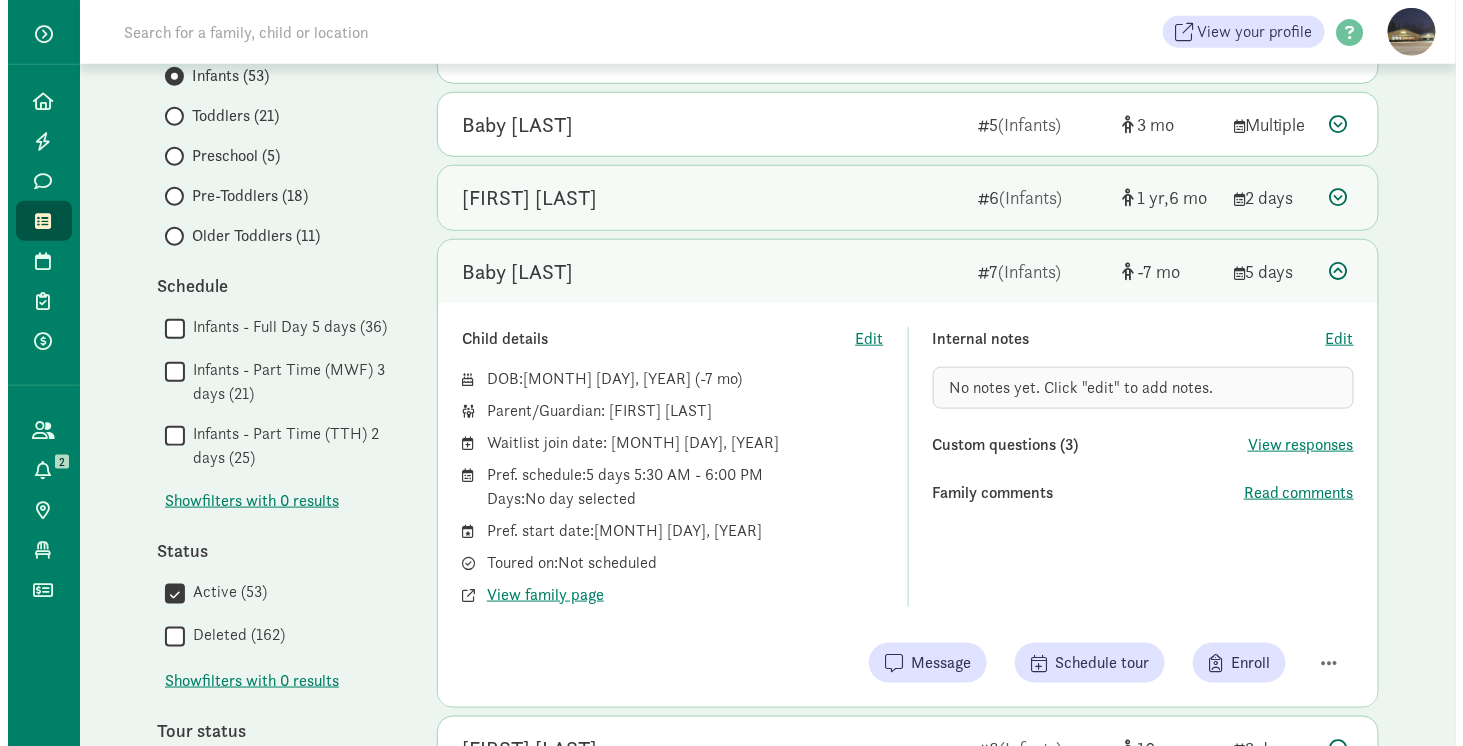 scroll, scrollTop: 507, scrollLeft: 0, axis: vertical 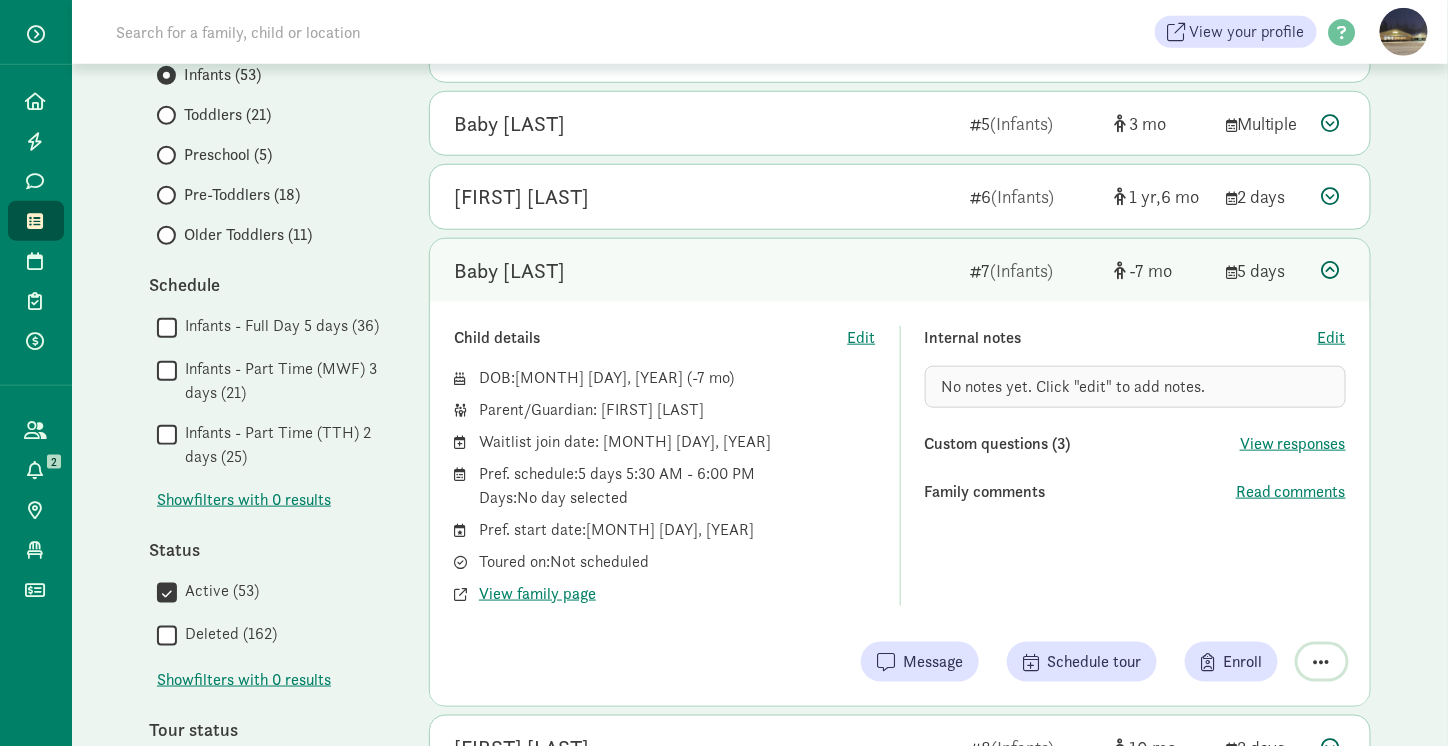 click at bounding box center (1322, 662) 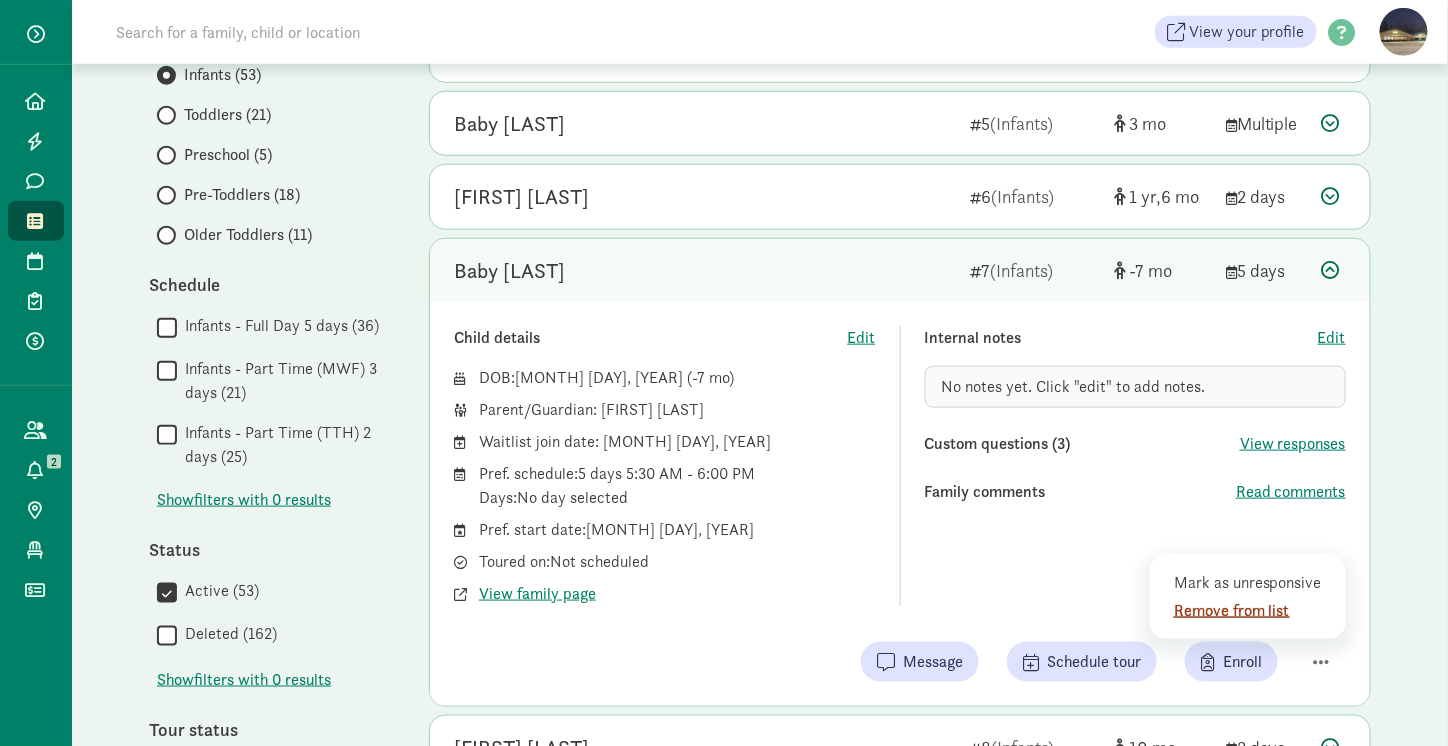 click on "Remove from list" 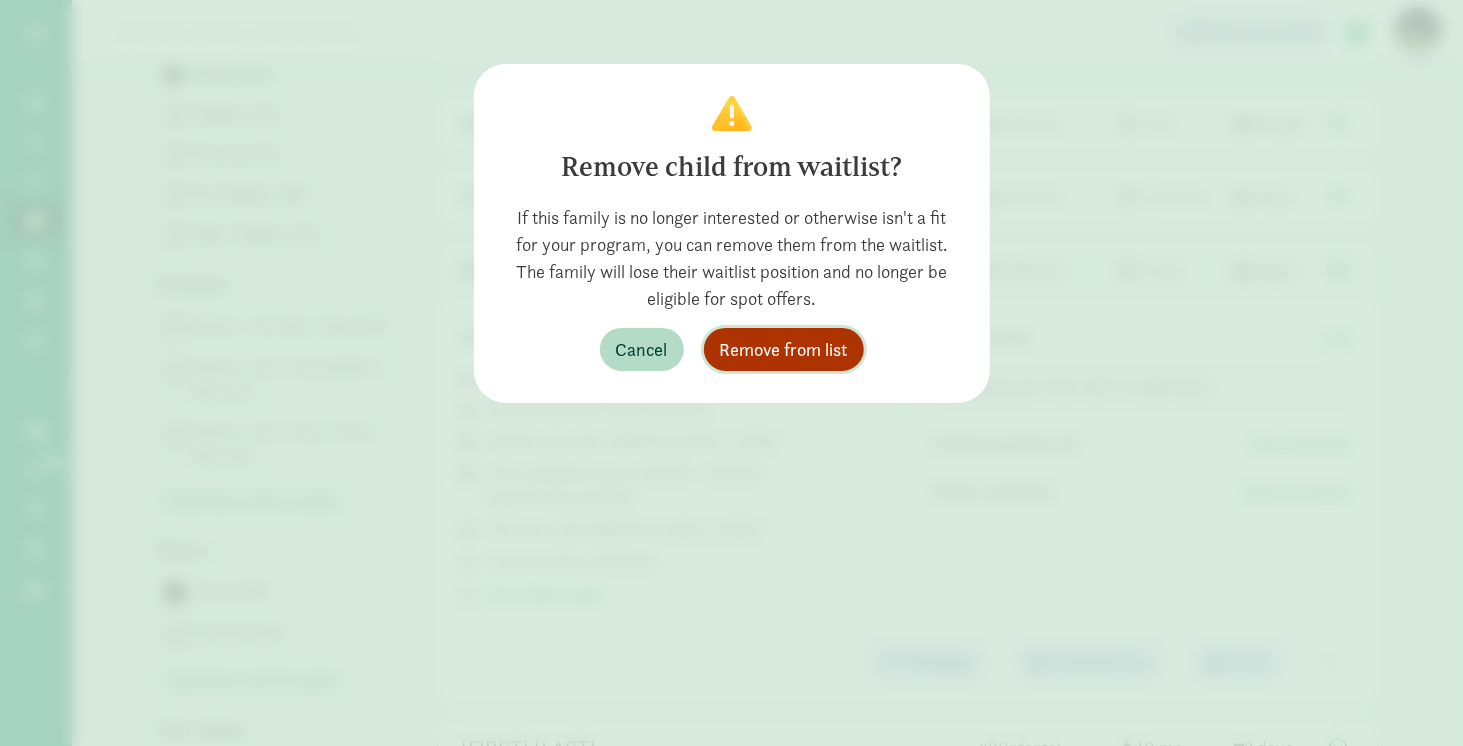 click on "Remove from list" at bounding box center (784, 349) 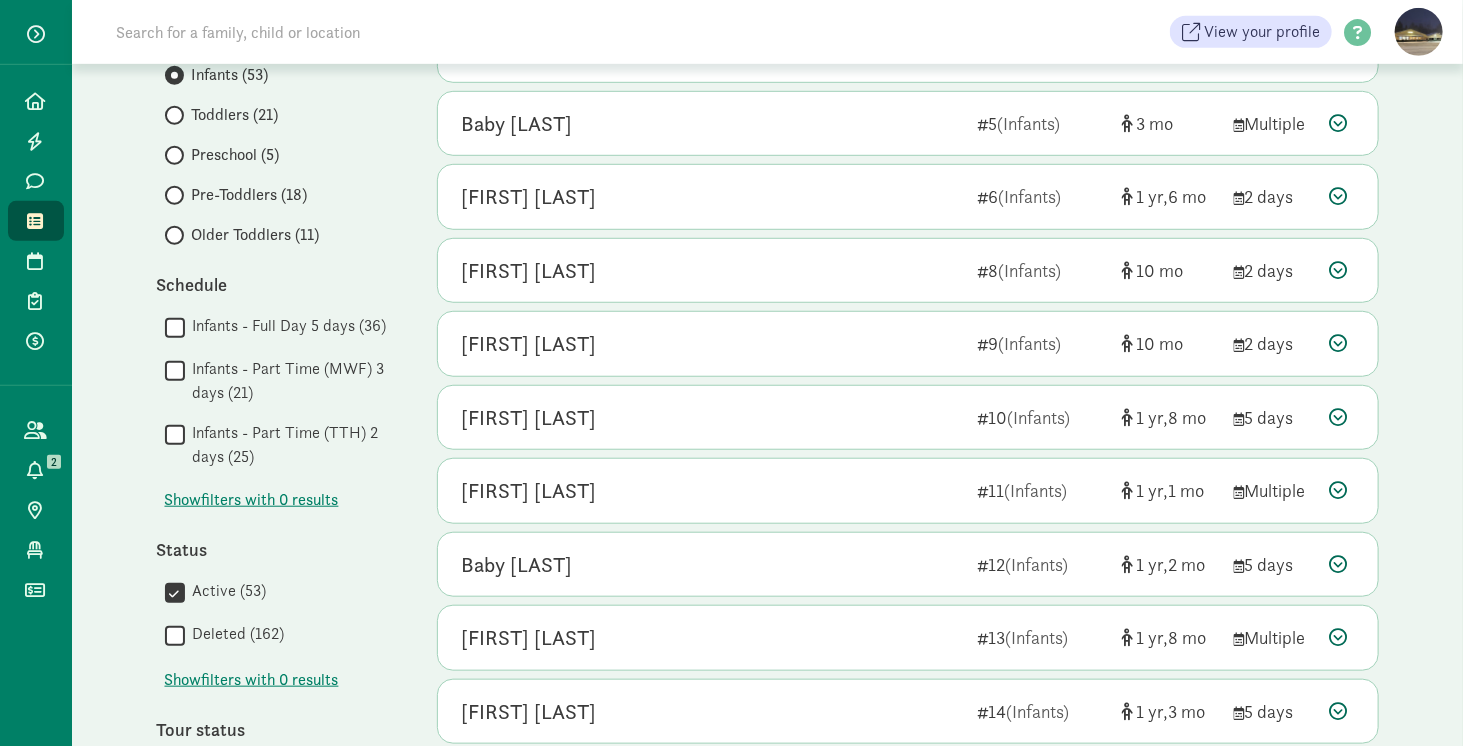click on "My waitlist
Invite family
Export                   Show filters   Infants        Reset                   Filters     Reset   Age group       All age groups (124)
School Age (3)
Pre-Preschool (10)
Pre-K (3)
Infants (53)
Toddlers (21)
Preschool (5)
Pre-Toddlers (18)
Older Toddlers (11)
Schedule        Infants - Full Day 5 days (36)
   Infants - Part Time (MWF) 3 days (21)
   Infants - Part Time  (TTH) 2 days (25)
Show
filters with 0 results
Status        Active (53)
   Deleted (162)
Show
filters with 0 results
Tour status        Not scheduled (52)
   Completed (1)
Show
filters with 0 results
Custom questions                                Subsidies                  Show   53  children" 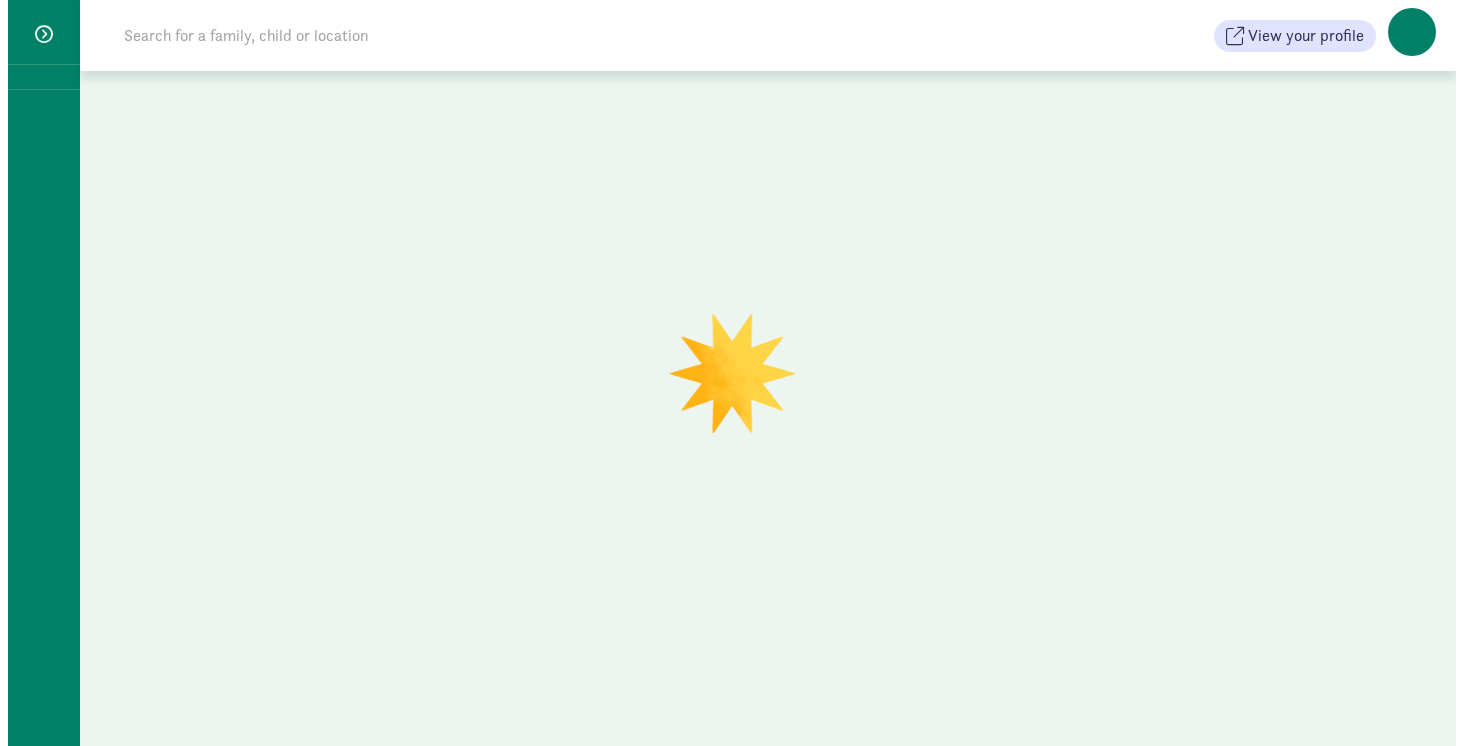 scroll, scrollTop: 0, scrollLeft: 0, axis: both 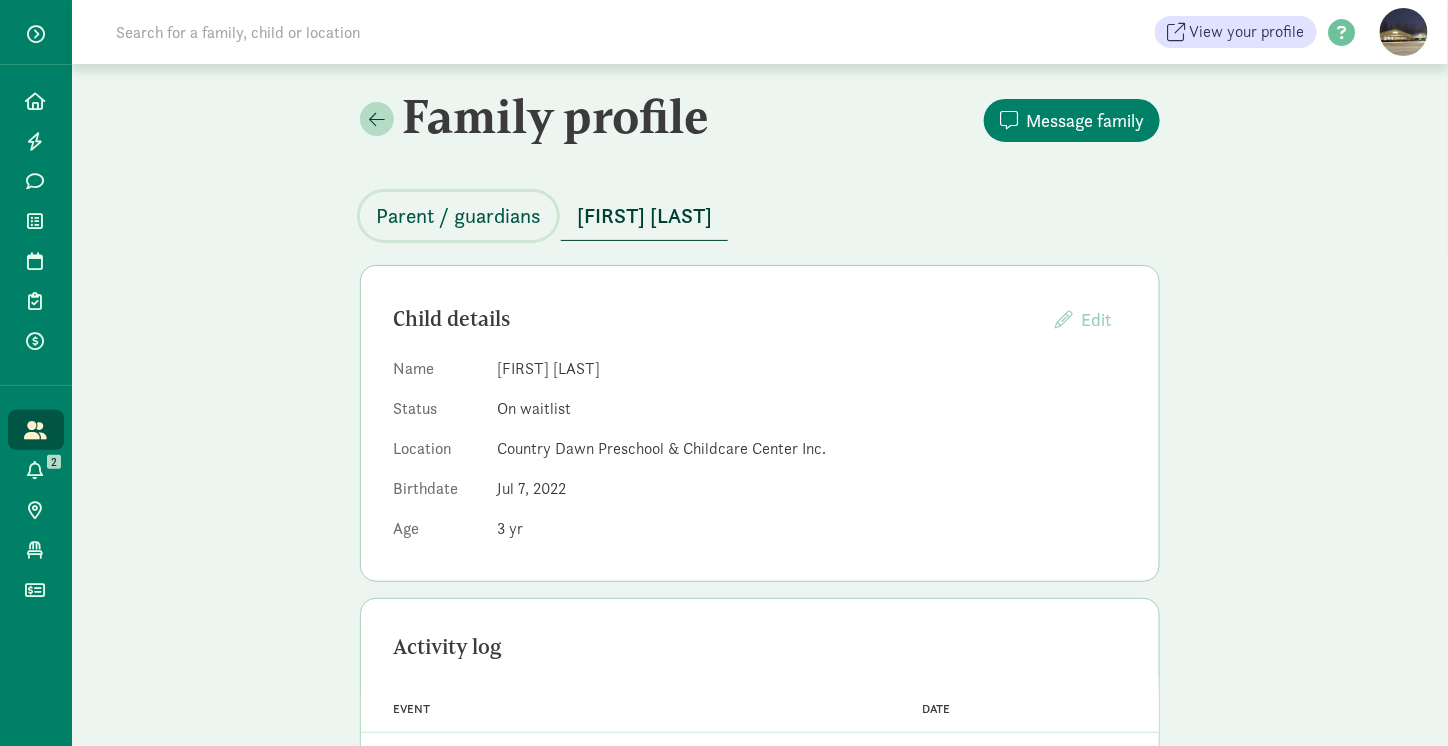 click on "Parent / guardians" at bounding box center (458, 216) 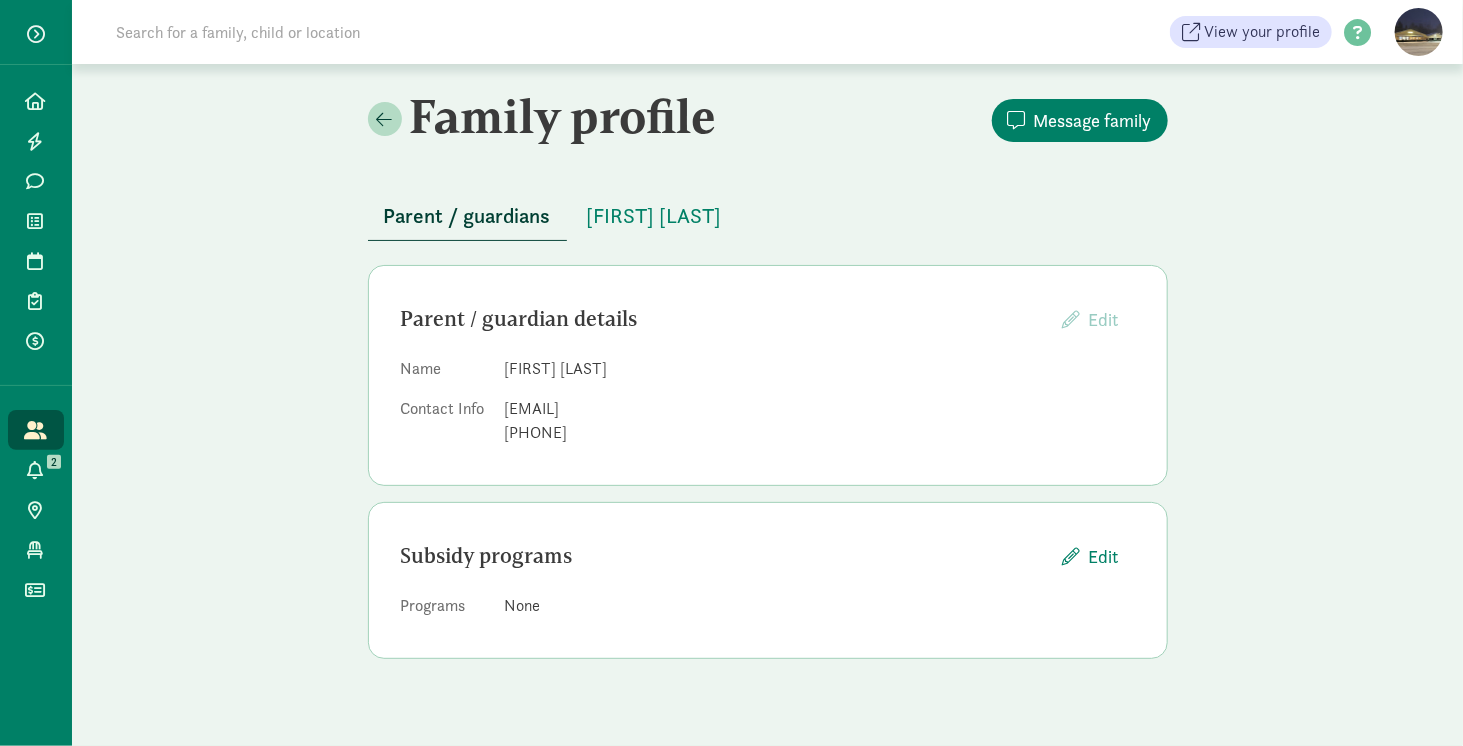 drag, startPoint x: 677, startPoint y: 415, endPoint x: 501, endPoint y: 409, distance: 176.10225 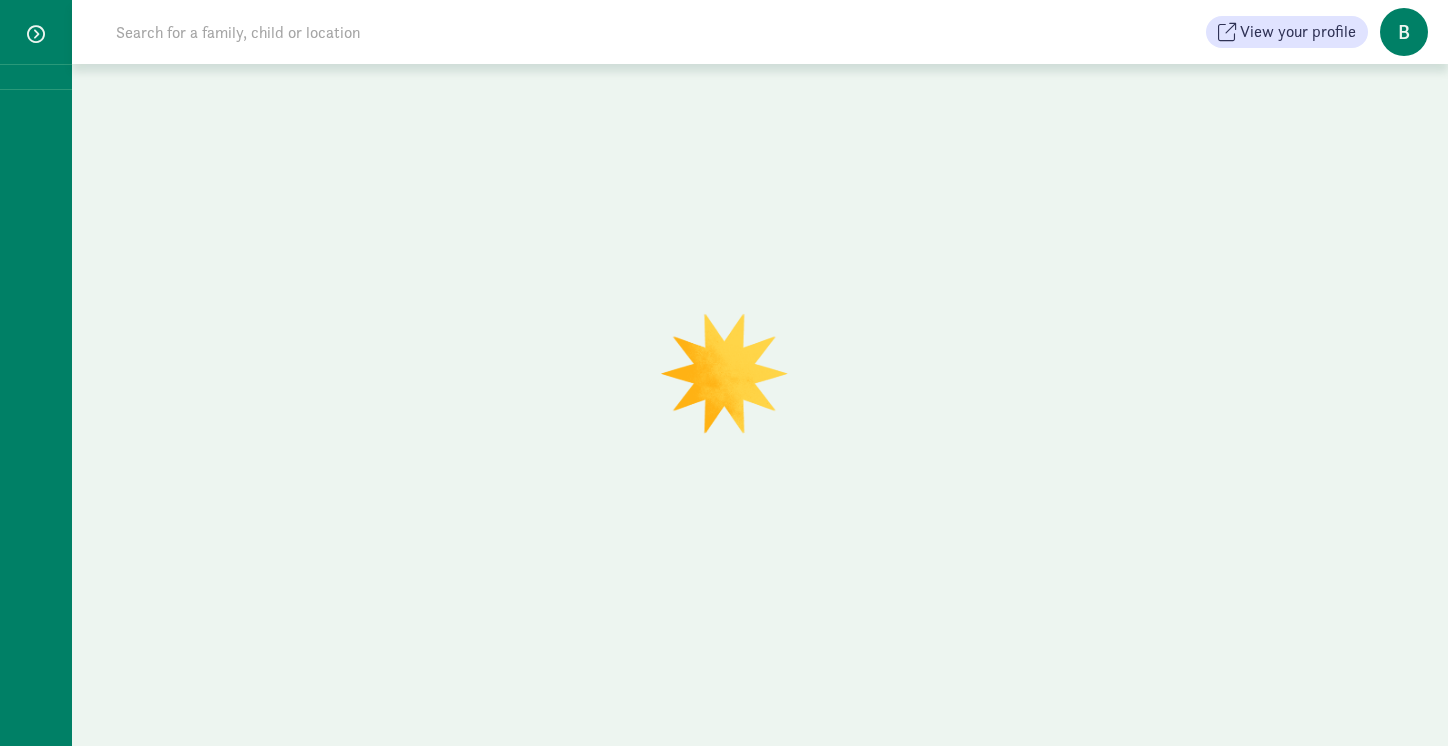 scroll, scrollTop: 0, scrollLeft: 0, axis: both 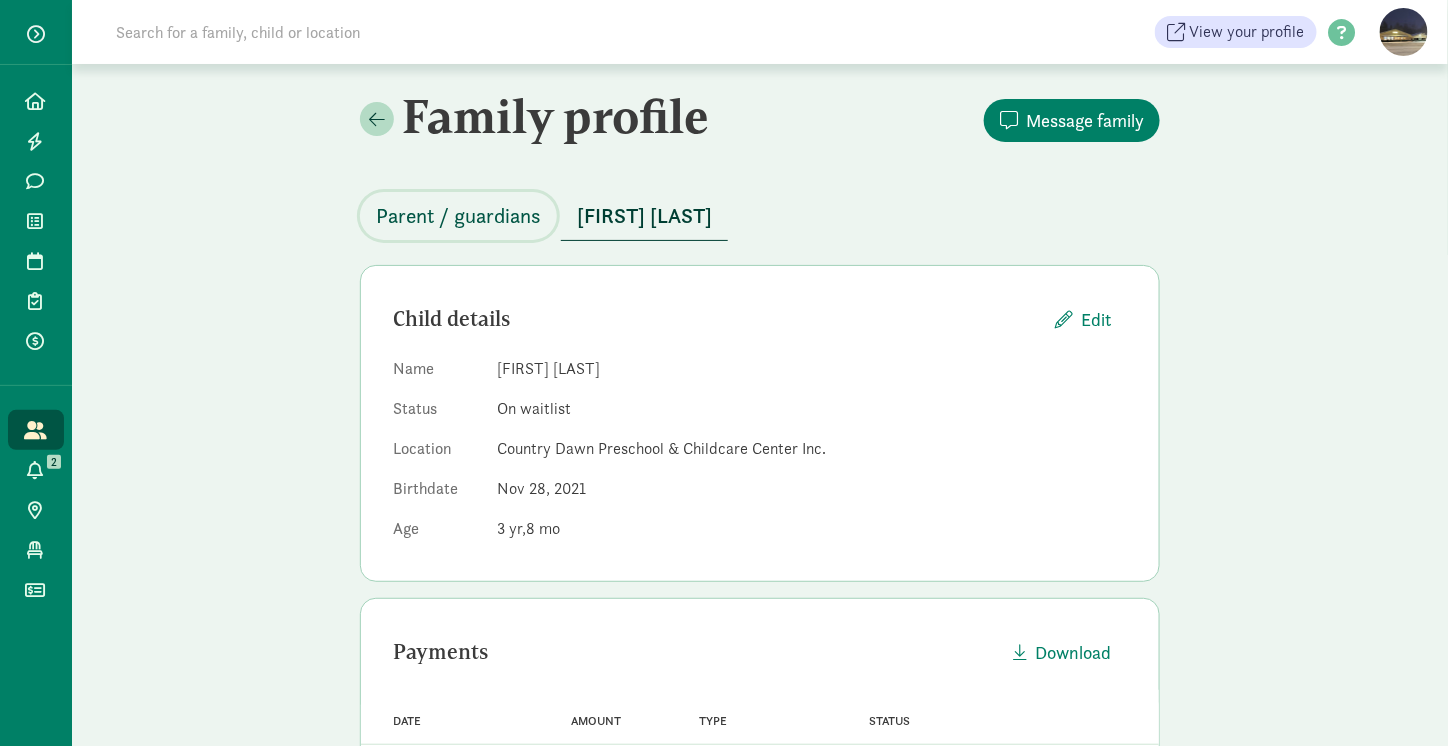 click on "Parent / guardians" at bounding box center [458, 216] 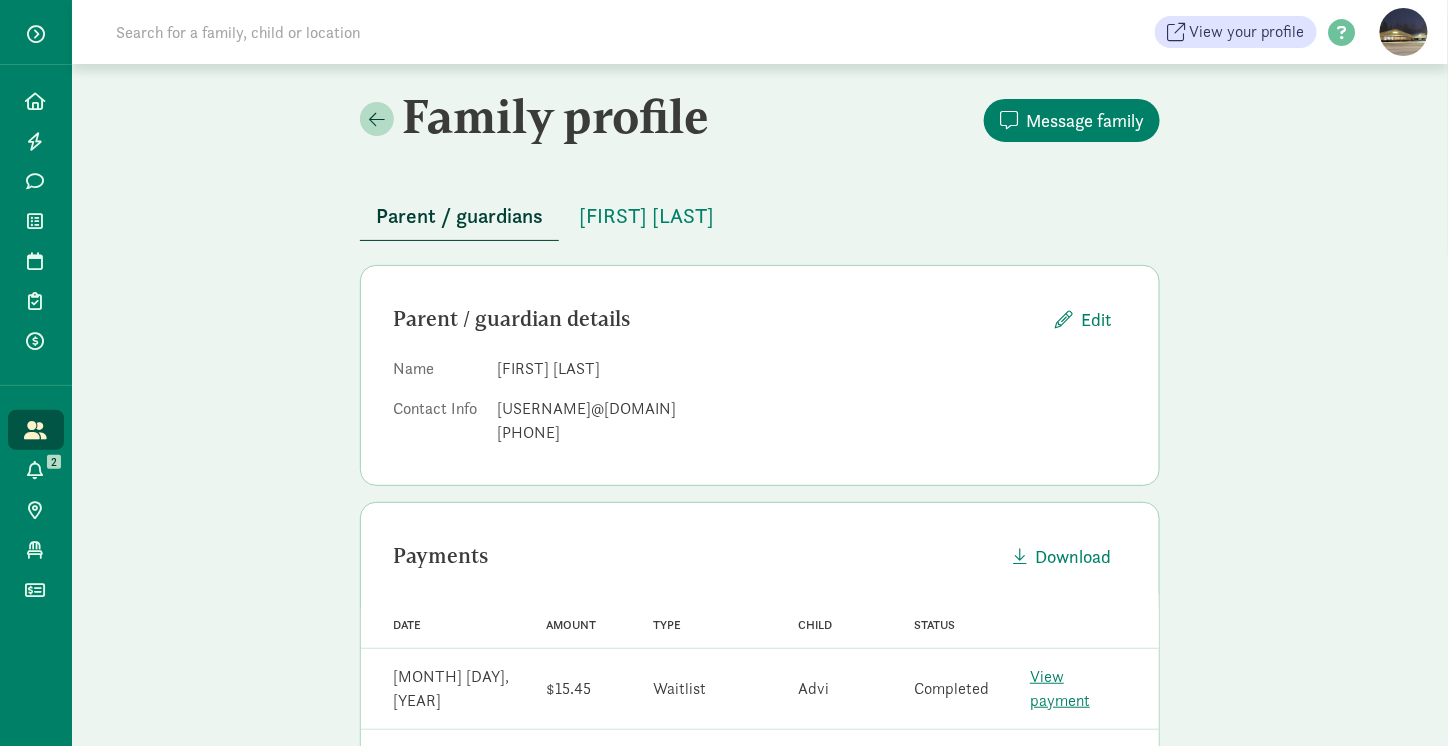 drag, startPoint x: 696, startPoint y: 412, endPoint x: 473, endPoint y: 405, distance: 223.10983 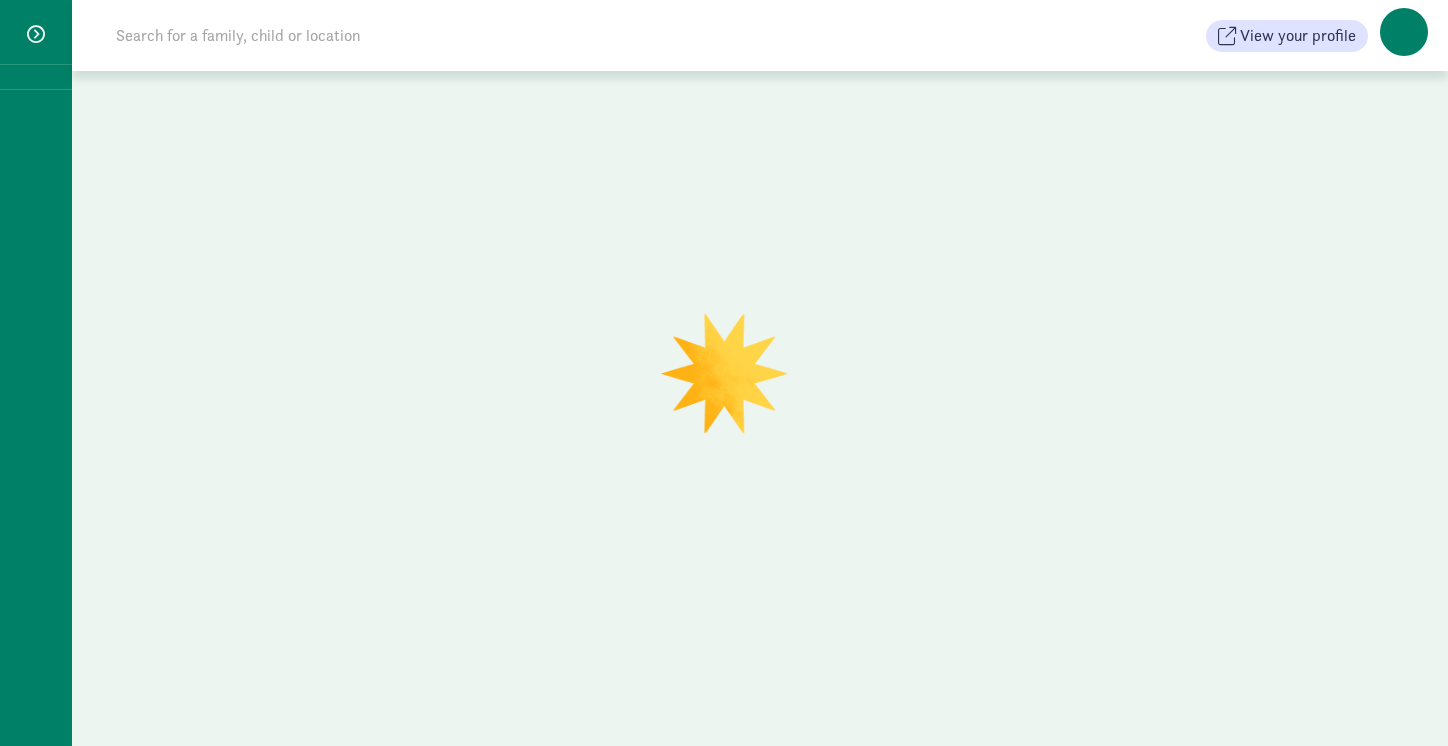 scroll, scrollTop: 0, scrollLeft: 0, axis: both 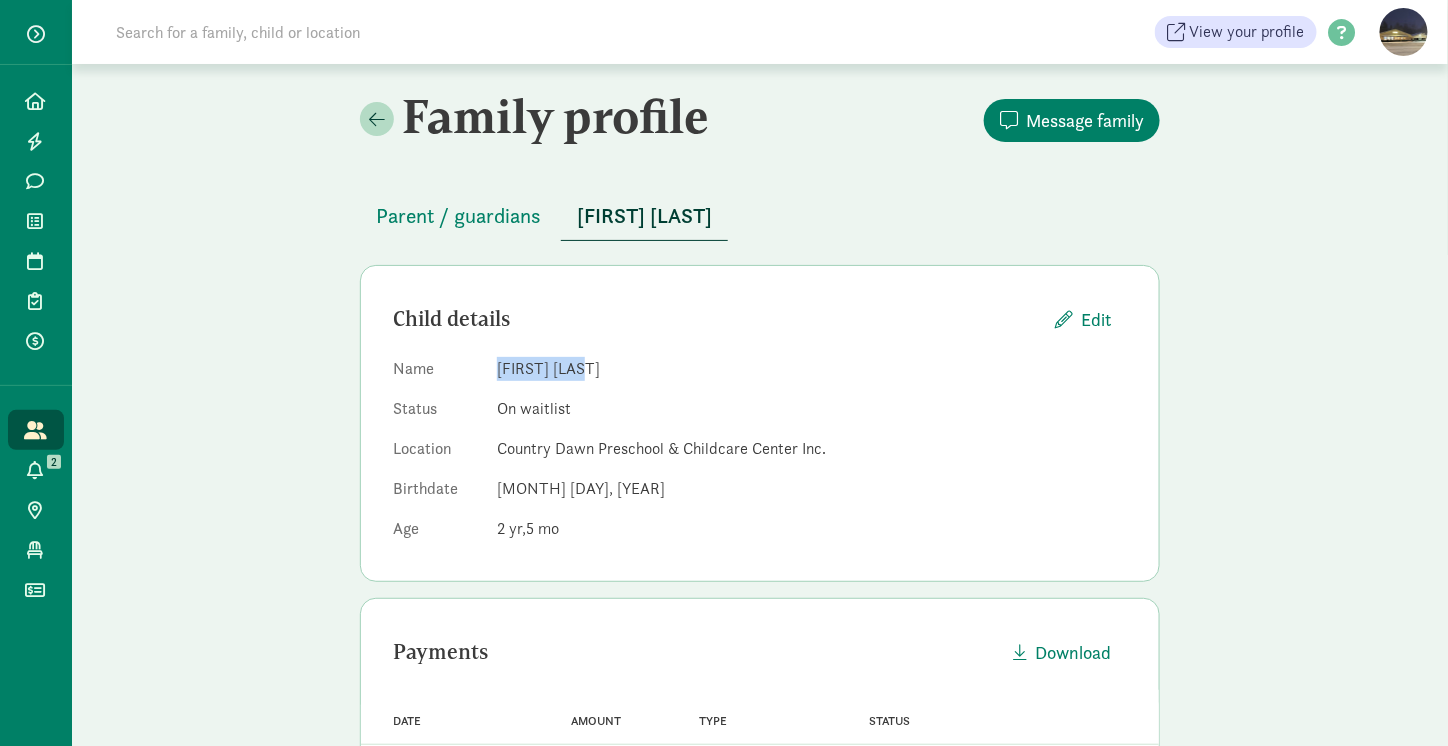 drag, startPoint x: 601, startPoint y: 365, endPoint x: 494, endPoint y: 370, distance: 107.11676 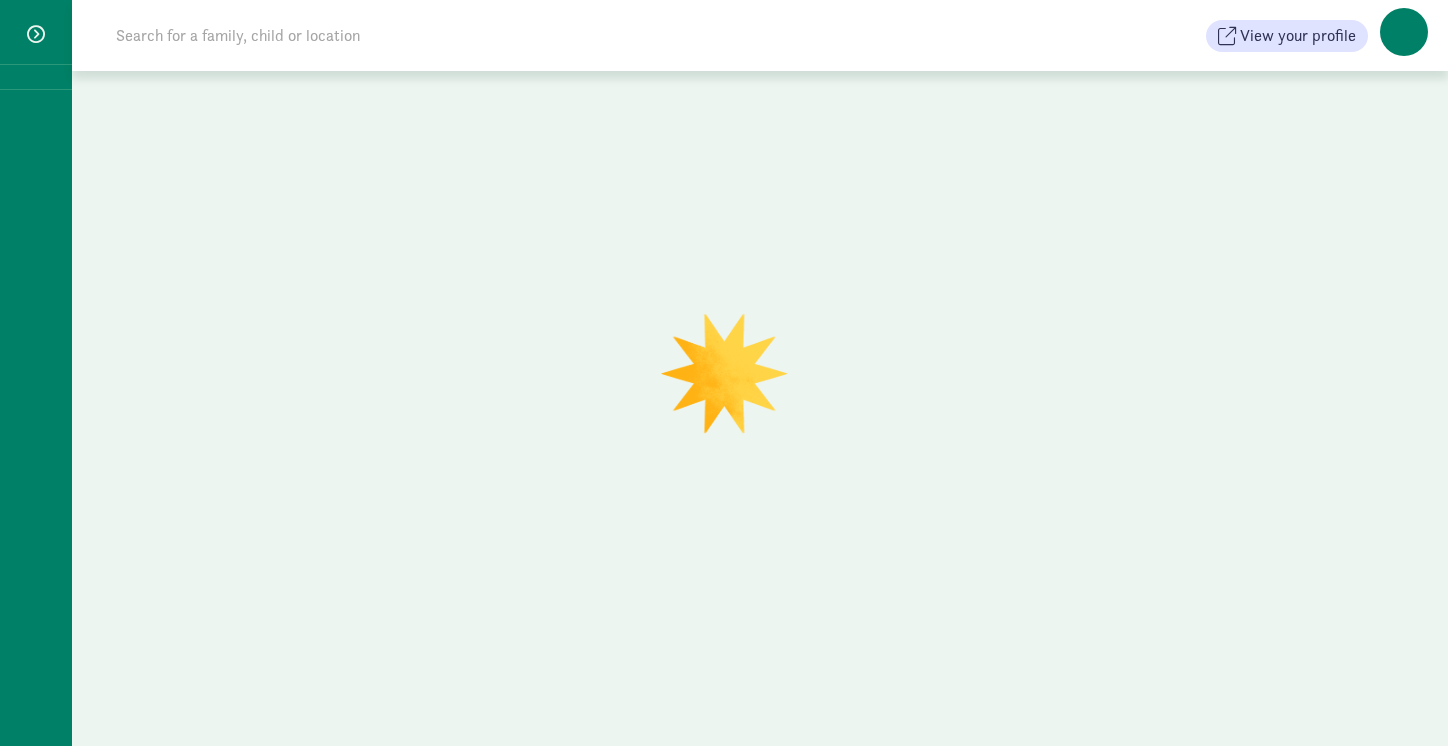 scroll, scrollTop: 0, scrollLeft: 0, axis: both 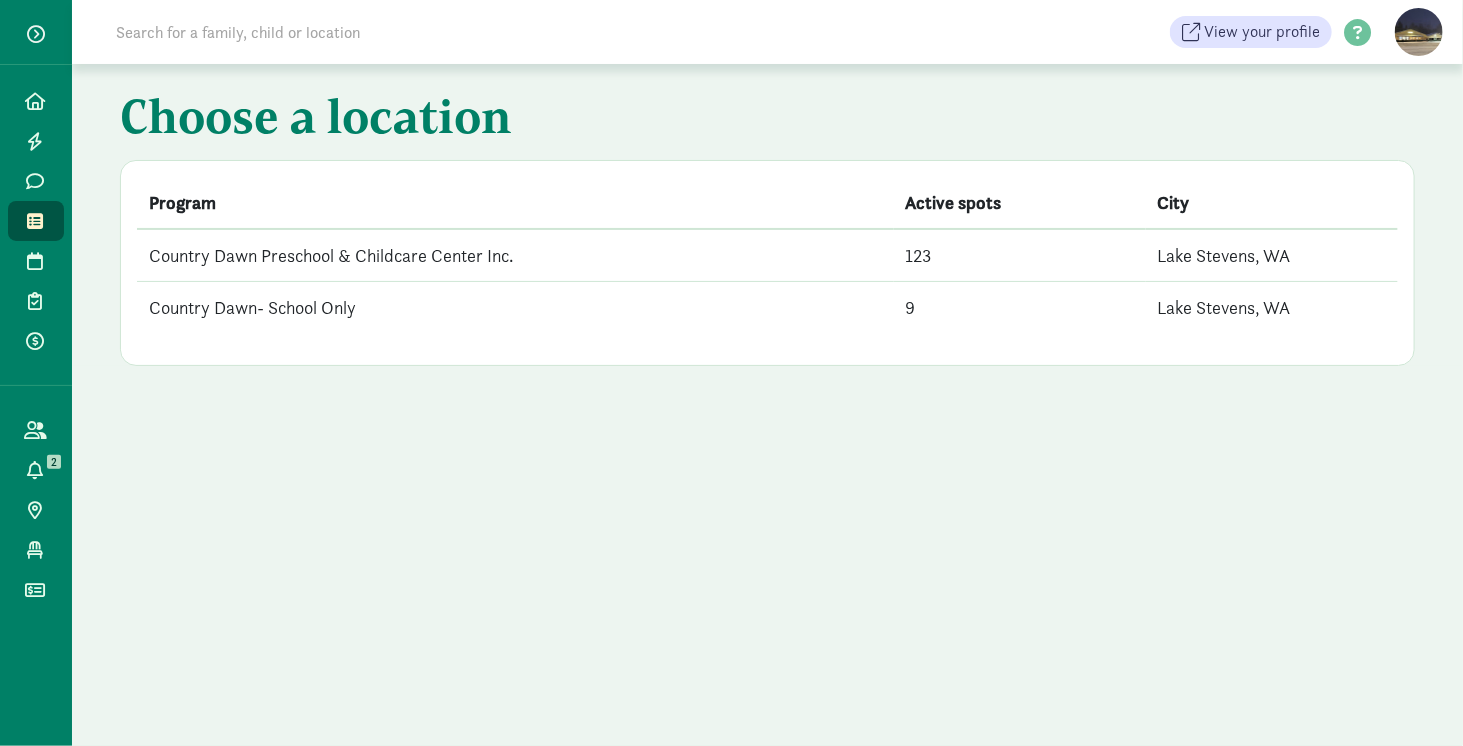 click on "Country Dawn Preschool & Childcare Center Inc." at bounding box center (515, 255) 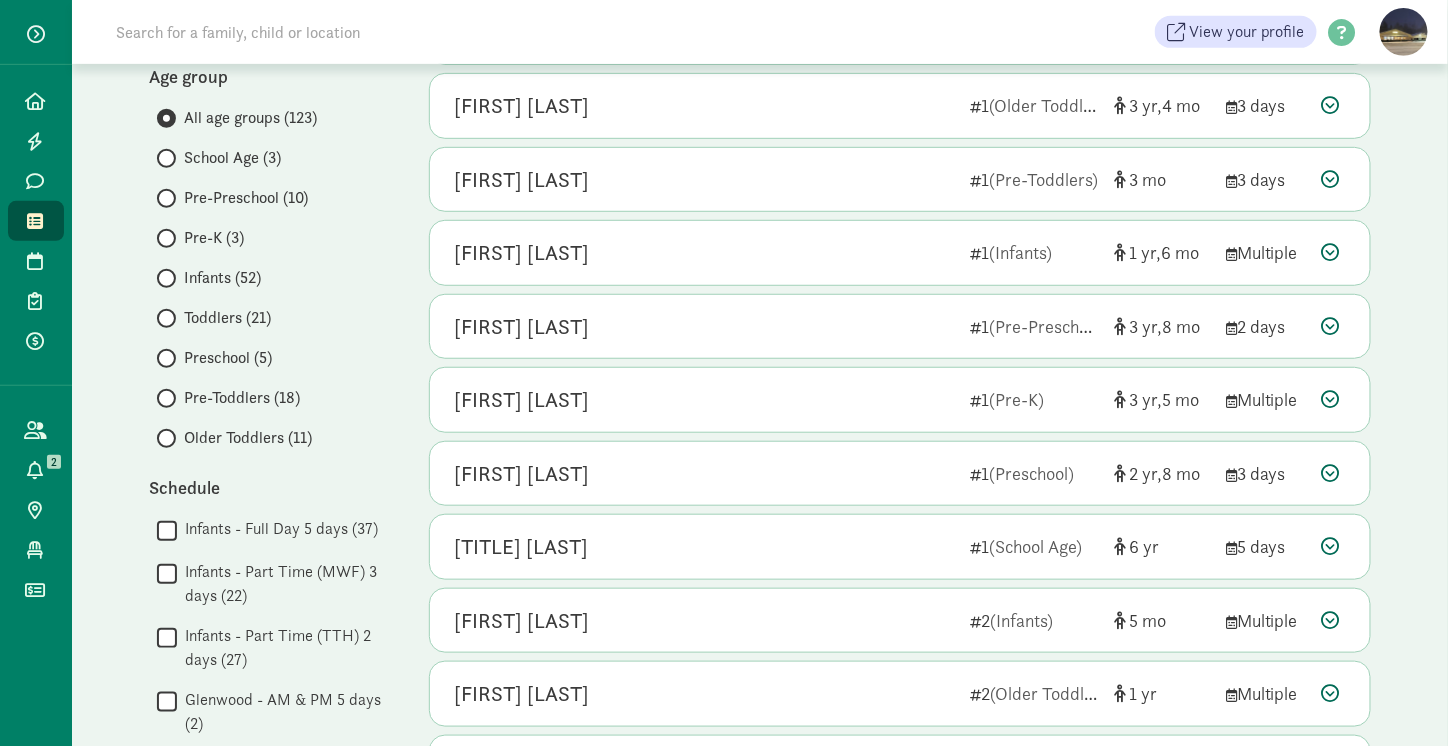 scroll, scrollTop: 254, scrollLeft: 0, axis: vertical 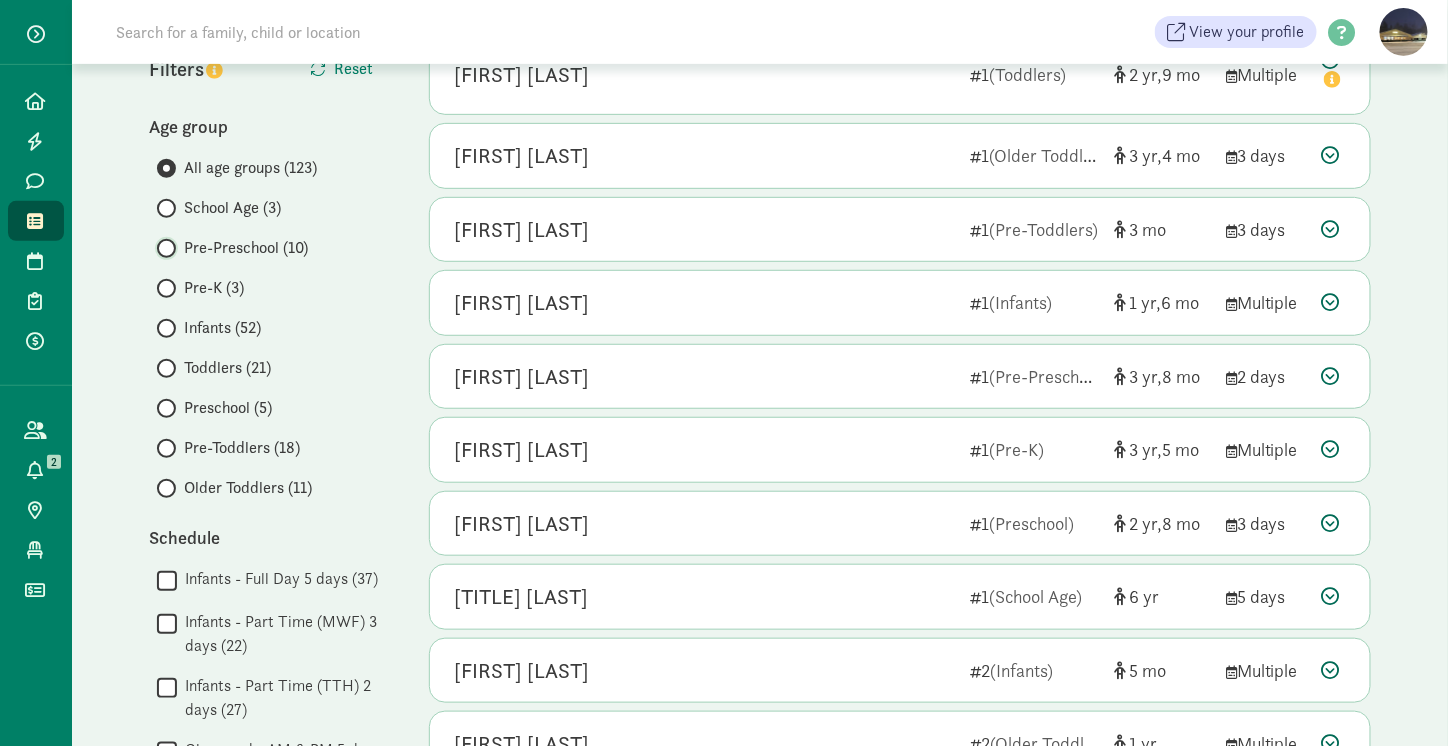 click on "Pre-Preschool (10)" at bounding box center [163, 248] 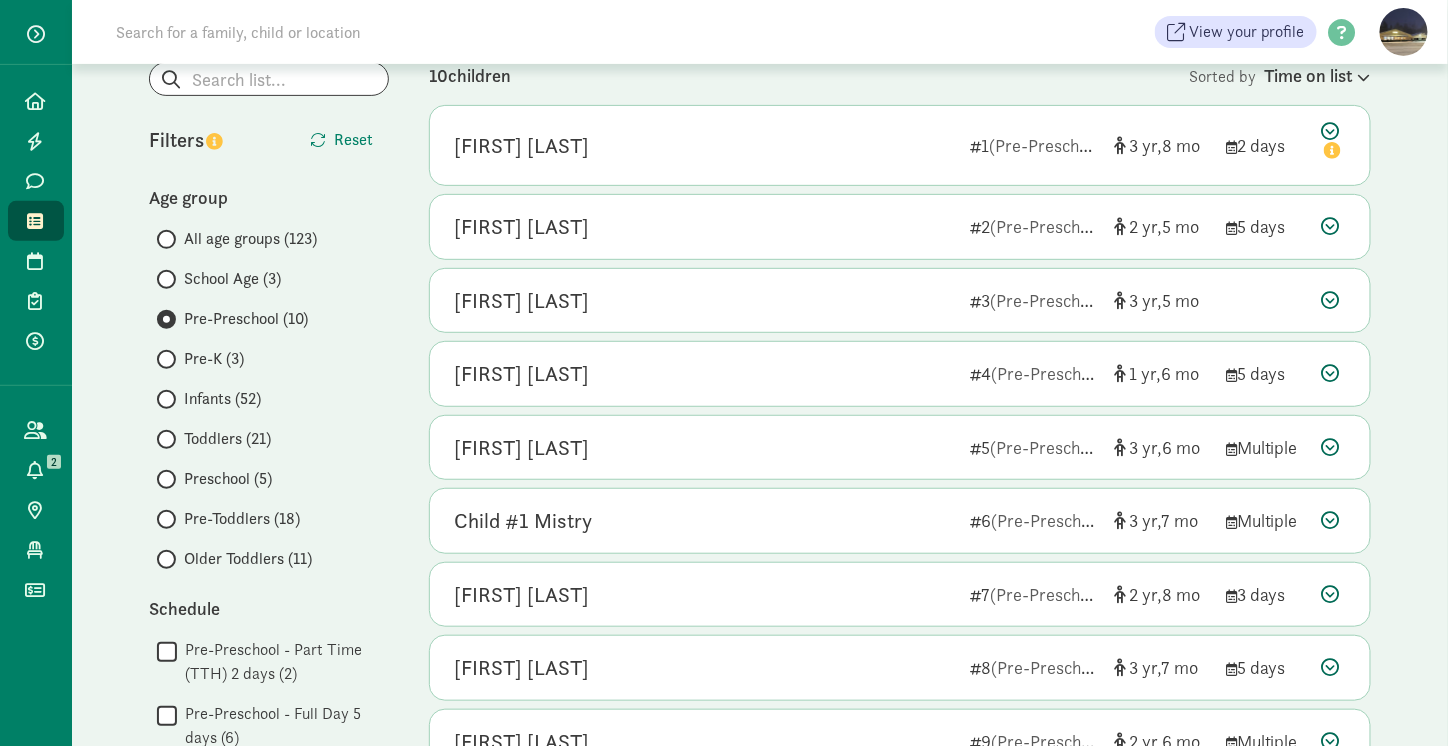 scroll, scrollTop: 178, scrollLeft: 0, axis: vertical 